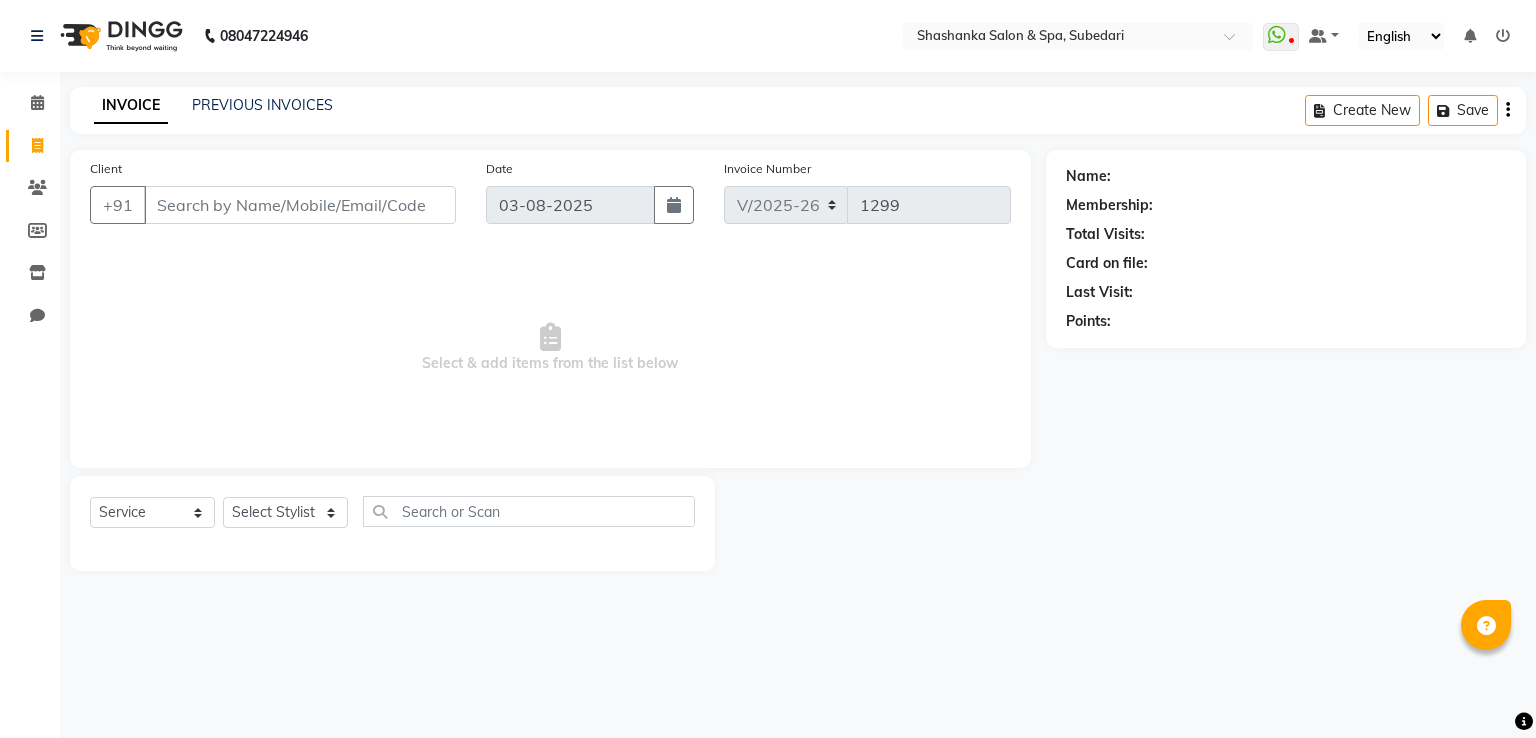 select on "67" 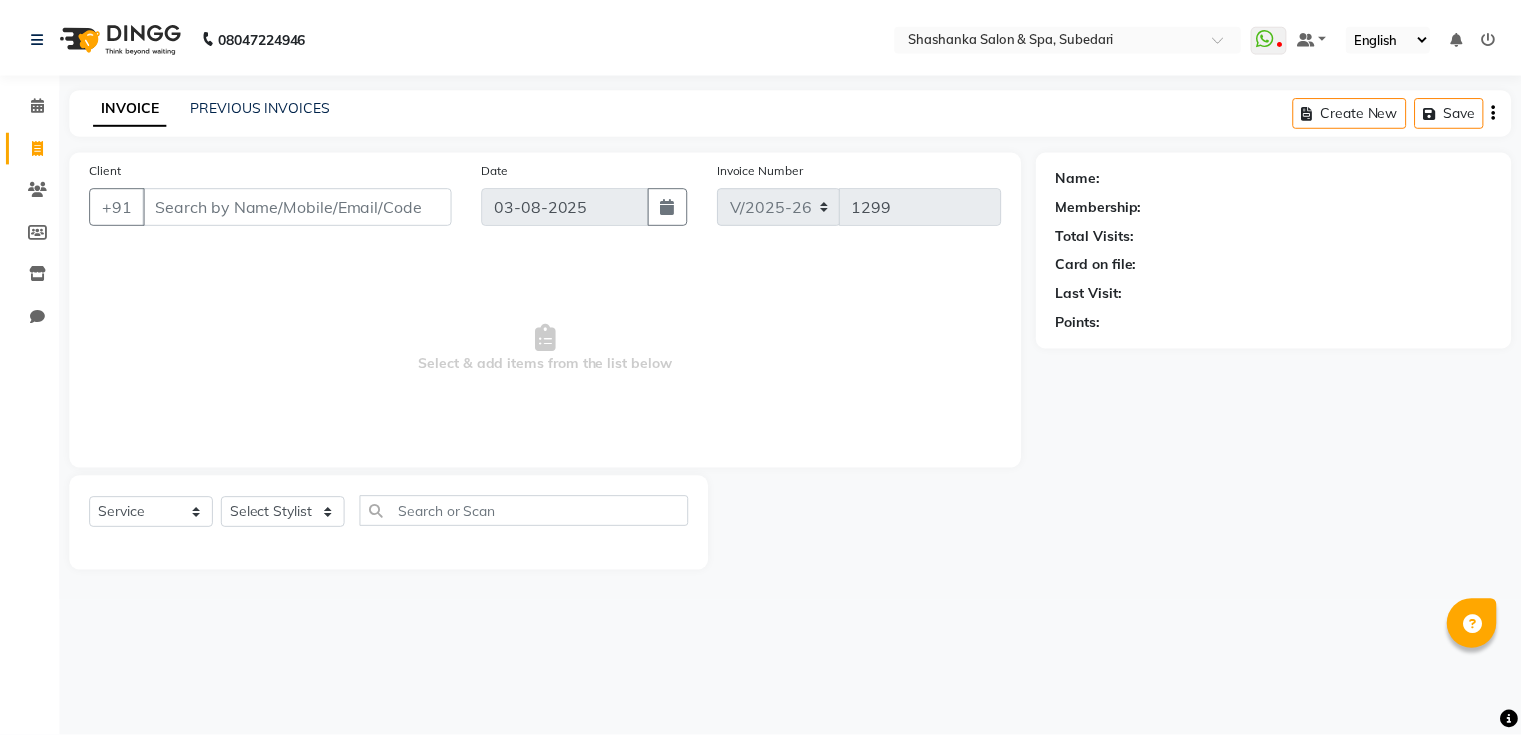 scroll, scrollTop: 0, scrollLeft: 0, axis: both 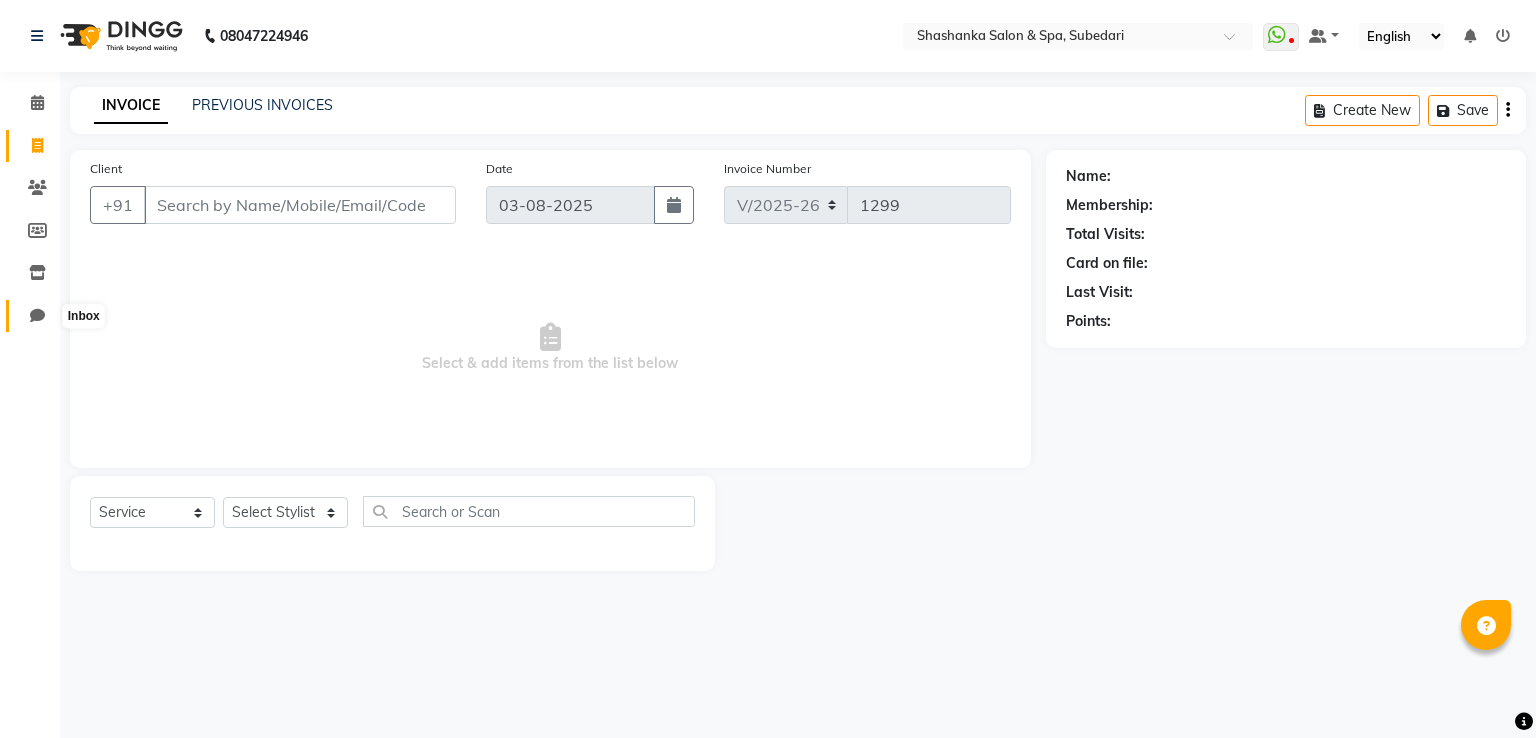 click 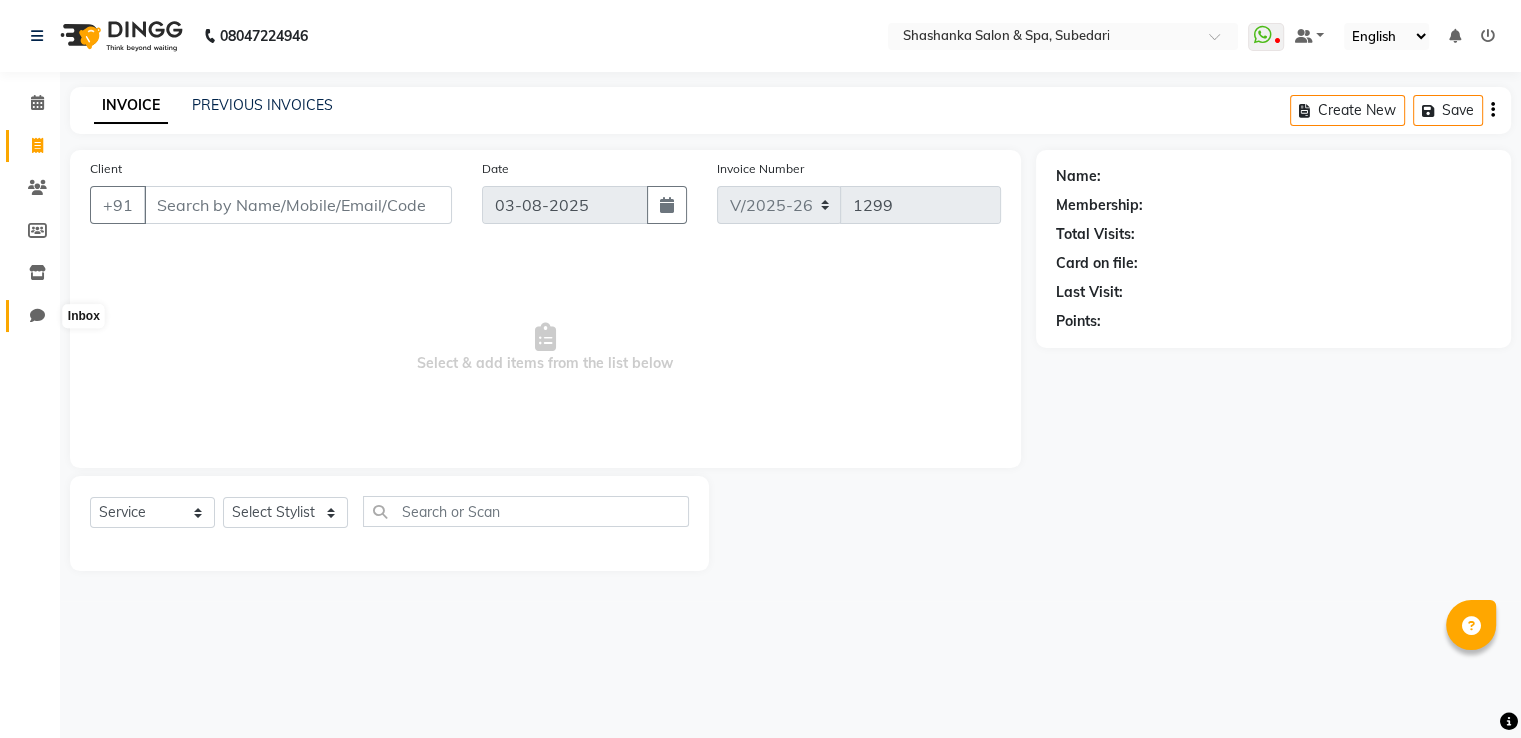 click 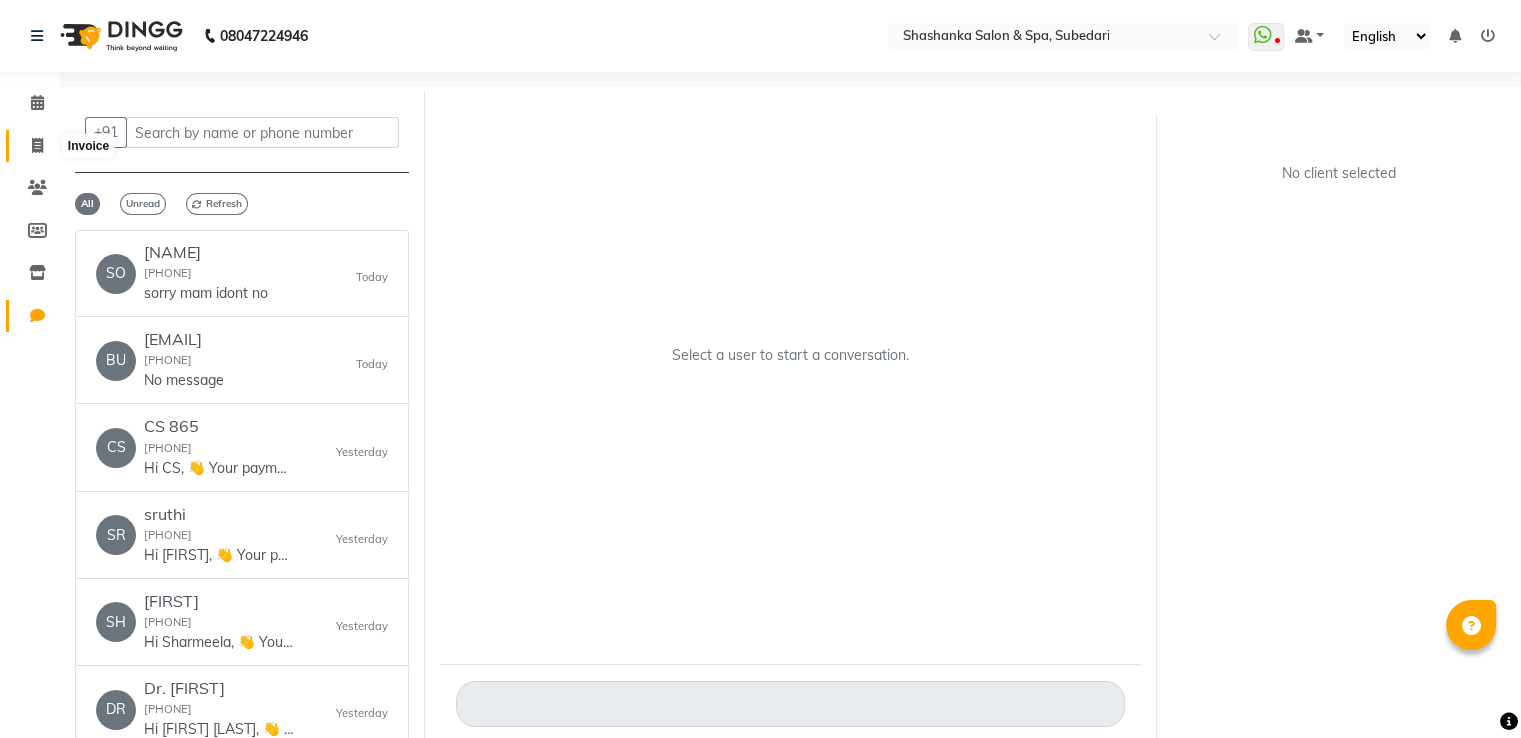 click 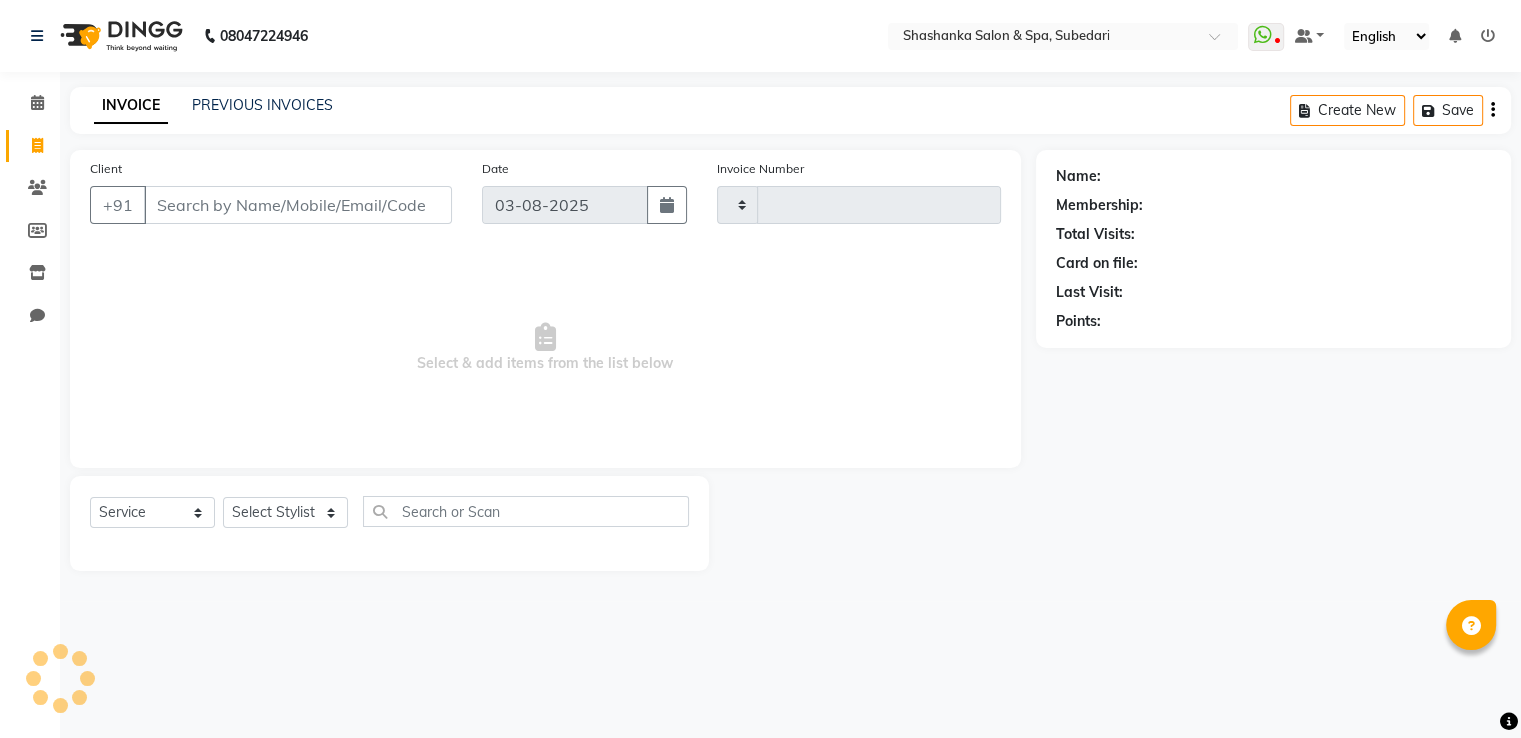type on "1299" 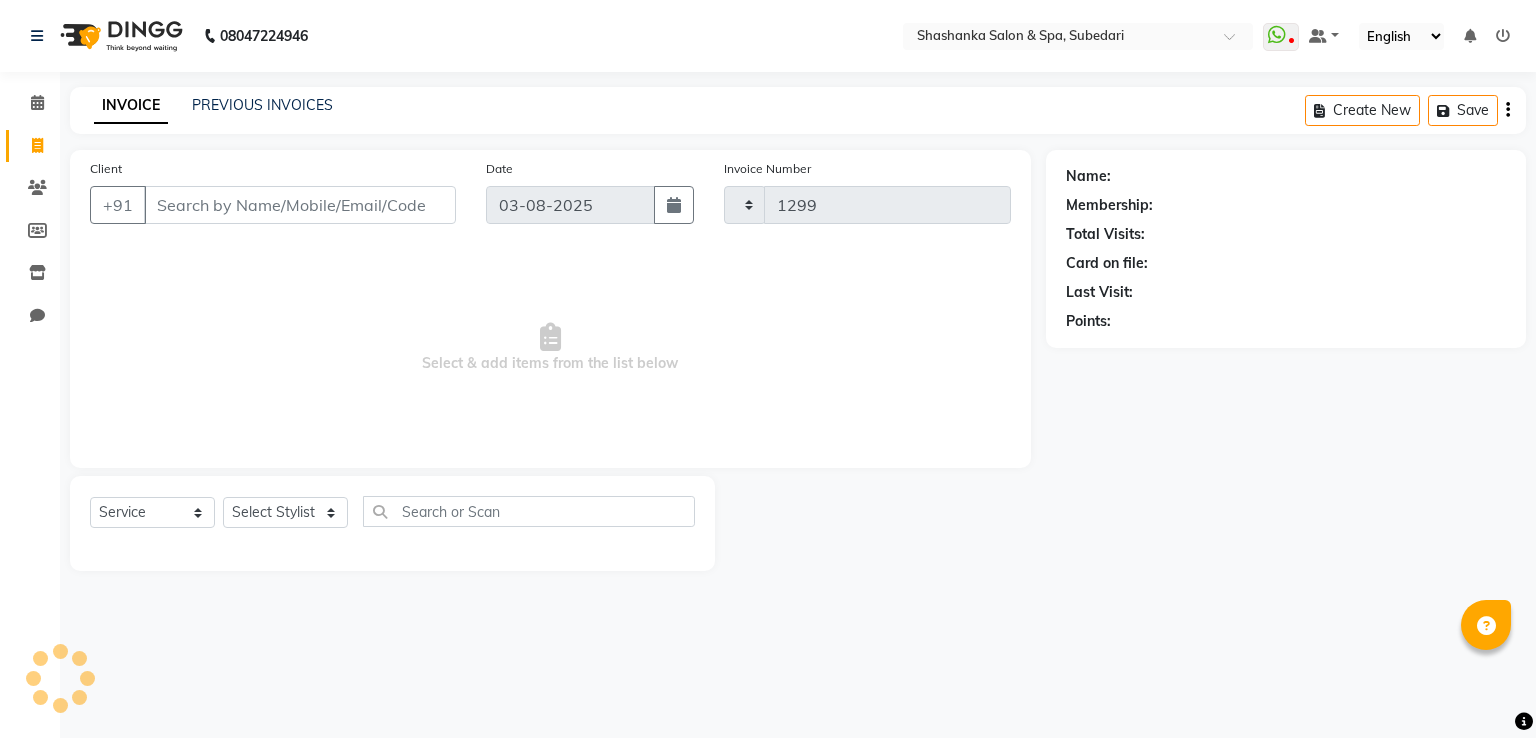 select on "67" 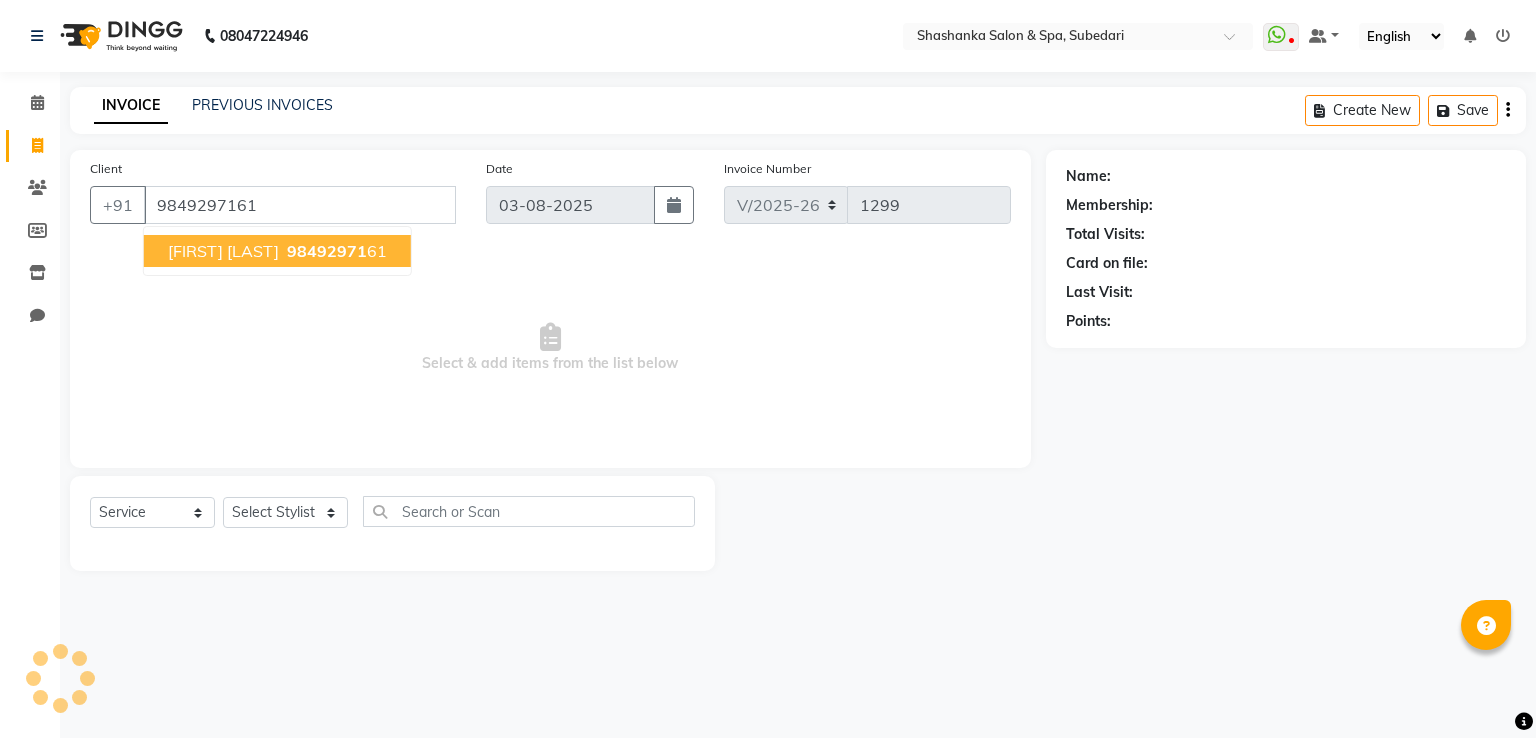 type on "9849297161" 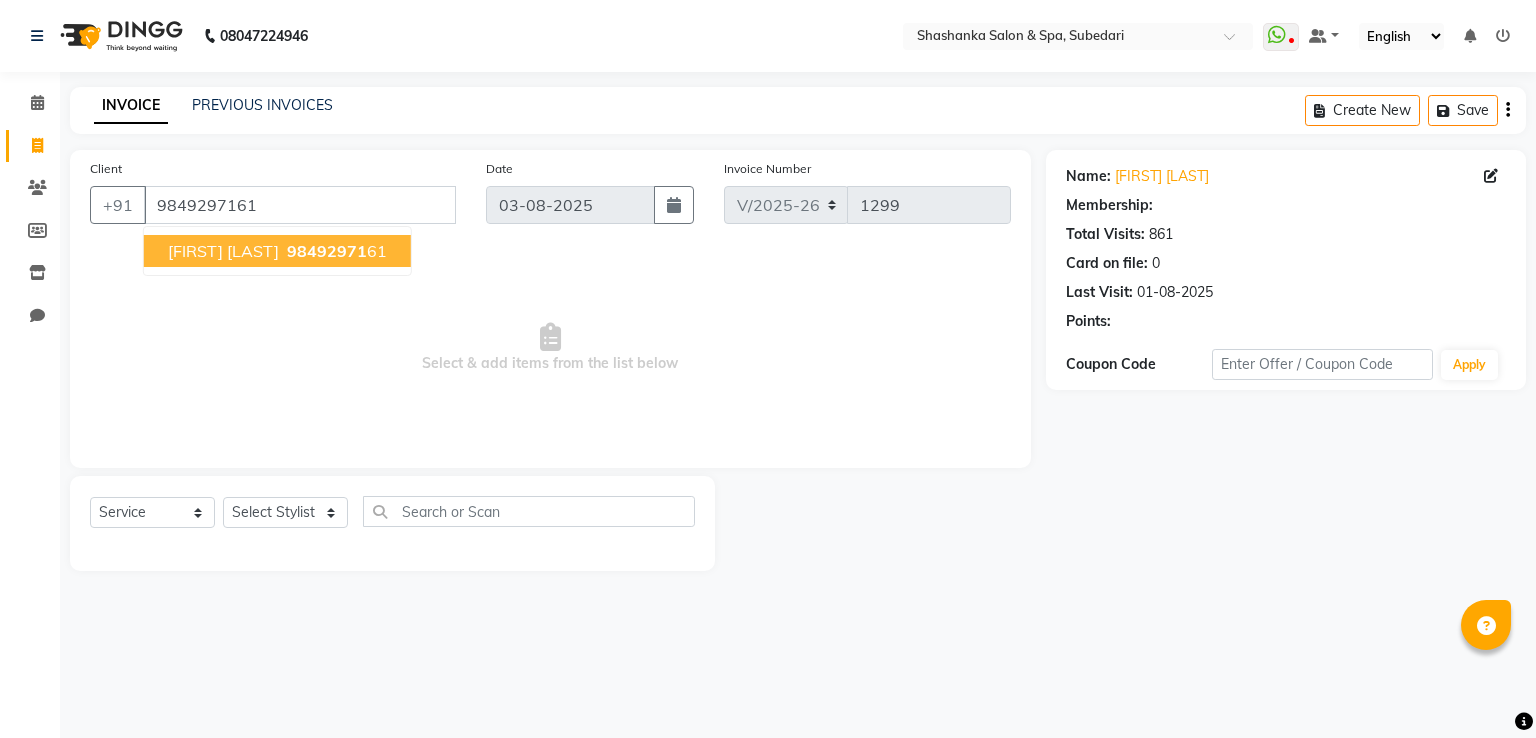 click on "98492971" at bounding box center (327, 251) 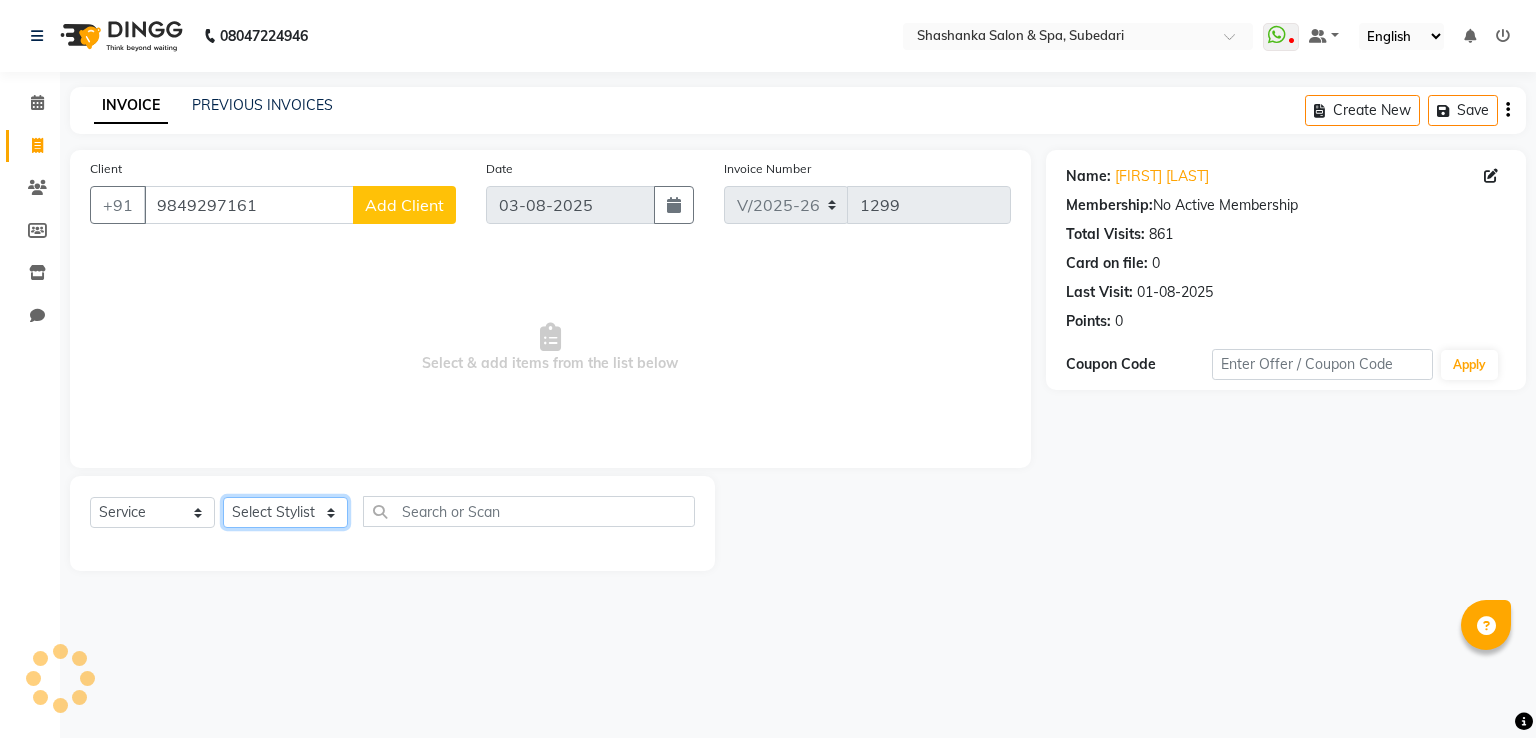 click on "Select Stylist [FIRST] [FIRST] Receptionist [FIRST] [FIRST] [FIRST] [FIRST] [FIRST]" 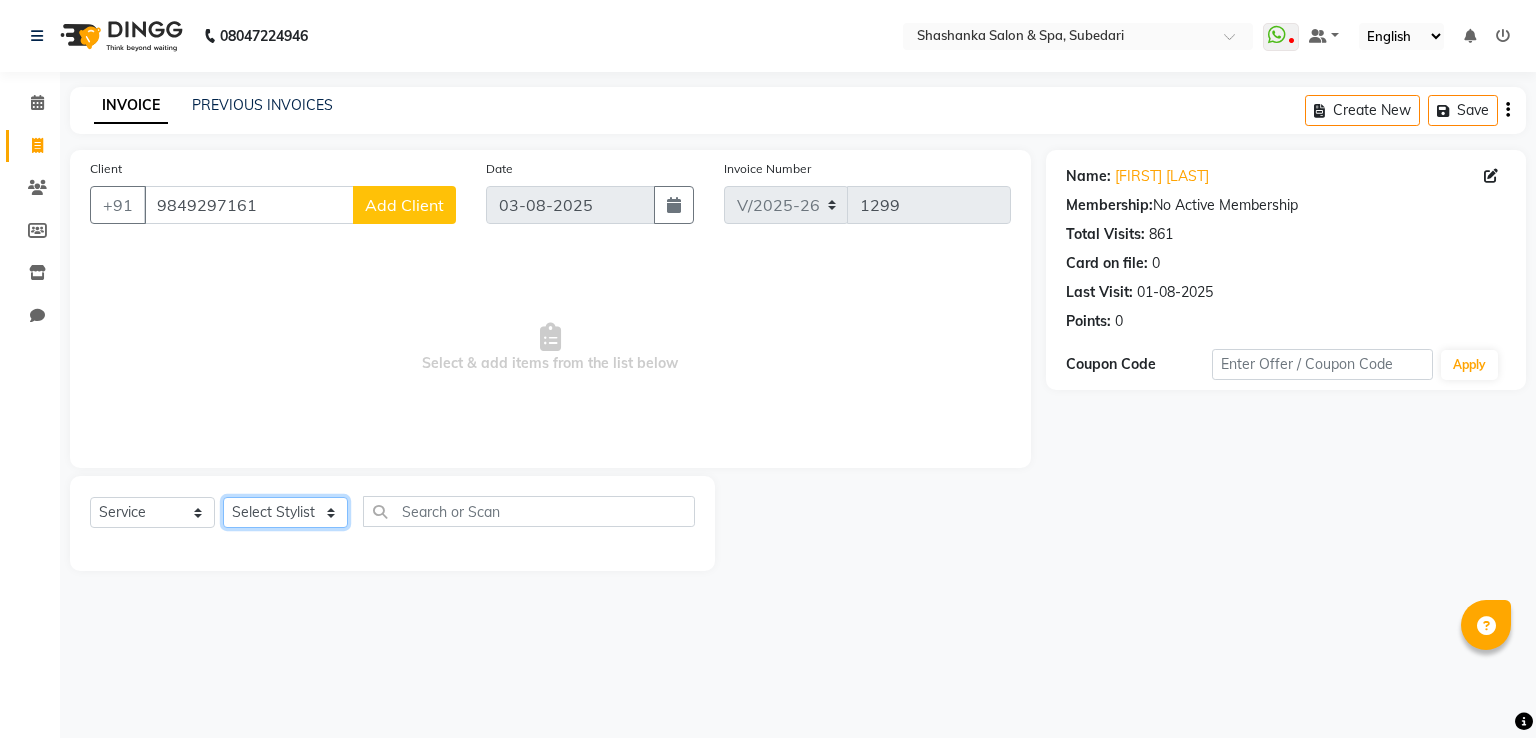 select on "15618" 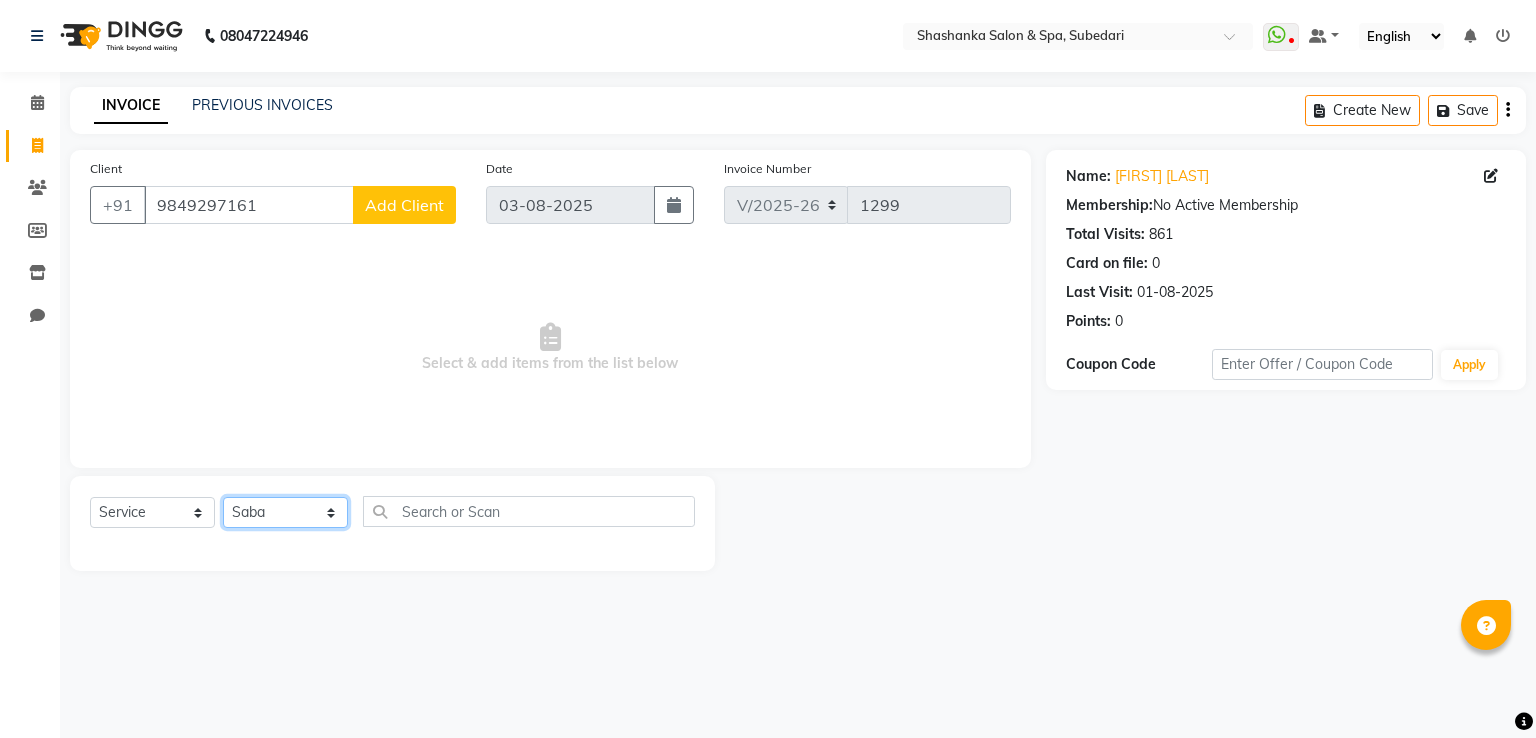 click on "Select Stylist [FIRST] [FIRST] Receptionist [FIRST] [FIRST] [FIRST] [FIRST] [FIRST]" 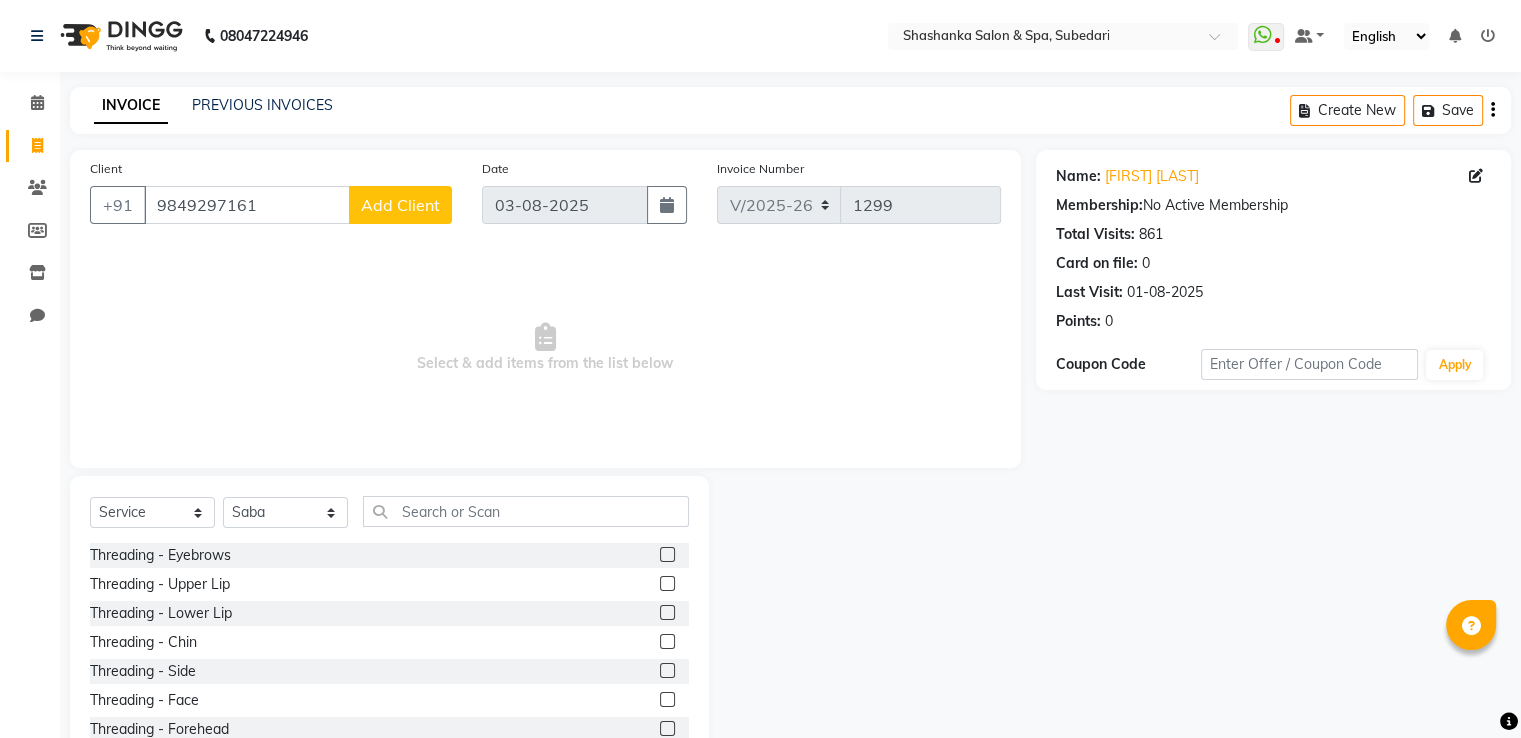 click 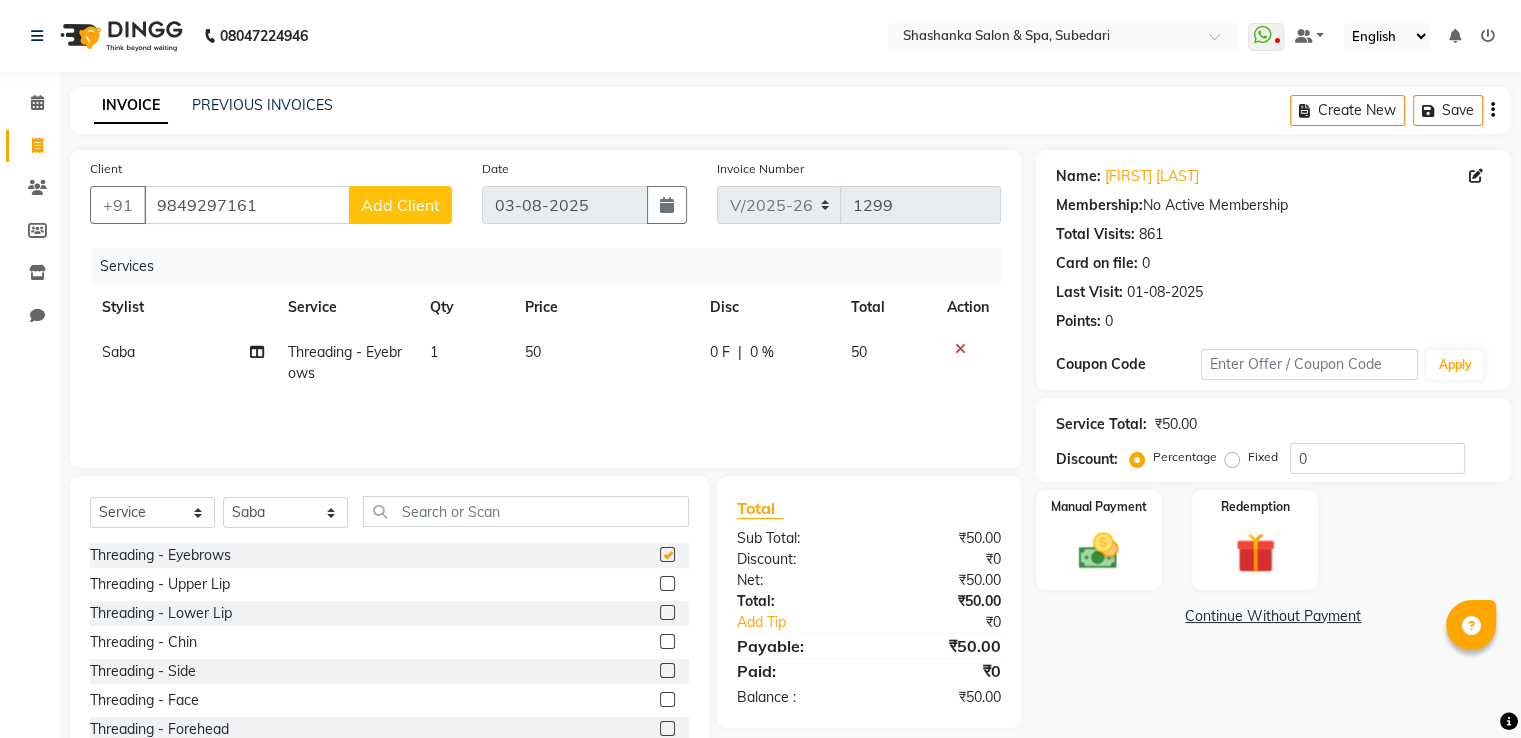 checkbox on "false" 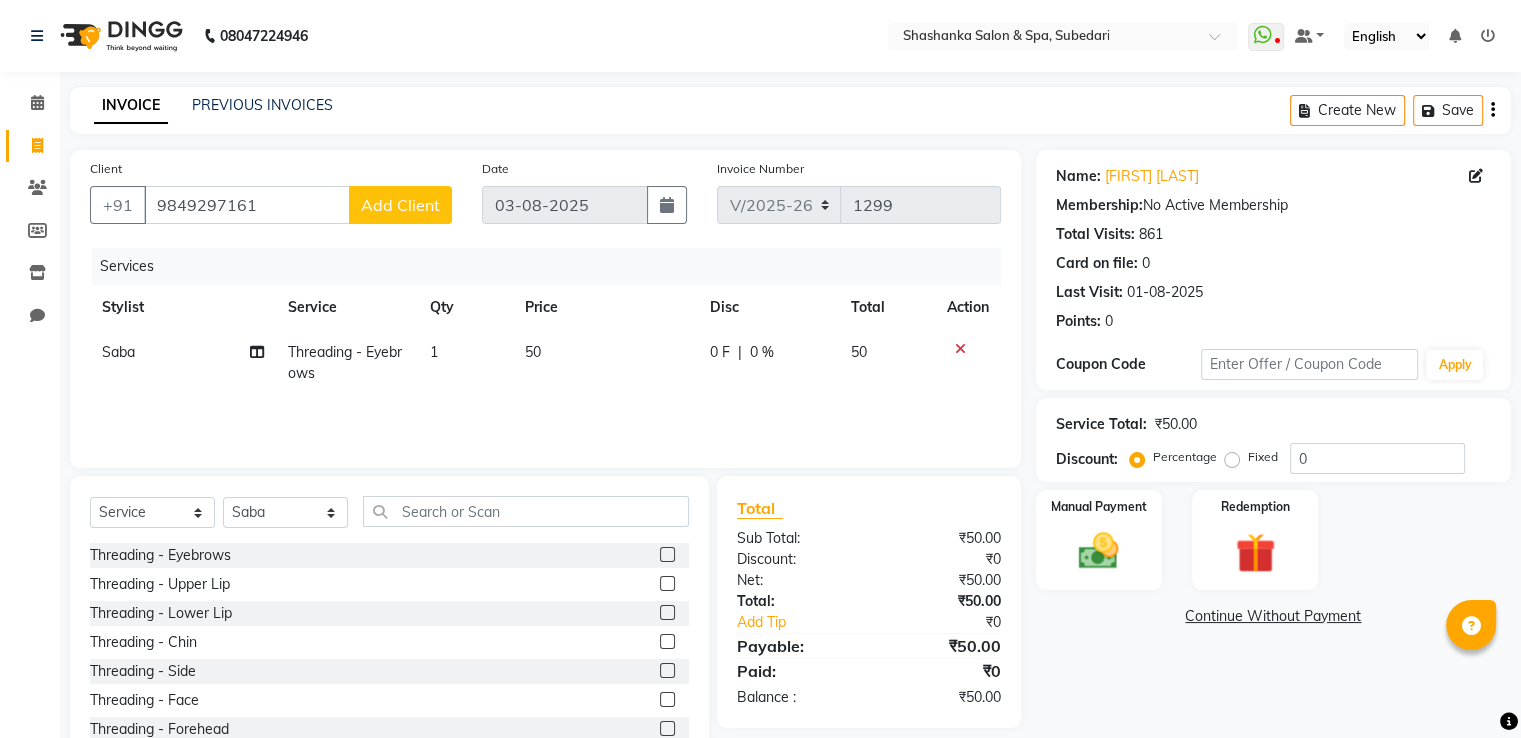 click 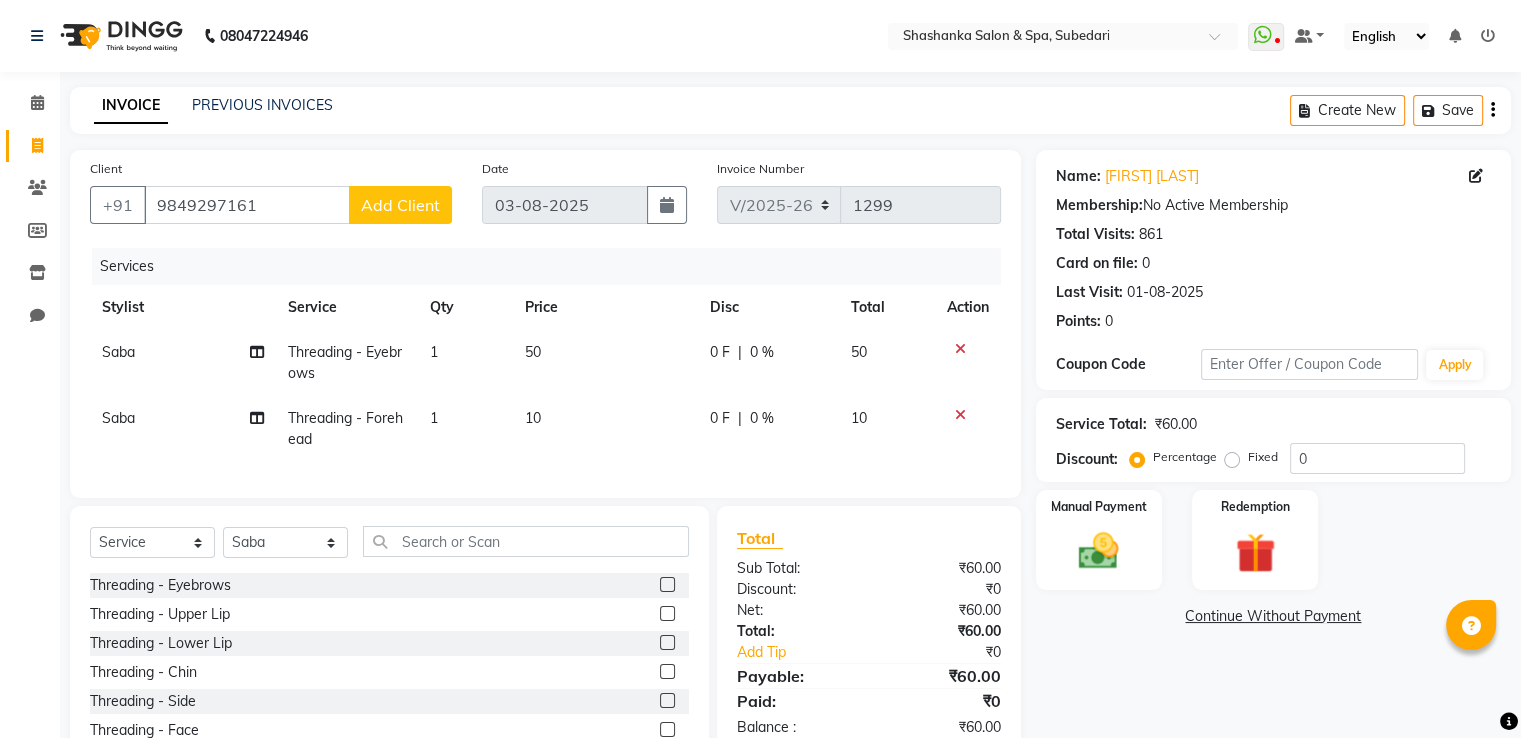 checkbox on "false" 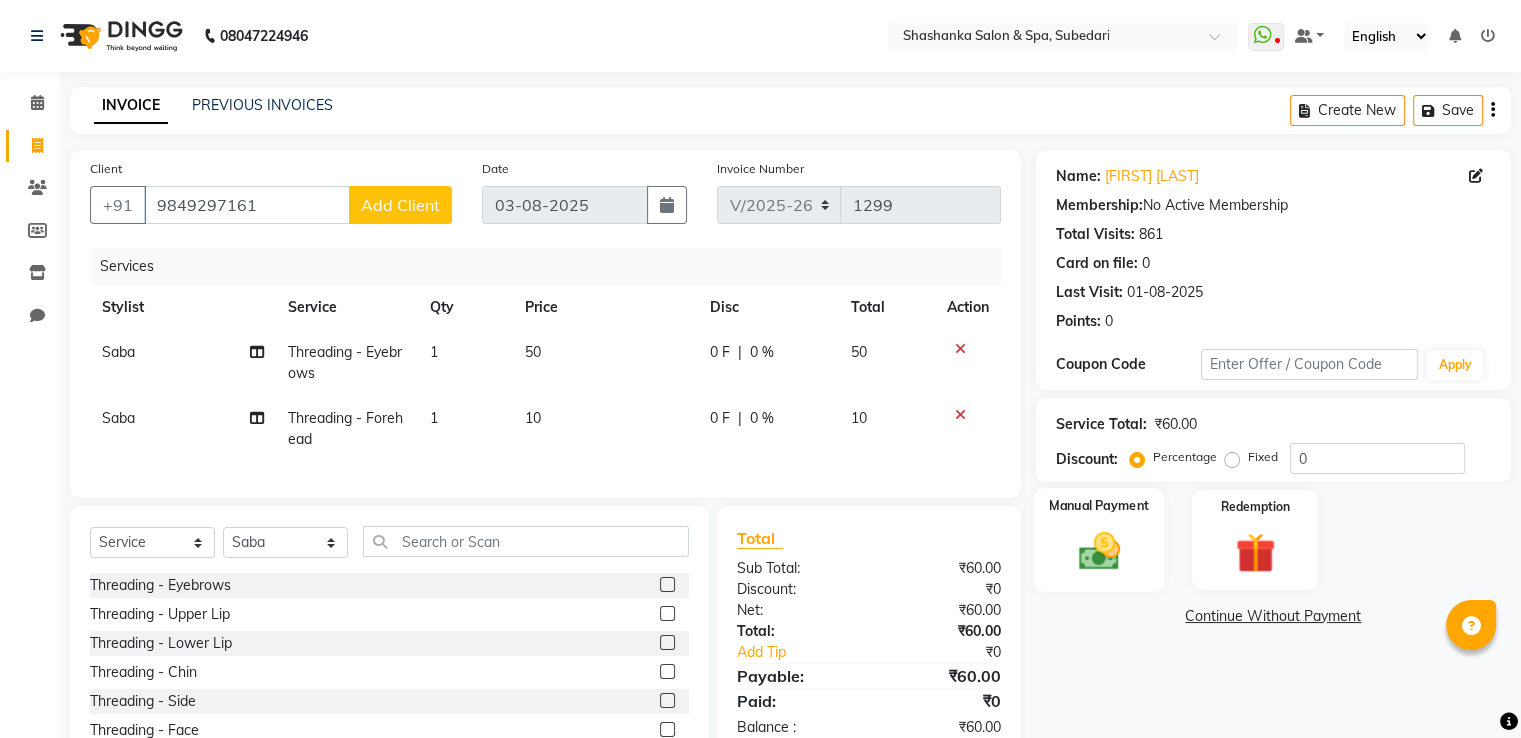 click on "Manual Payment" 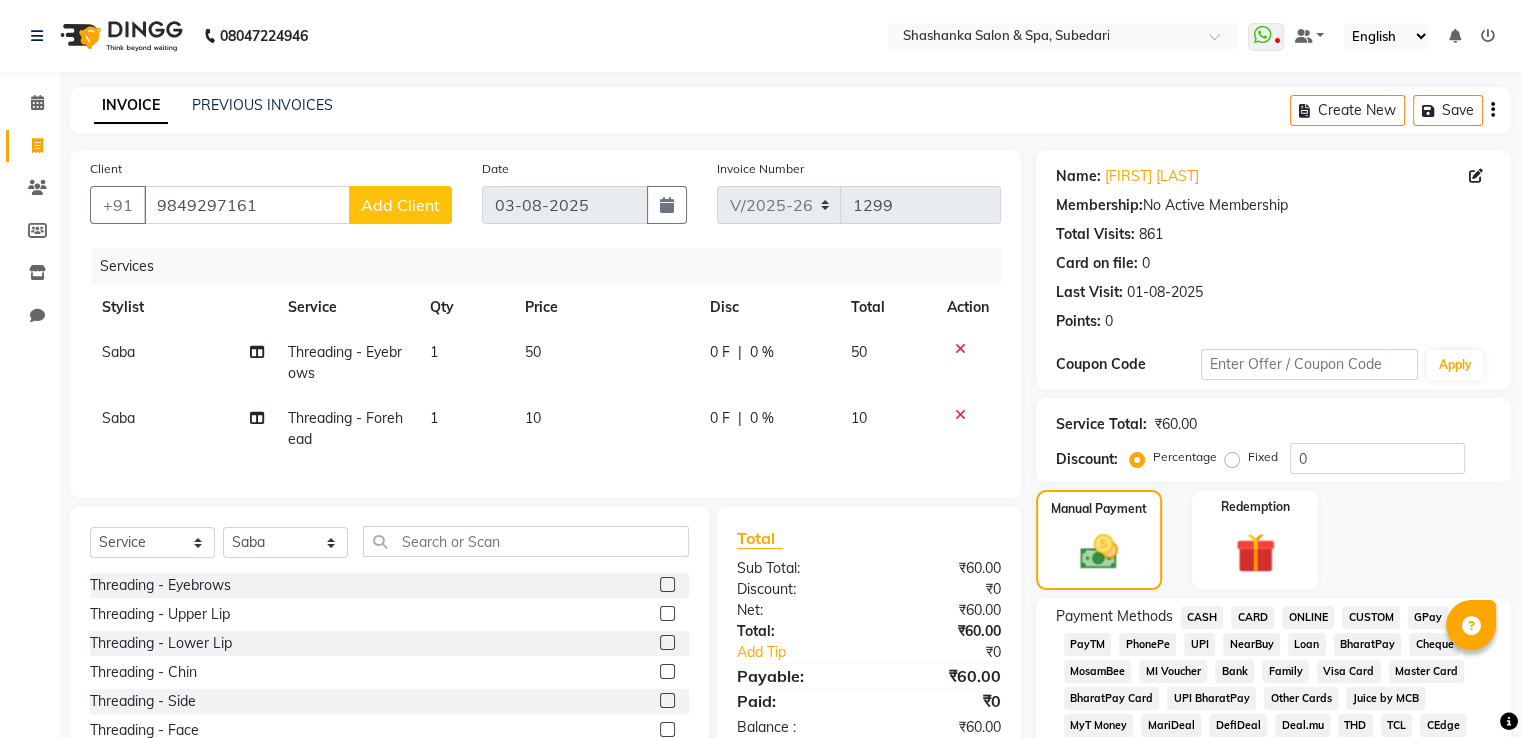 click on "CASH" 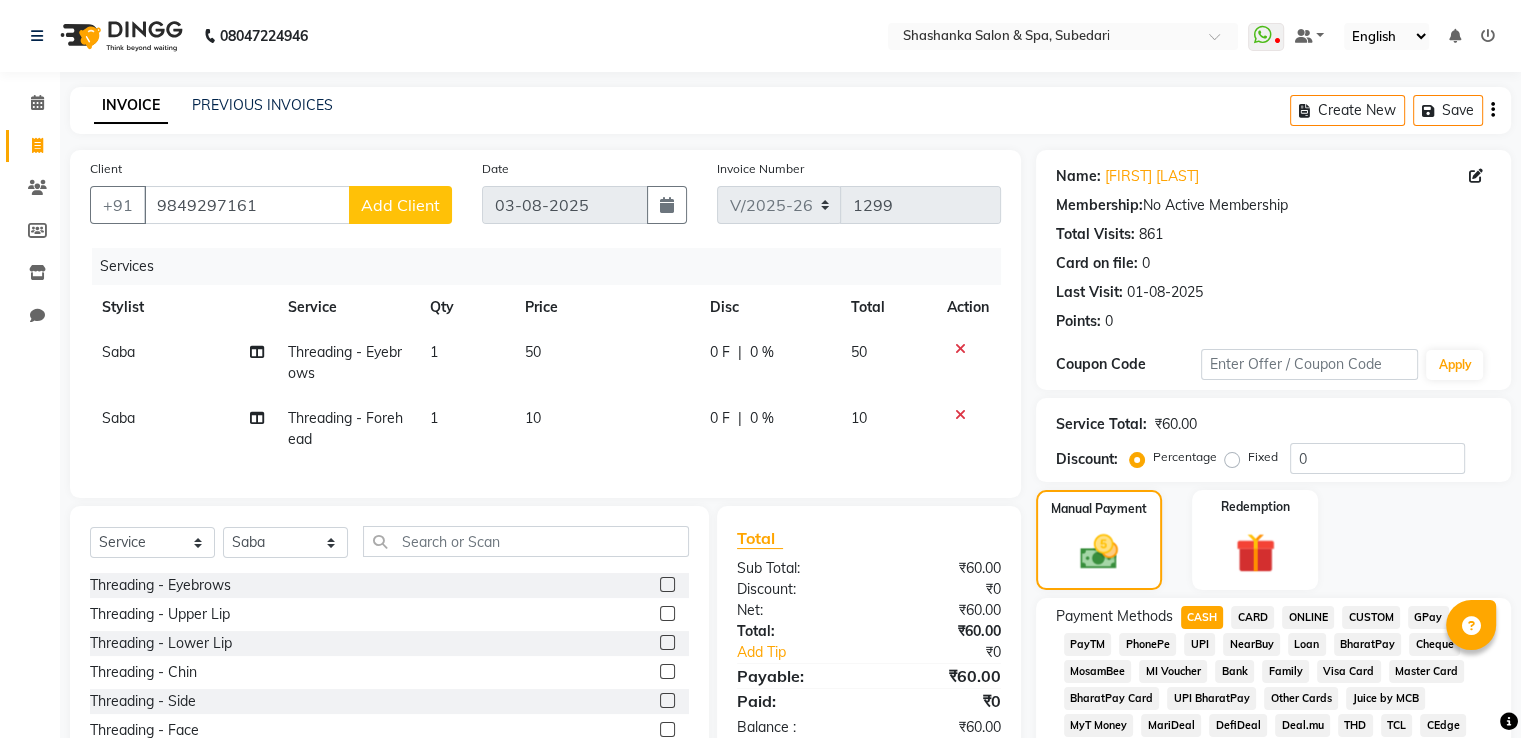 scroll, scrollTop: 609, scrollLeft: 0, axis: vertical 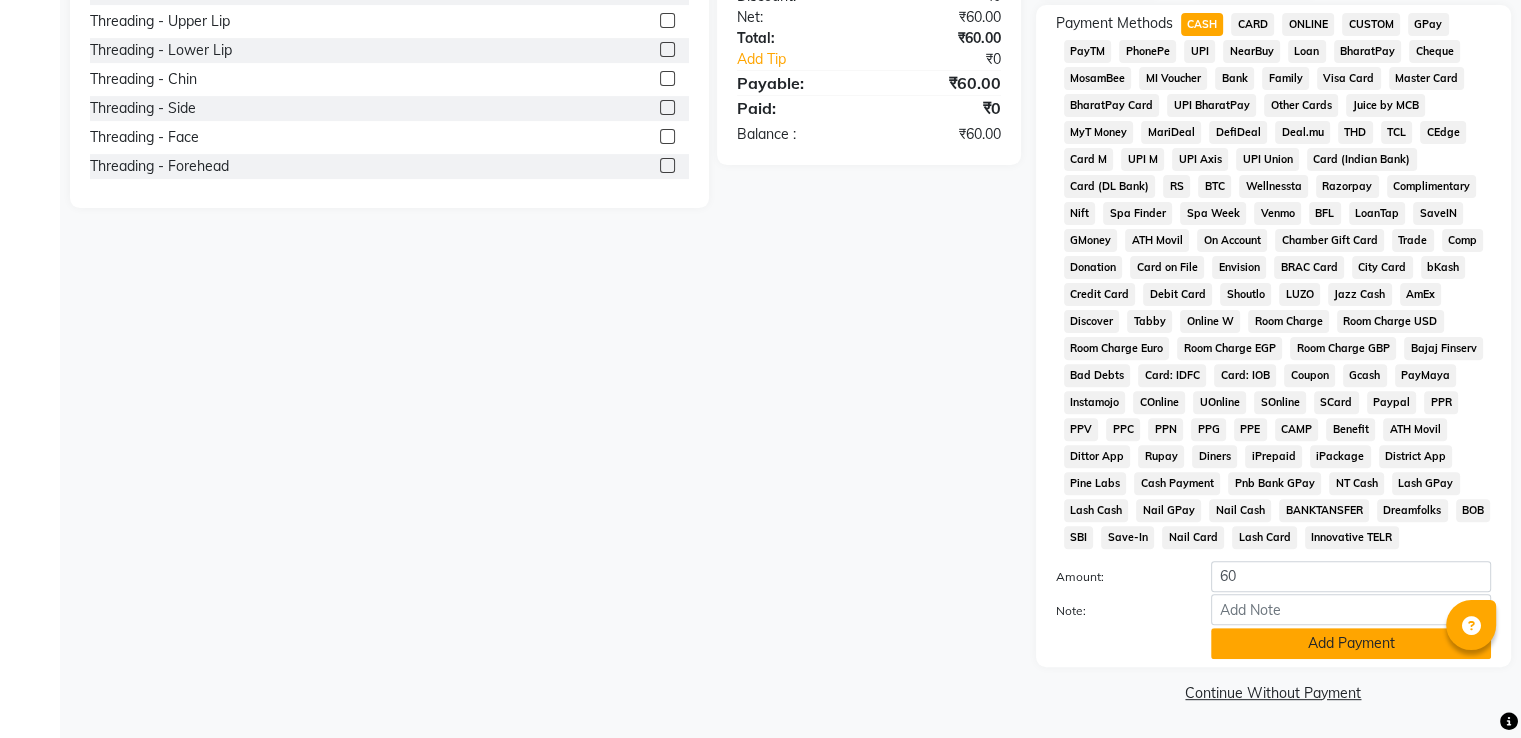 click on "Add Payment" 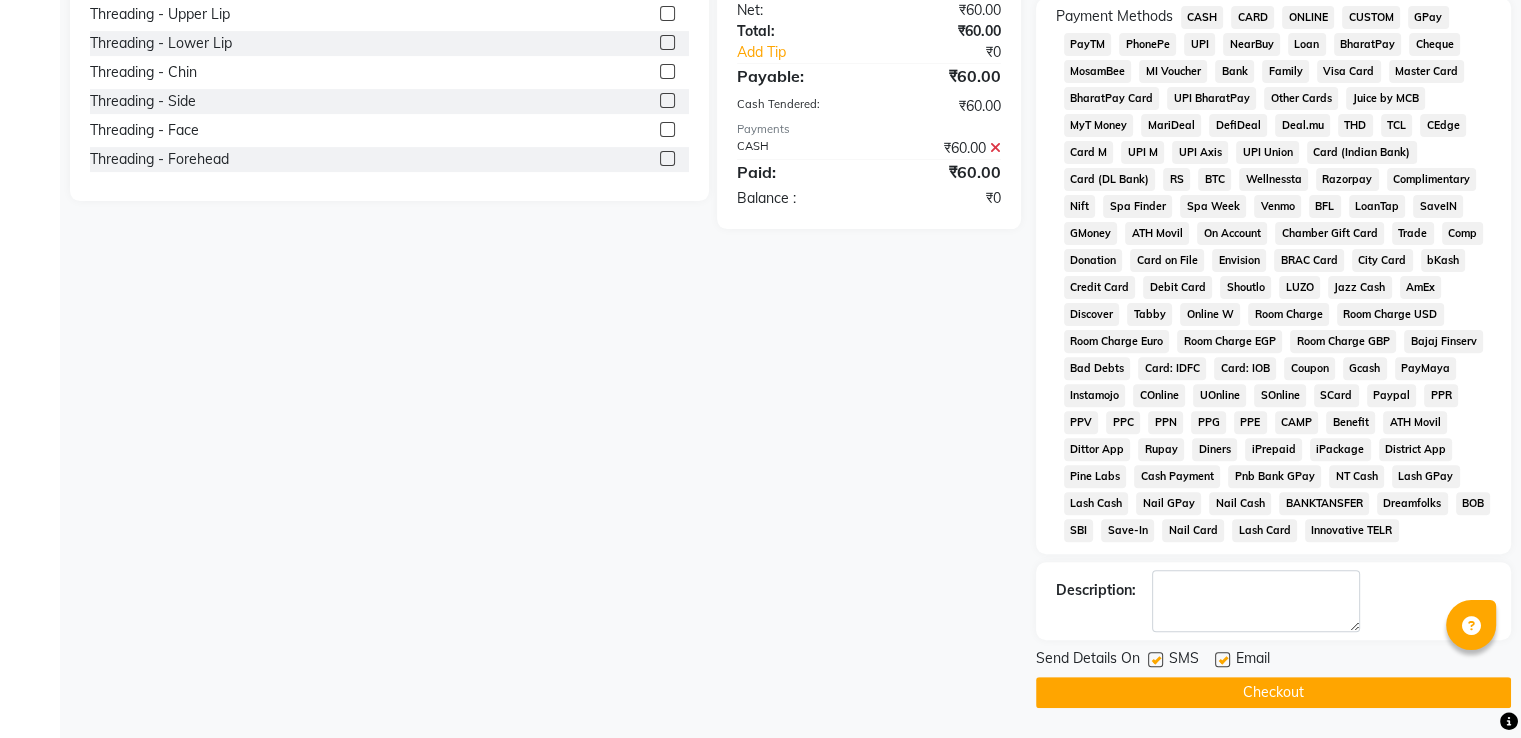 click on "Checkout" 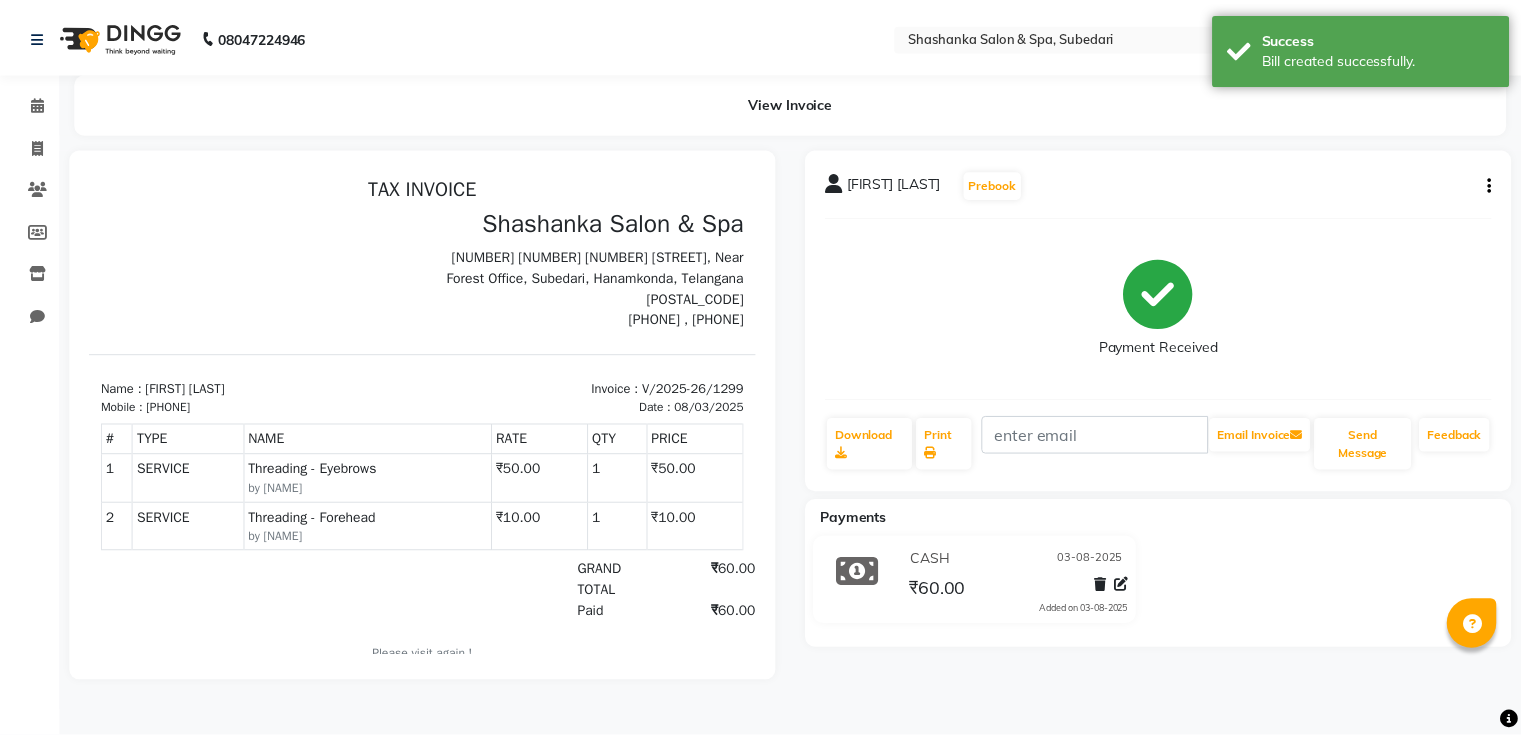 scroll, scrollTop: 0, scrollLeft: 0, axis: both 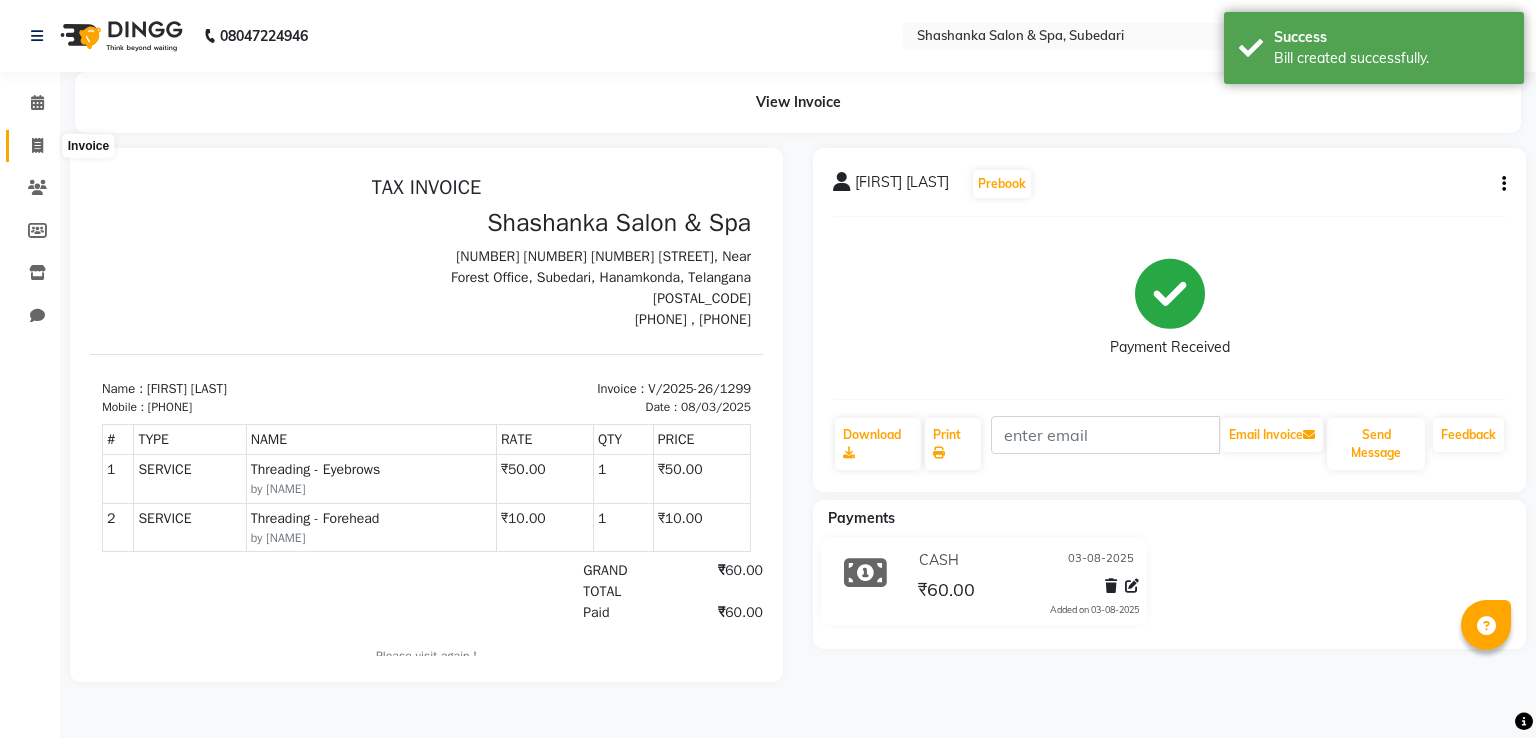 click 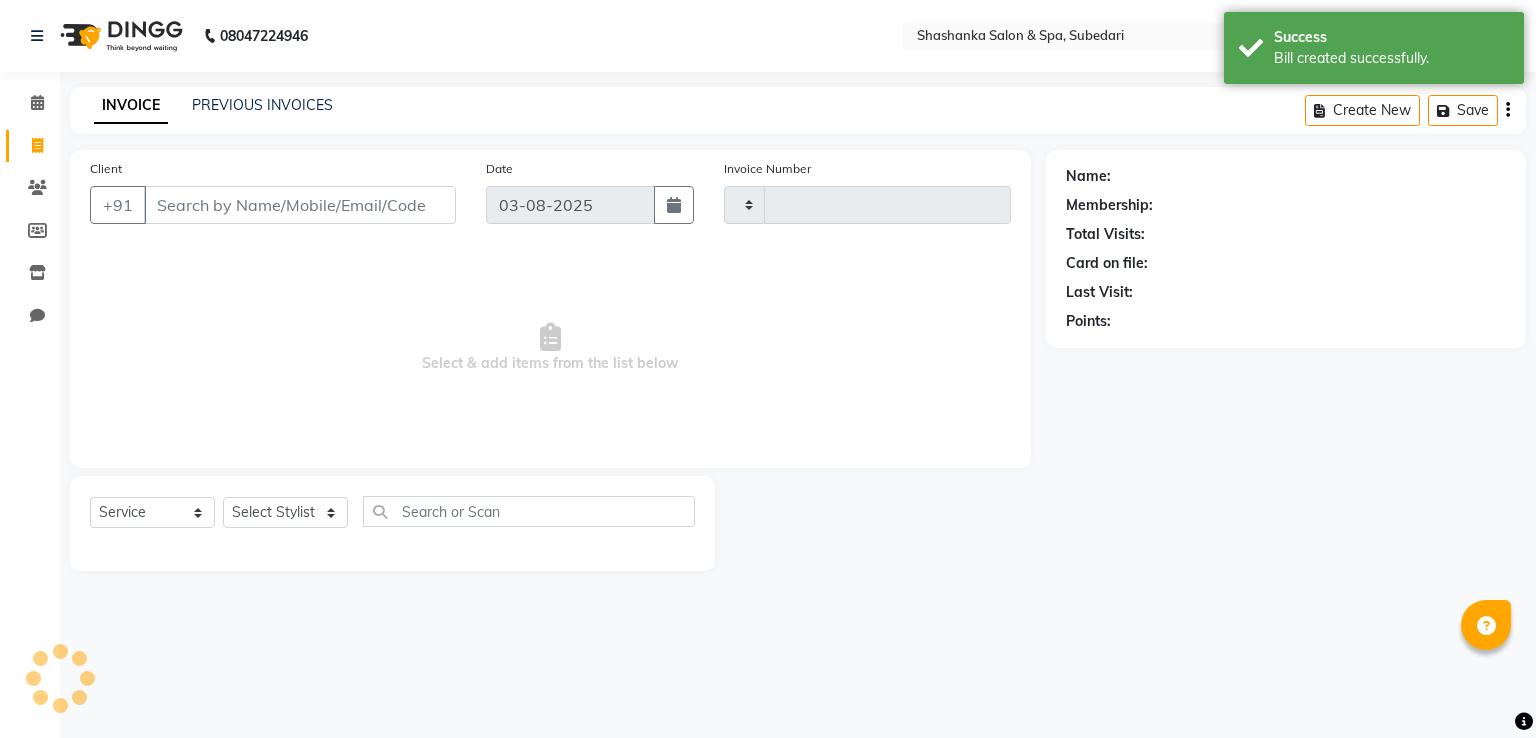 type on "1300" 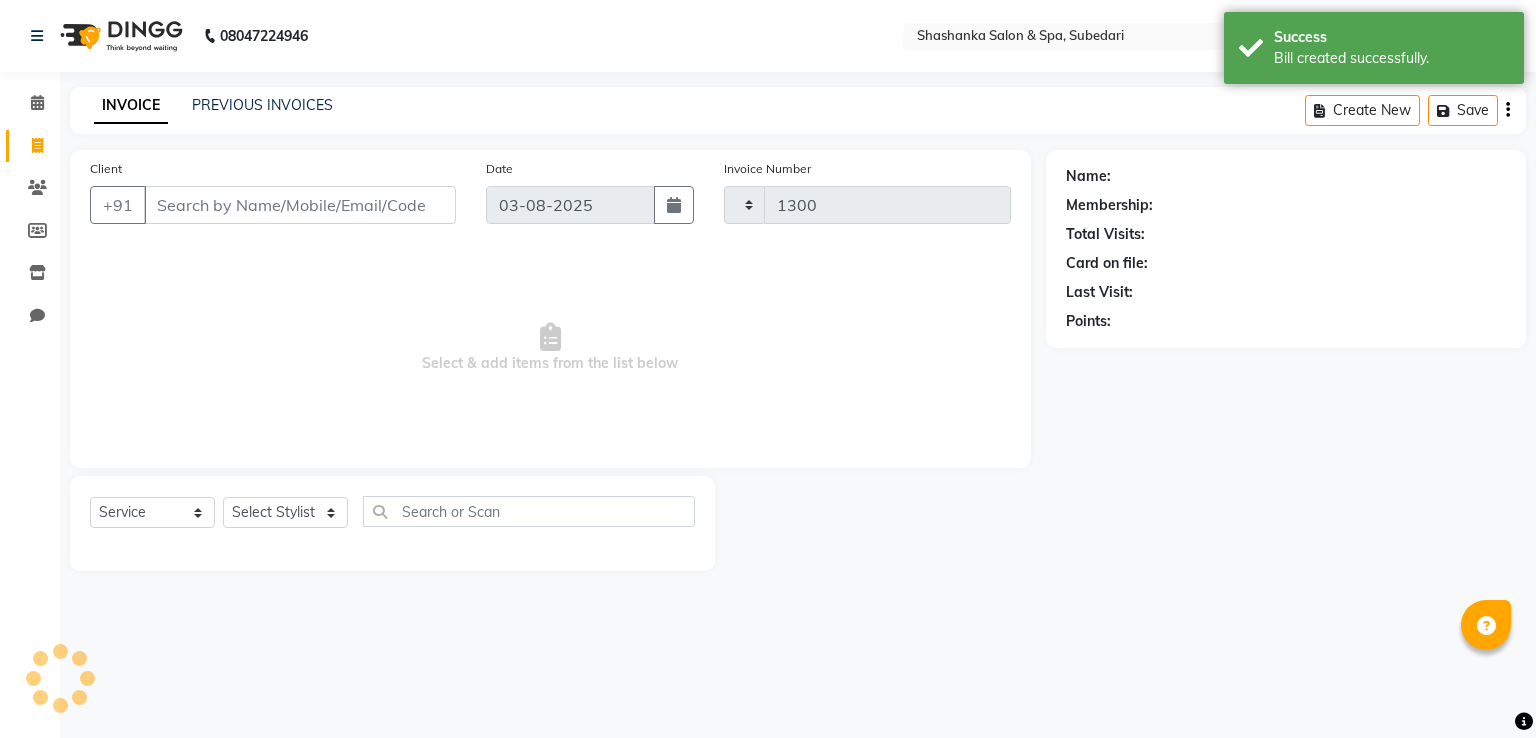 select on "67" 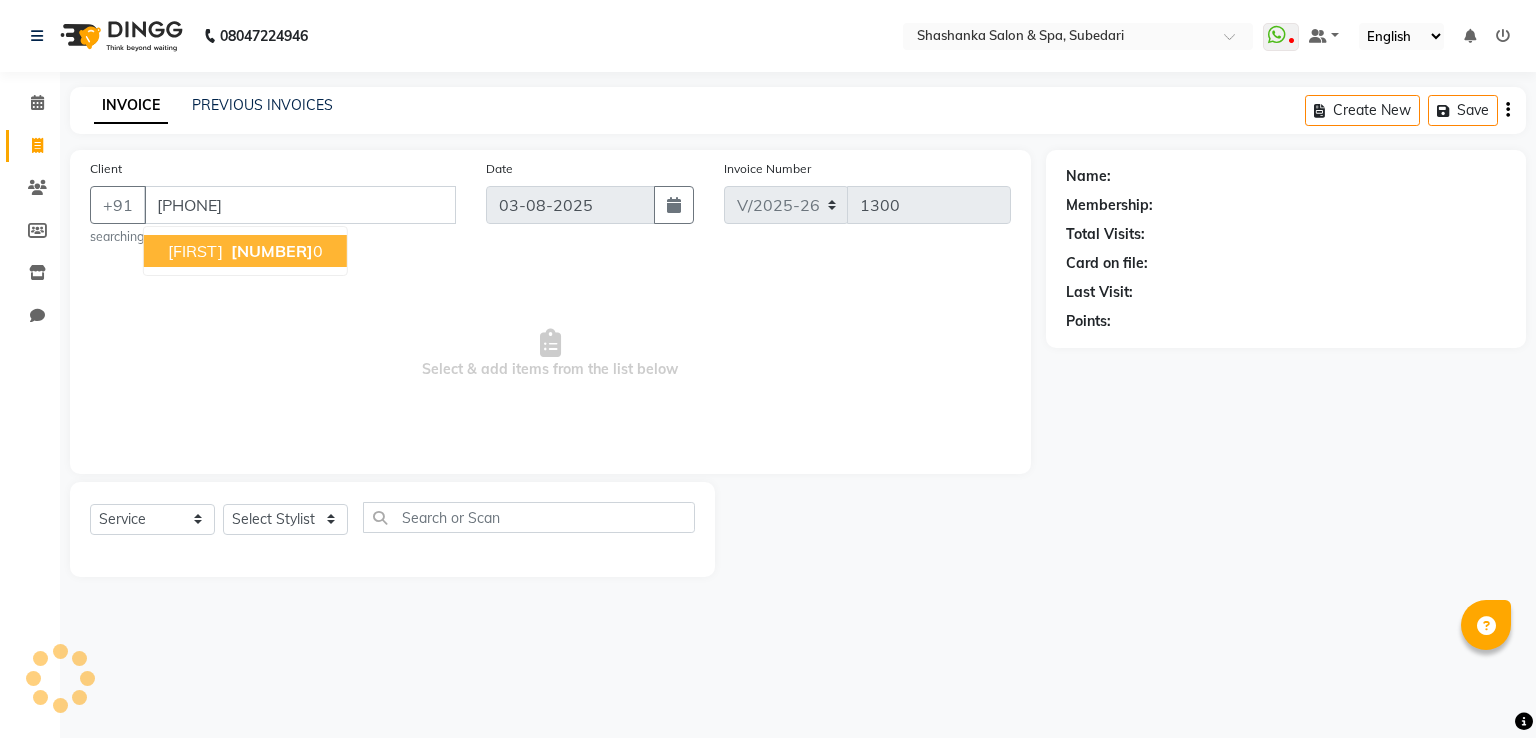 type on "[PHONE]" 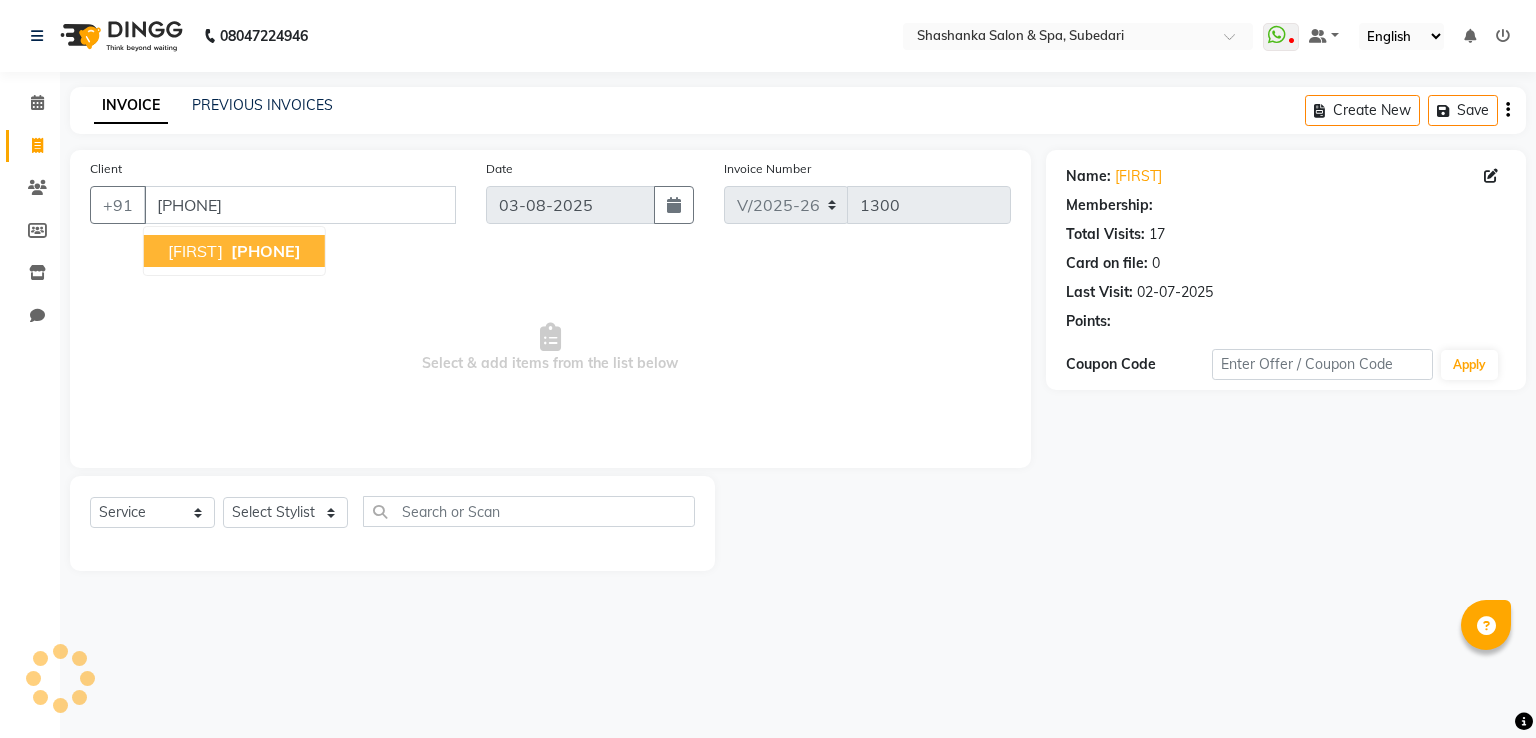 select on "1: Object" 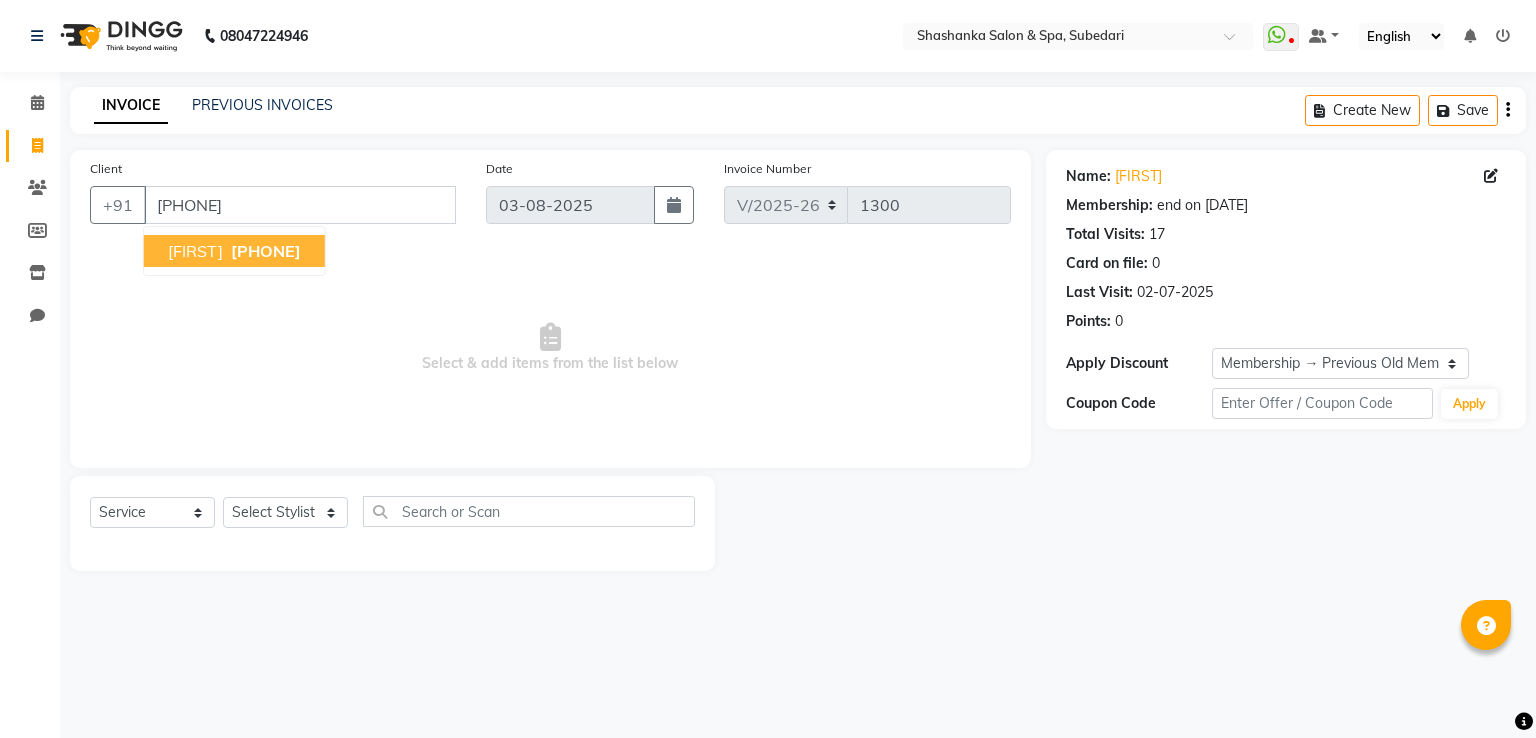 click on "[PHONE]" at bounding box center [266, 251] 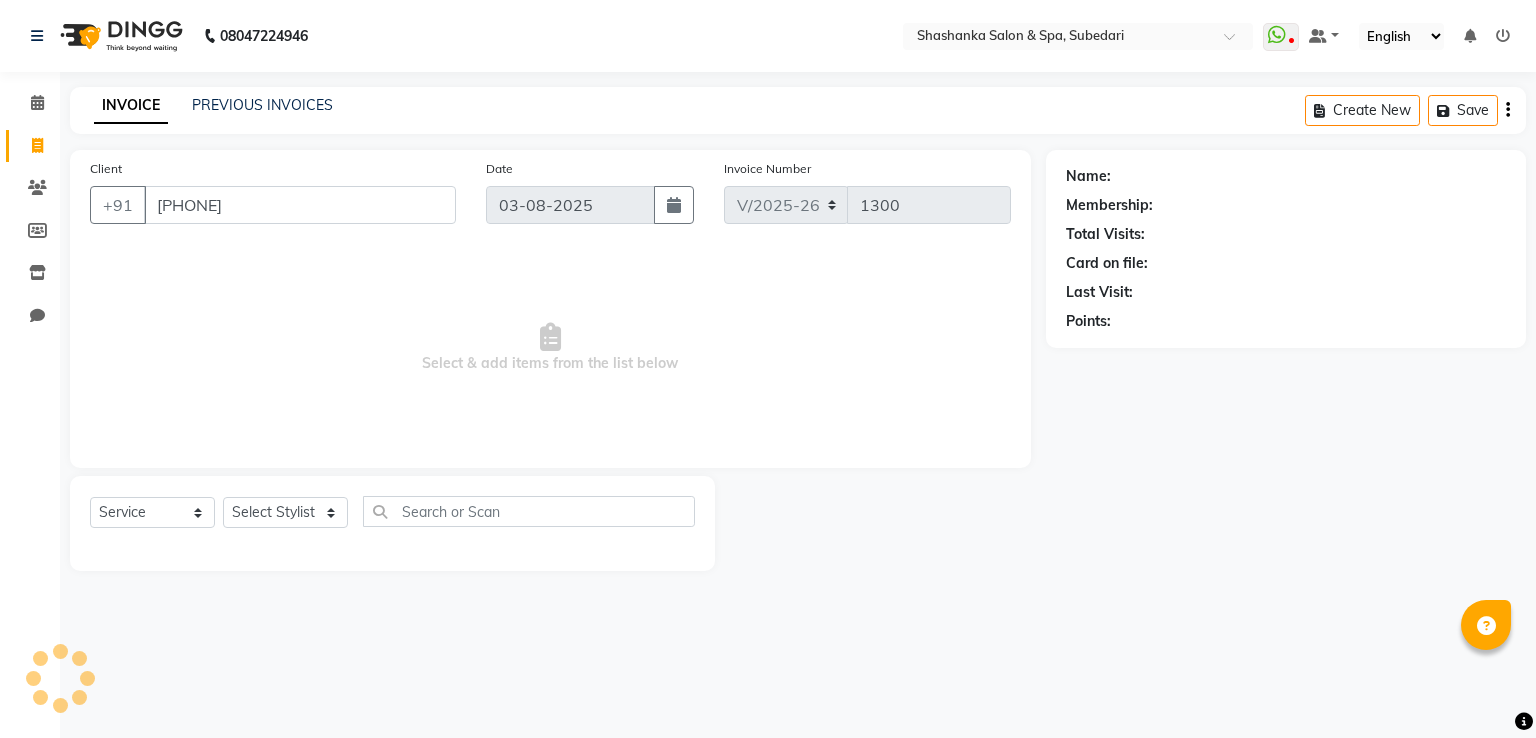 select on "1: Object" 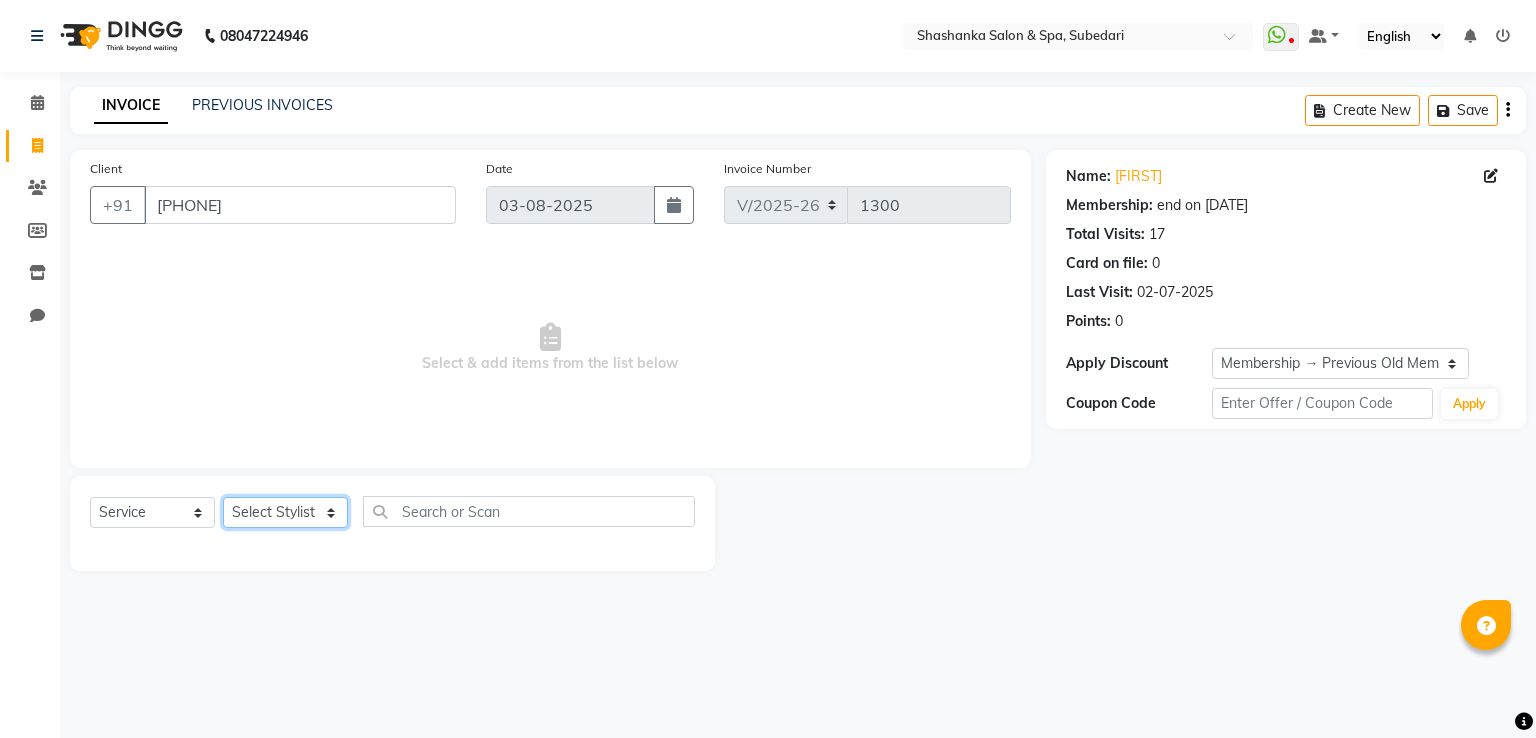 click on "Select Stylist [FIRST] [FIRST] Receptionist [FIRST] [FIRST] [FIRST] [FIRST] [FIRST]" 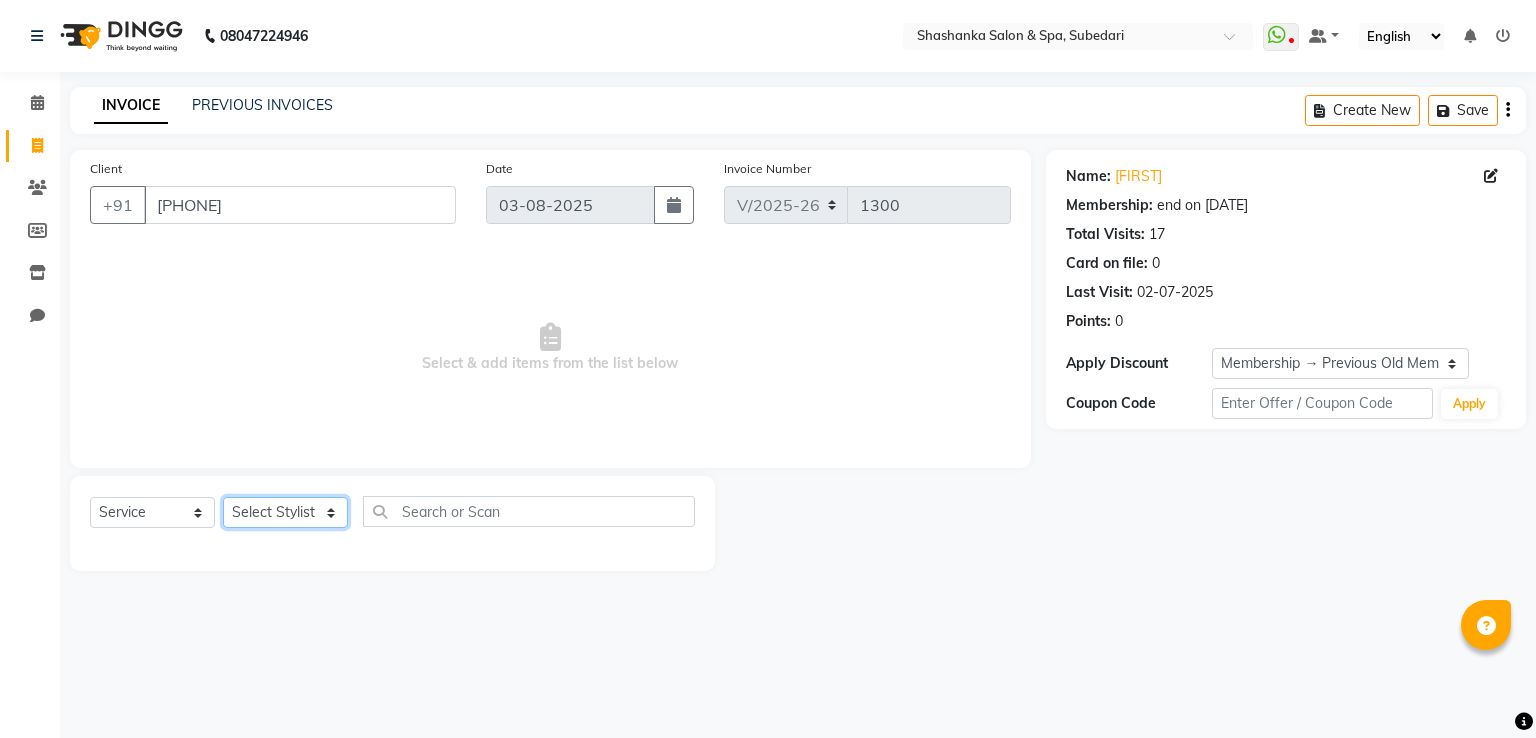 select on "15618" 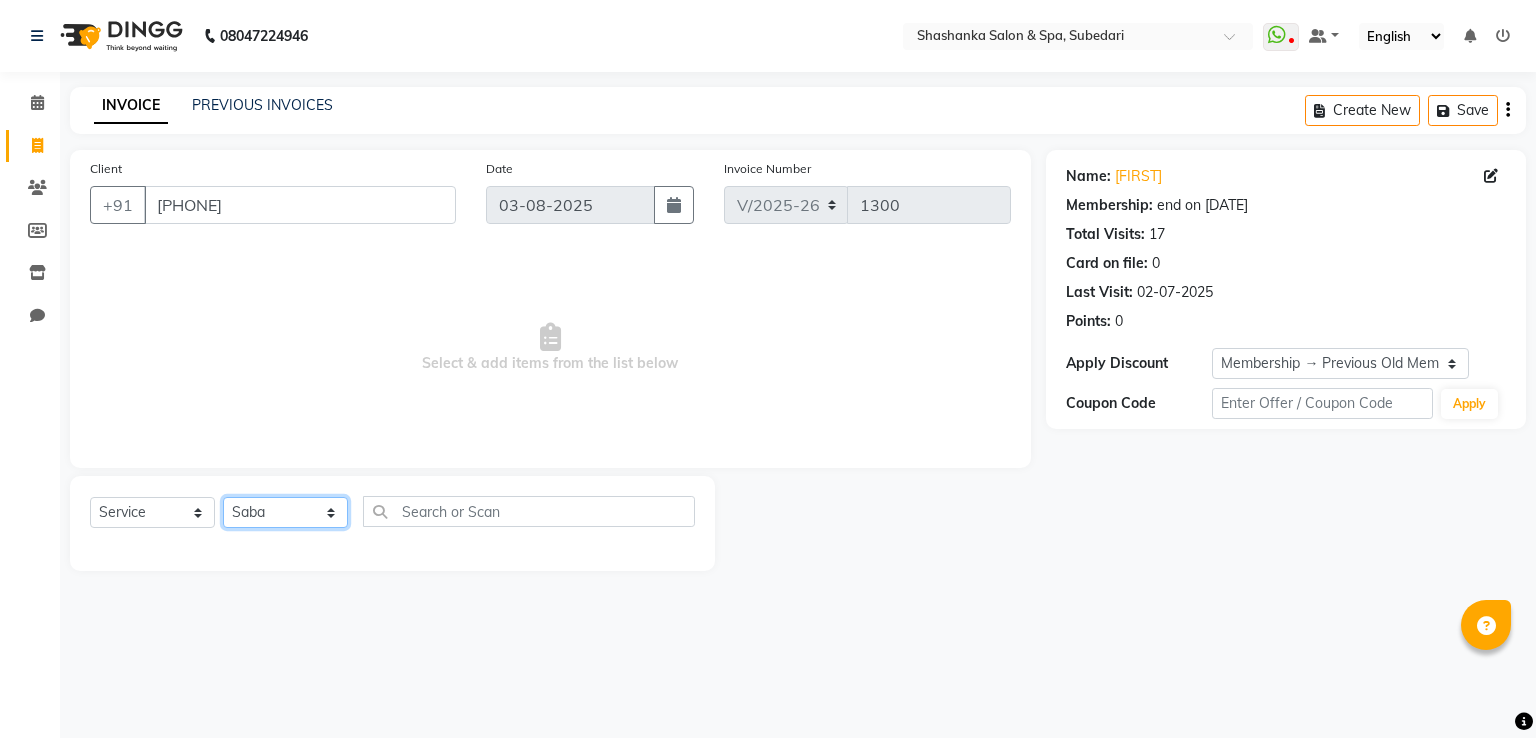 click on "Select Stylist [FIRST] [FIRST] Receptionist [FIRST] [FIRST] [FIRST] [FIRST] [FIRST]" 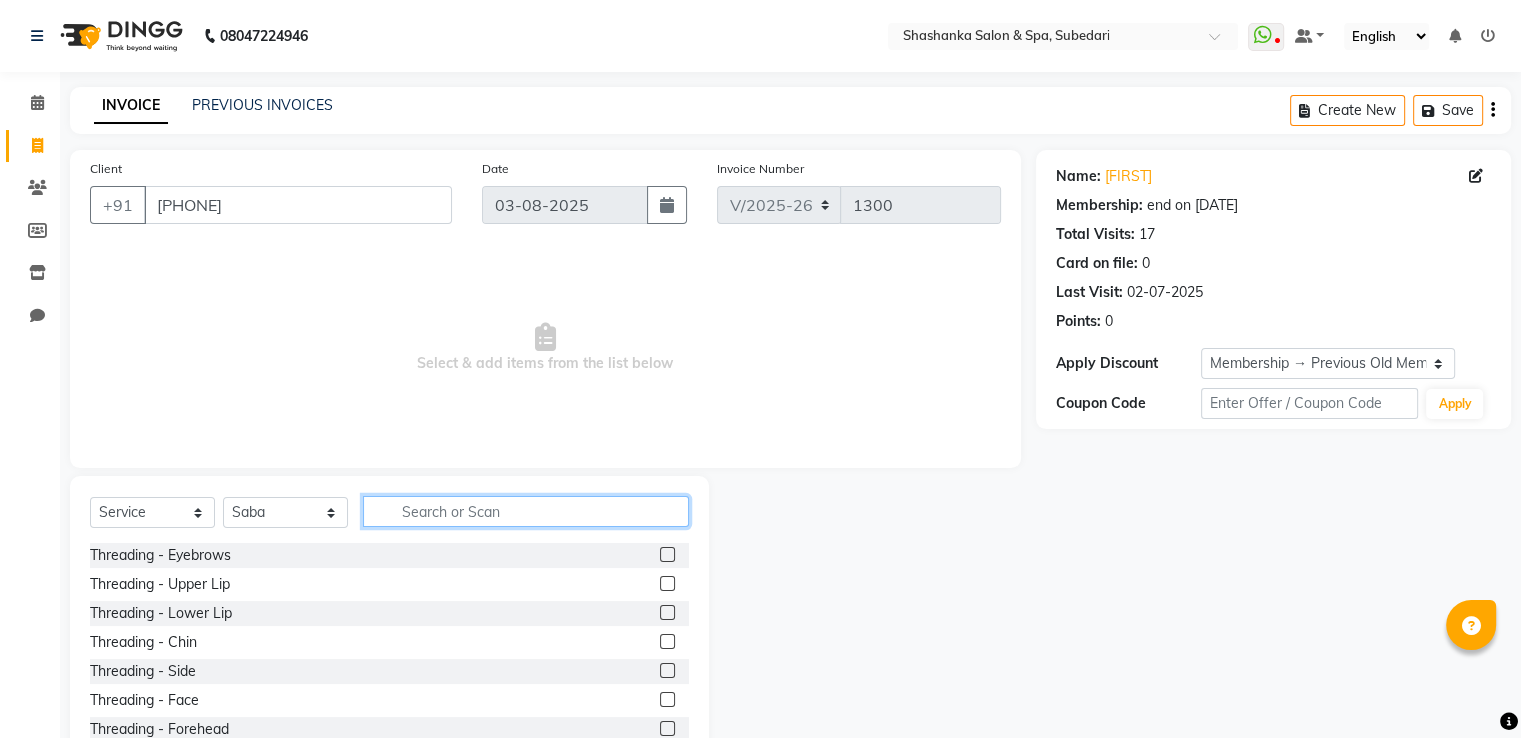 click 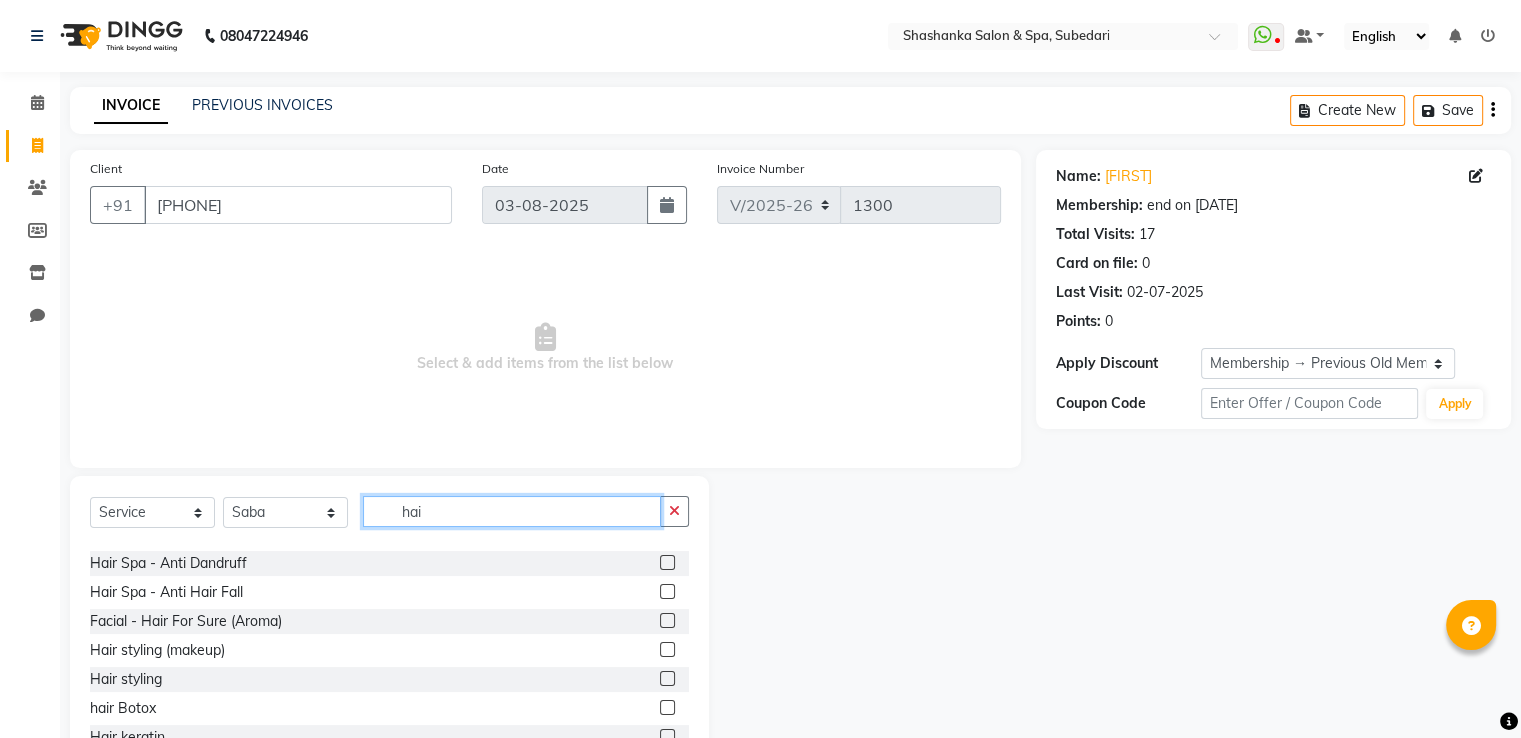 scroll, scrollTop: 756, scrollLeft: 0, axis: vertical 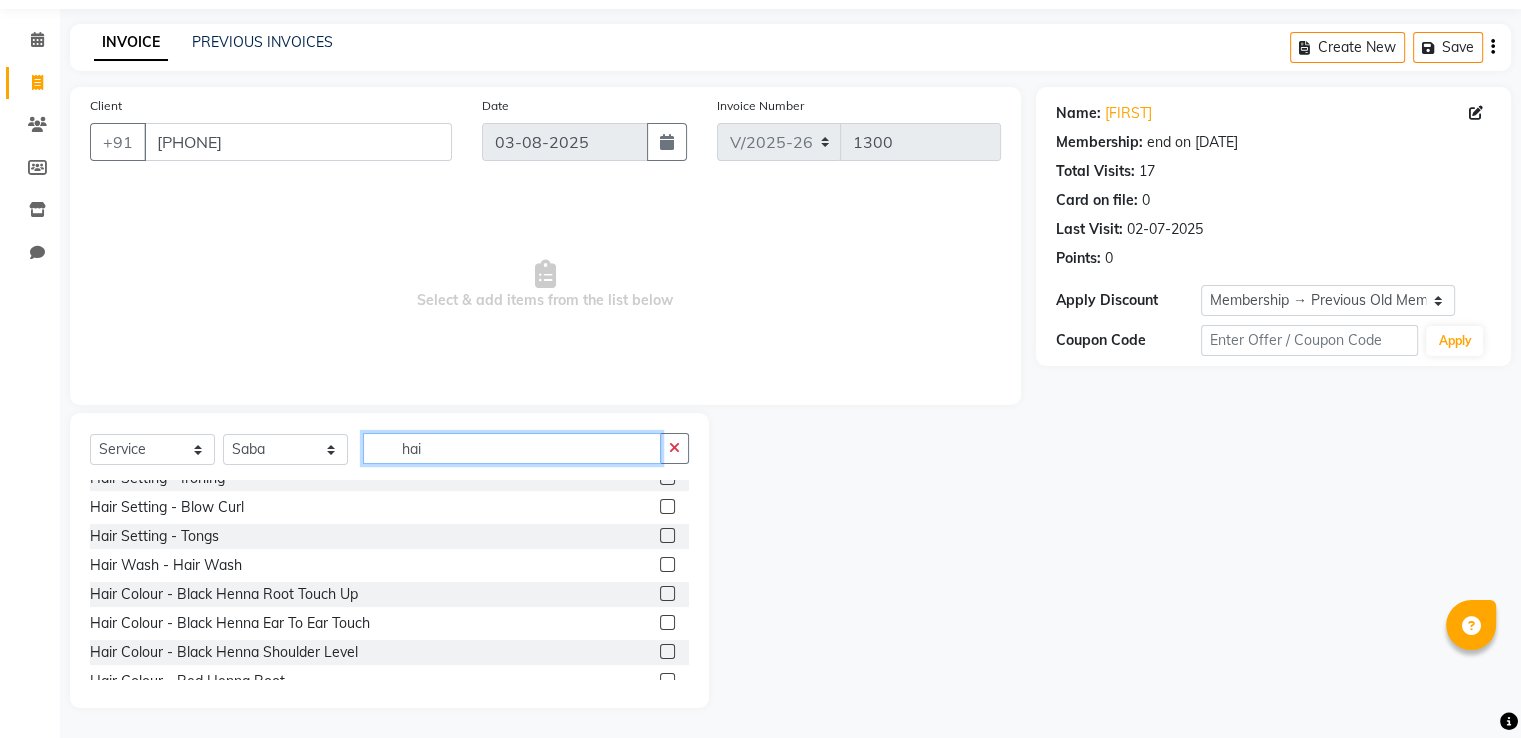 type on "hai" 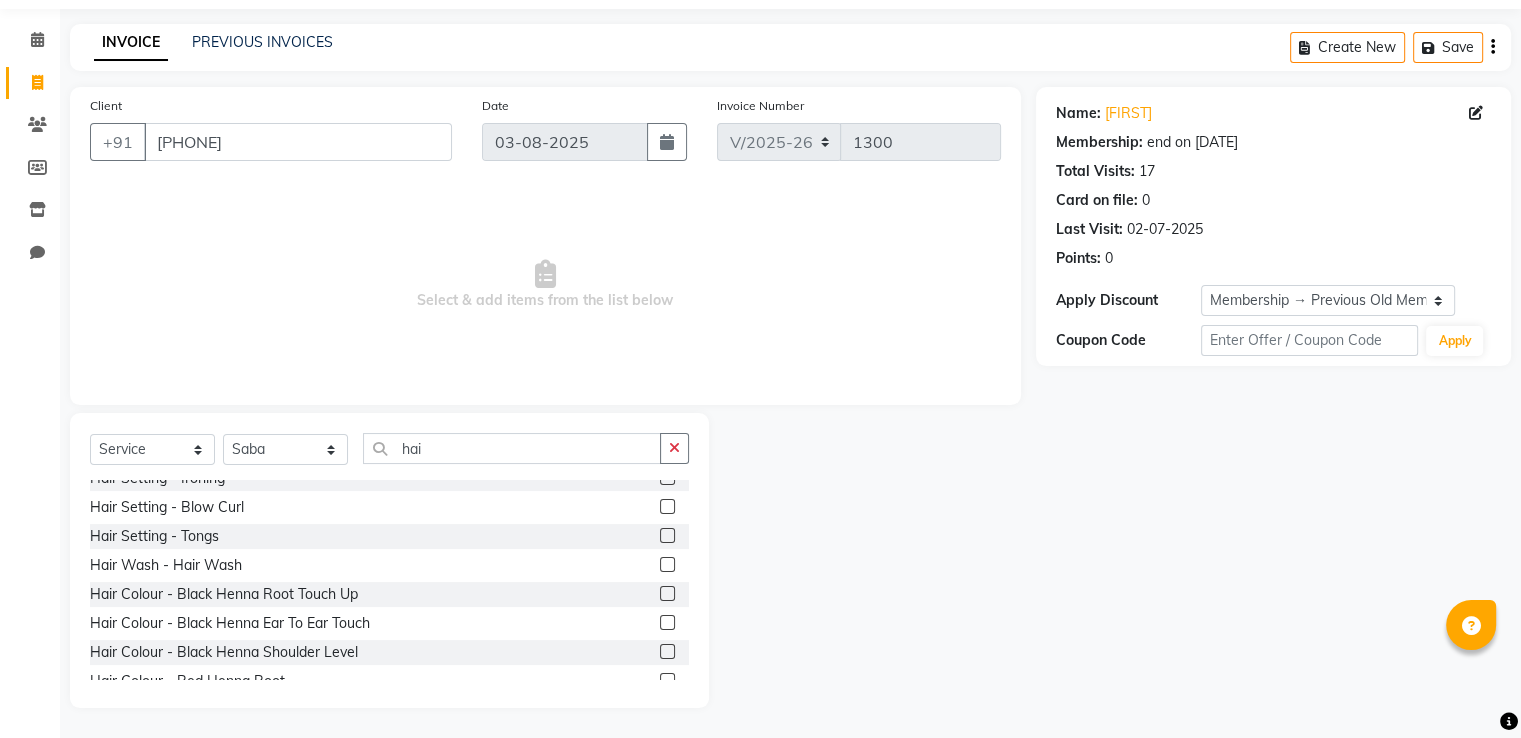 click 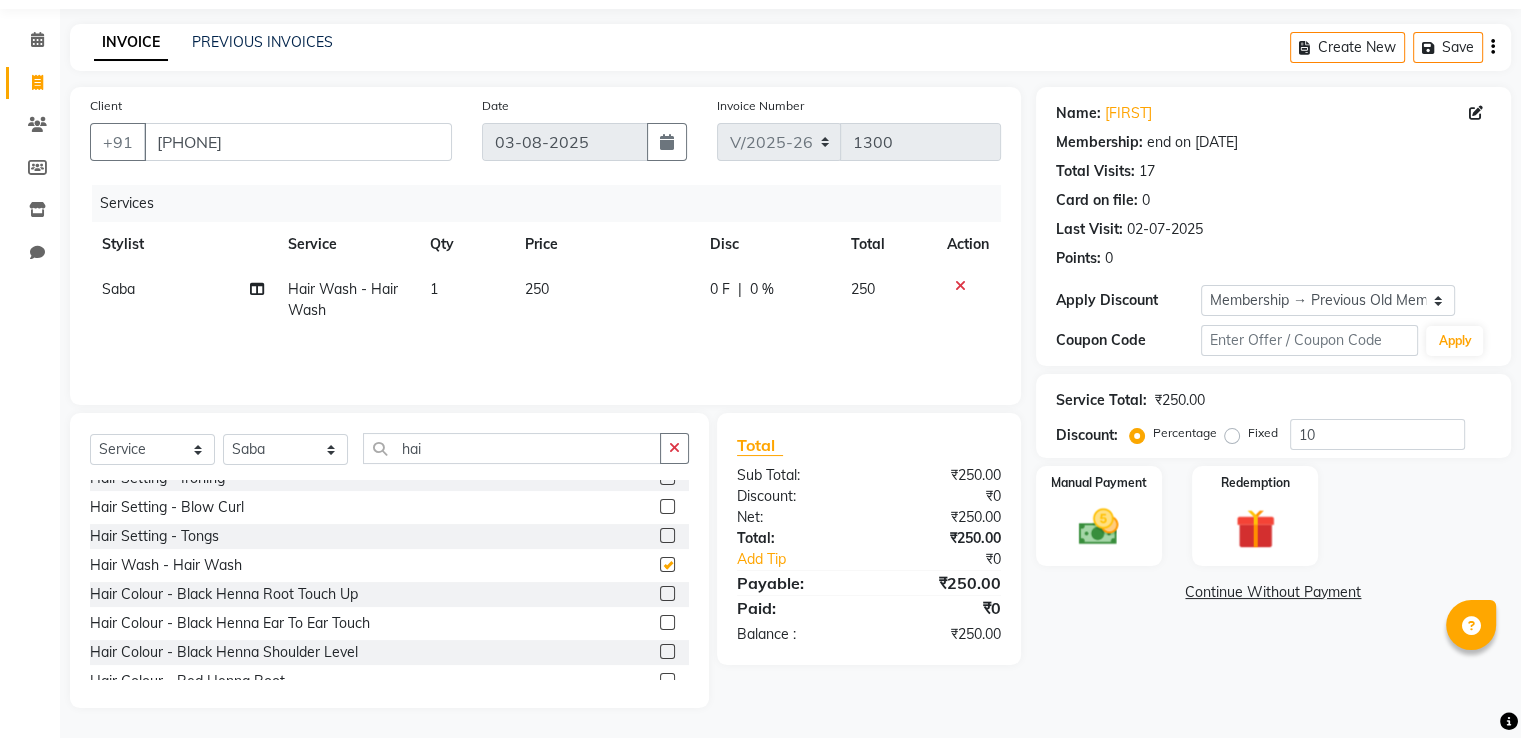 checkbox on "false" 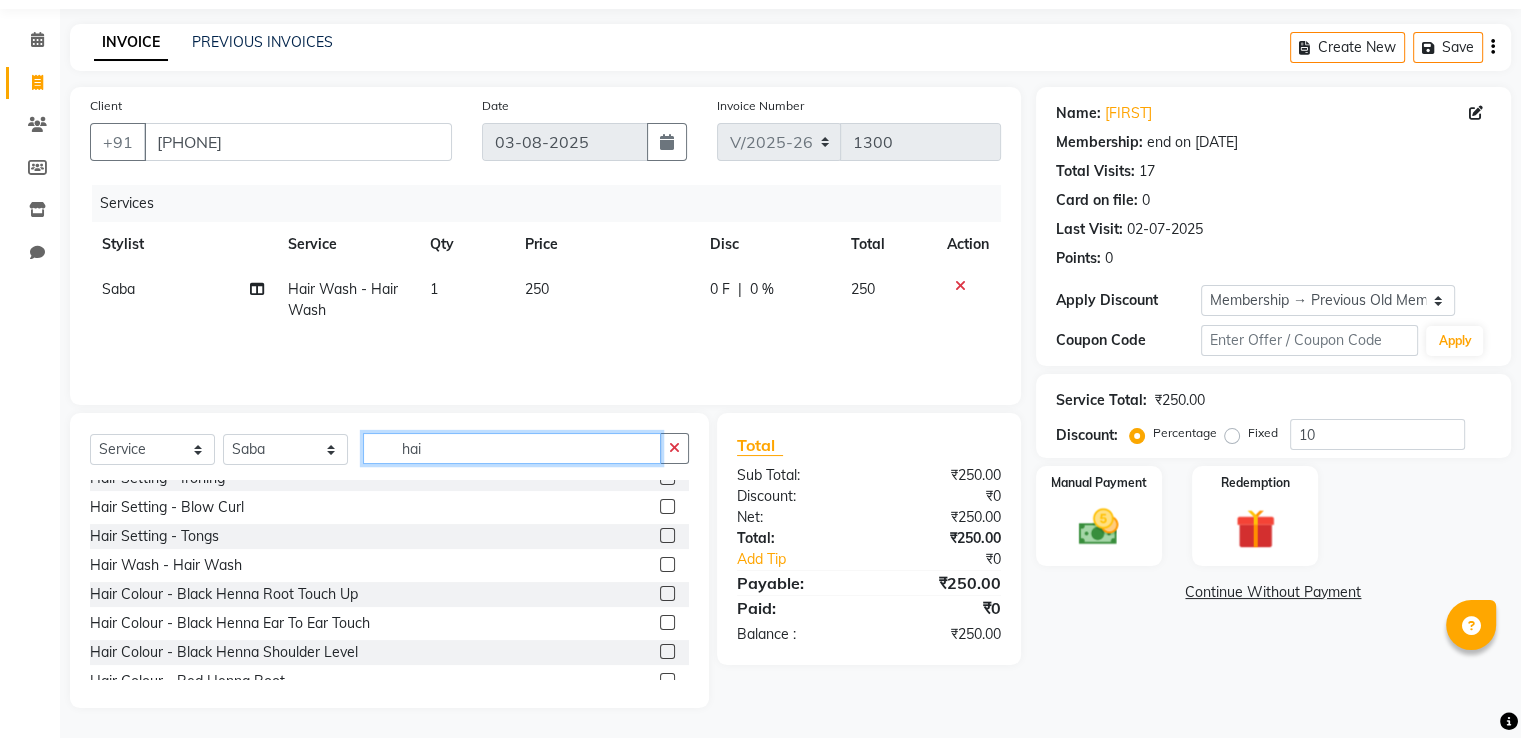 click on "hai" 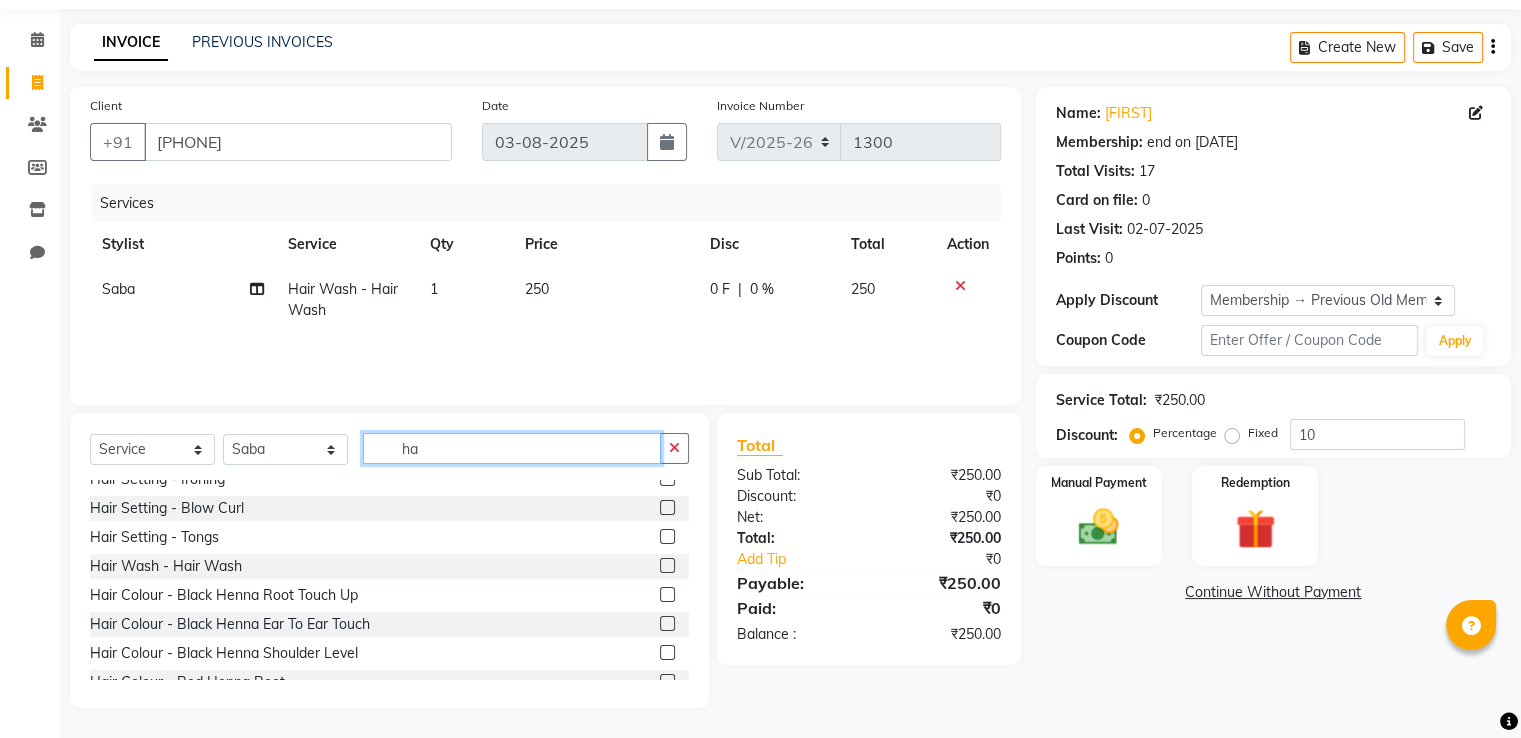type on "h" 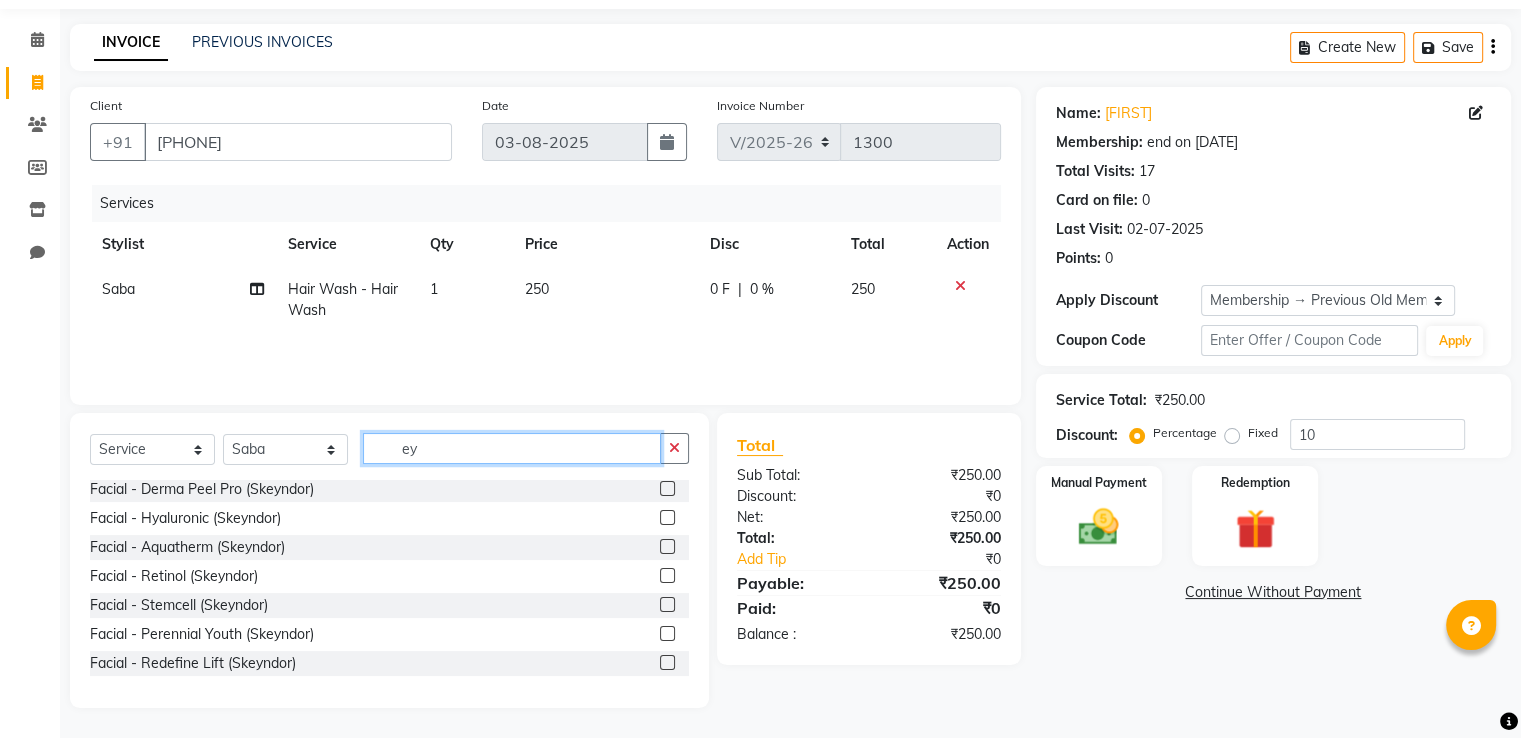 scroll, scrollTop: 119, scrollLeft: 0, axis: vertical 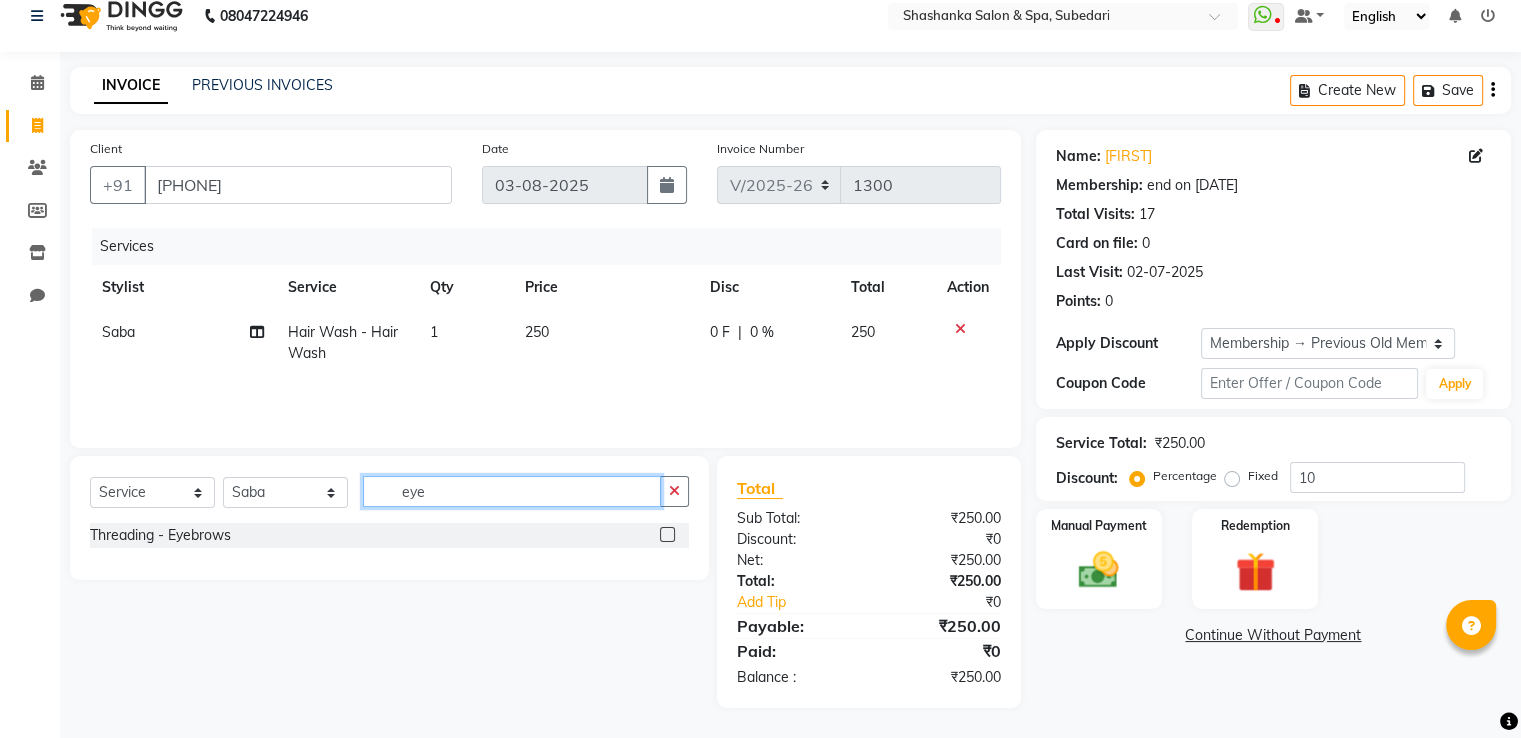 type on "eye" 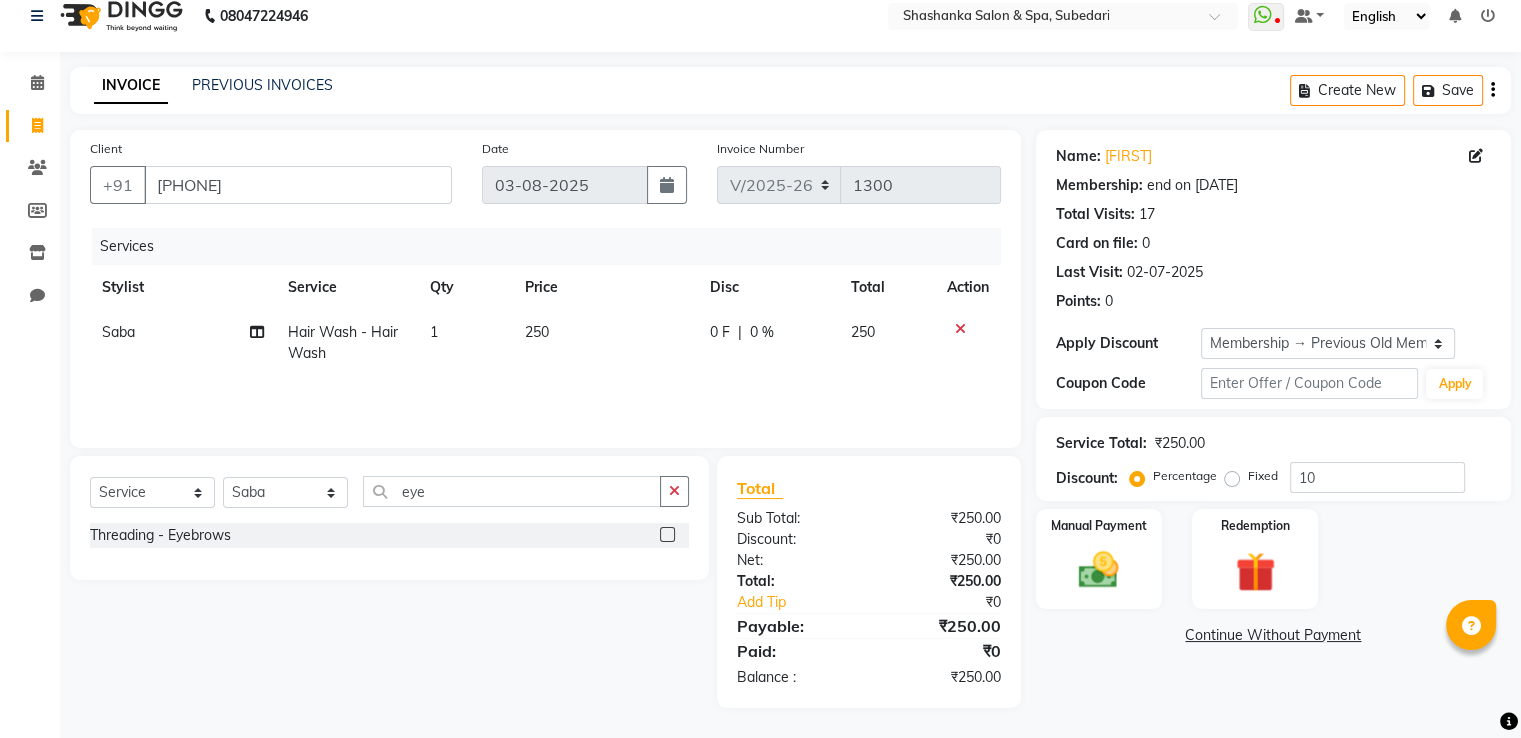 click 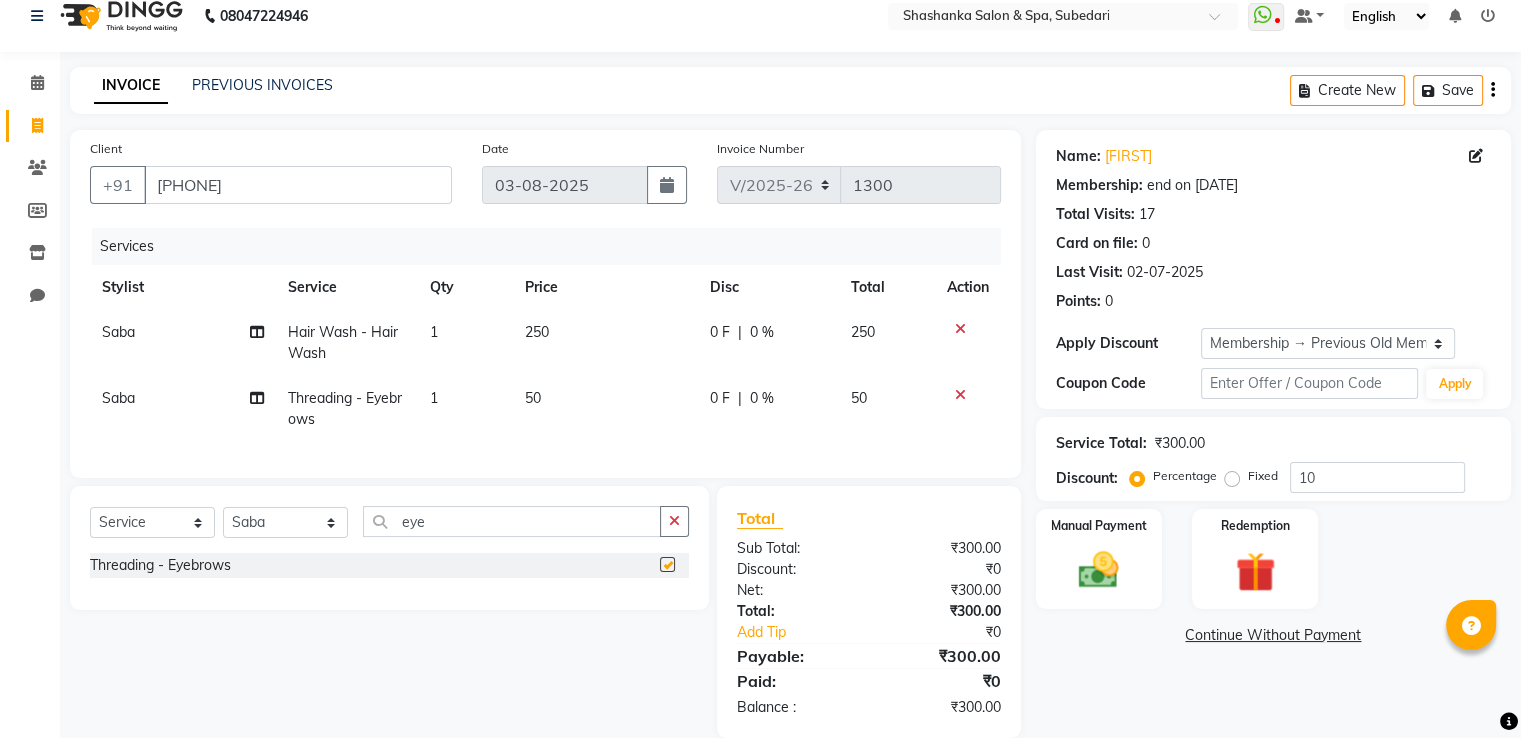 checkbox on "false" 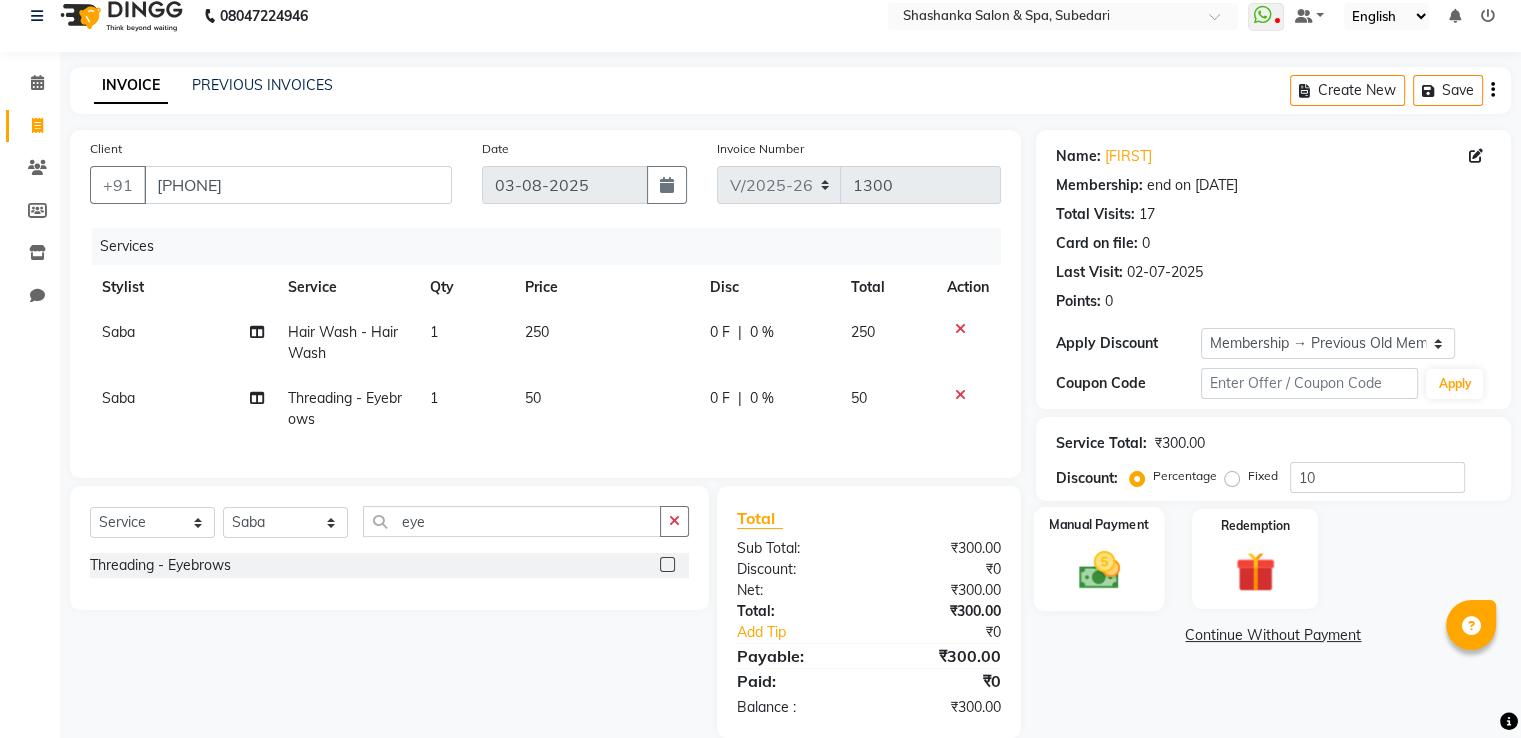 click 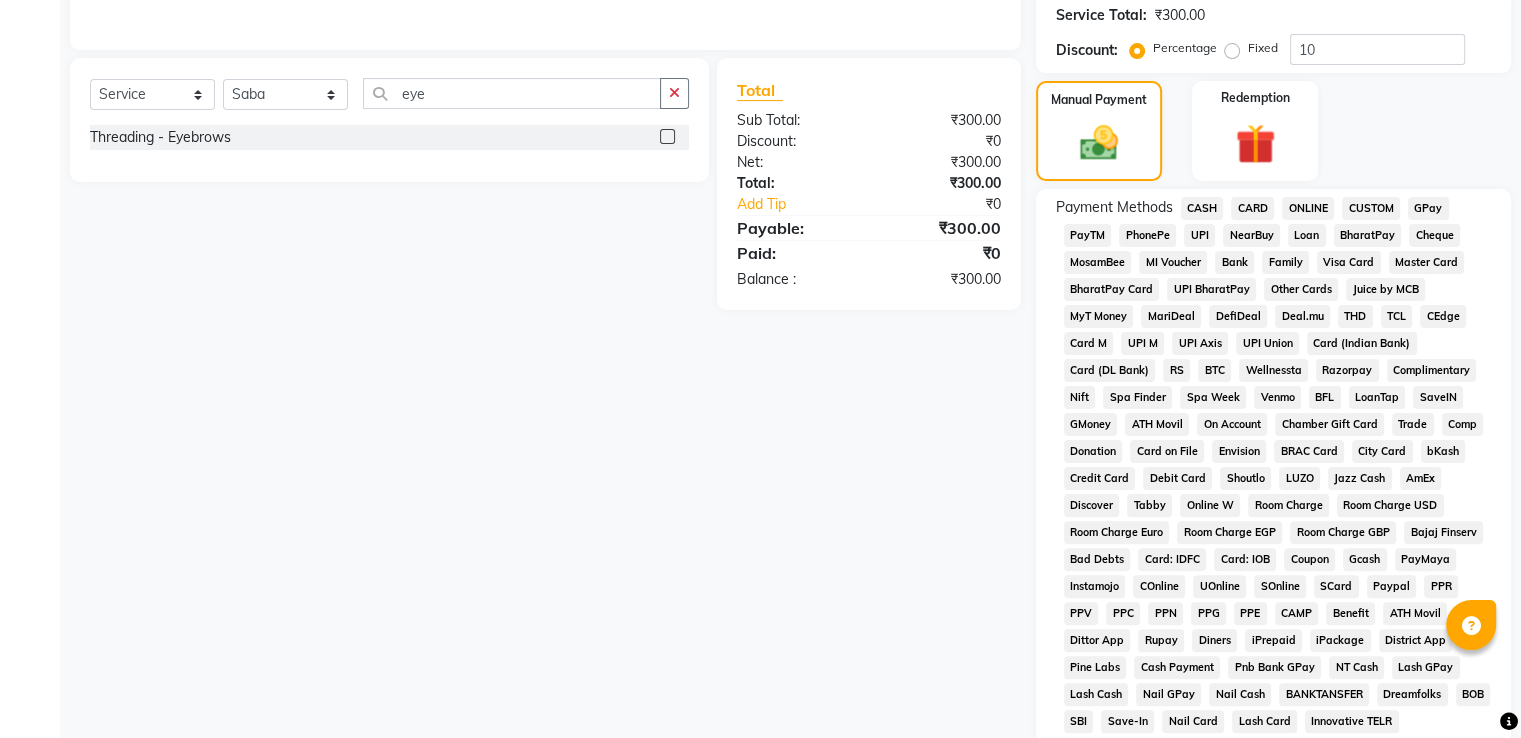 scroll, scrollTop: 464, scrollLeft: 0, axis: vertical 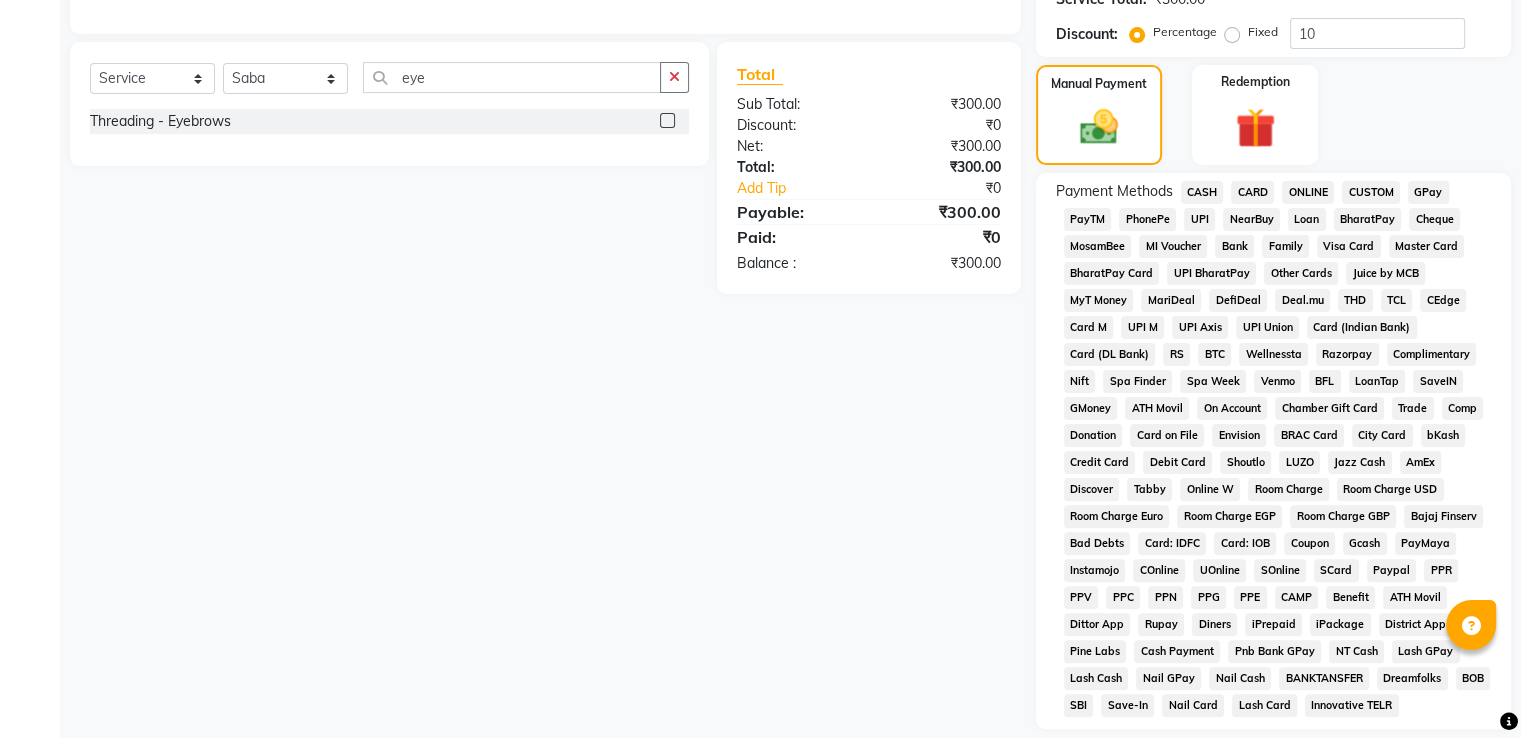 click on "CASH" 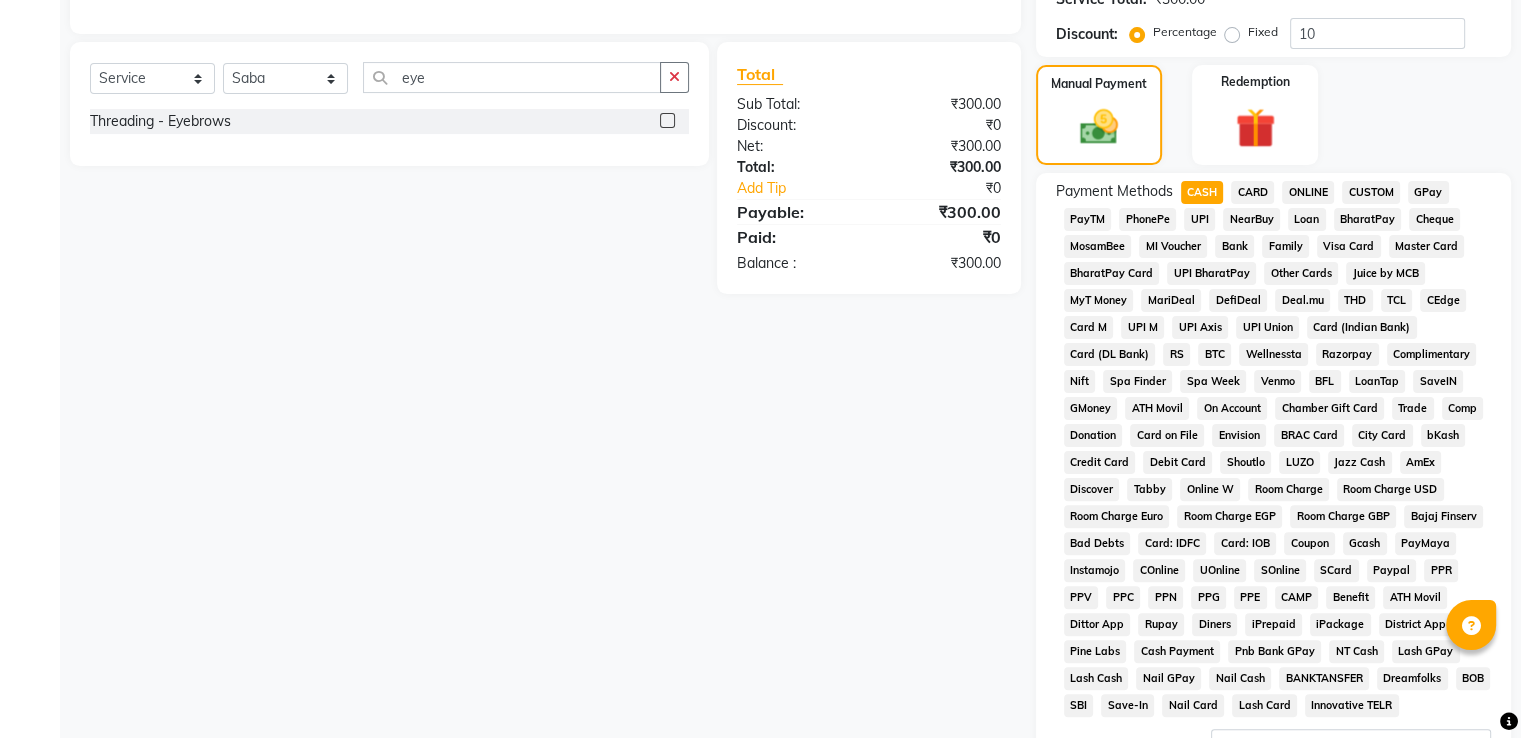 scroll, scrollTop: 648, scrollLeft: 0, axis: vertical 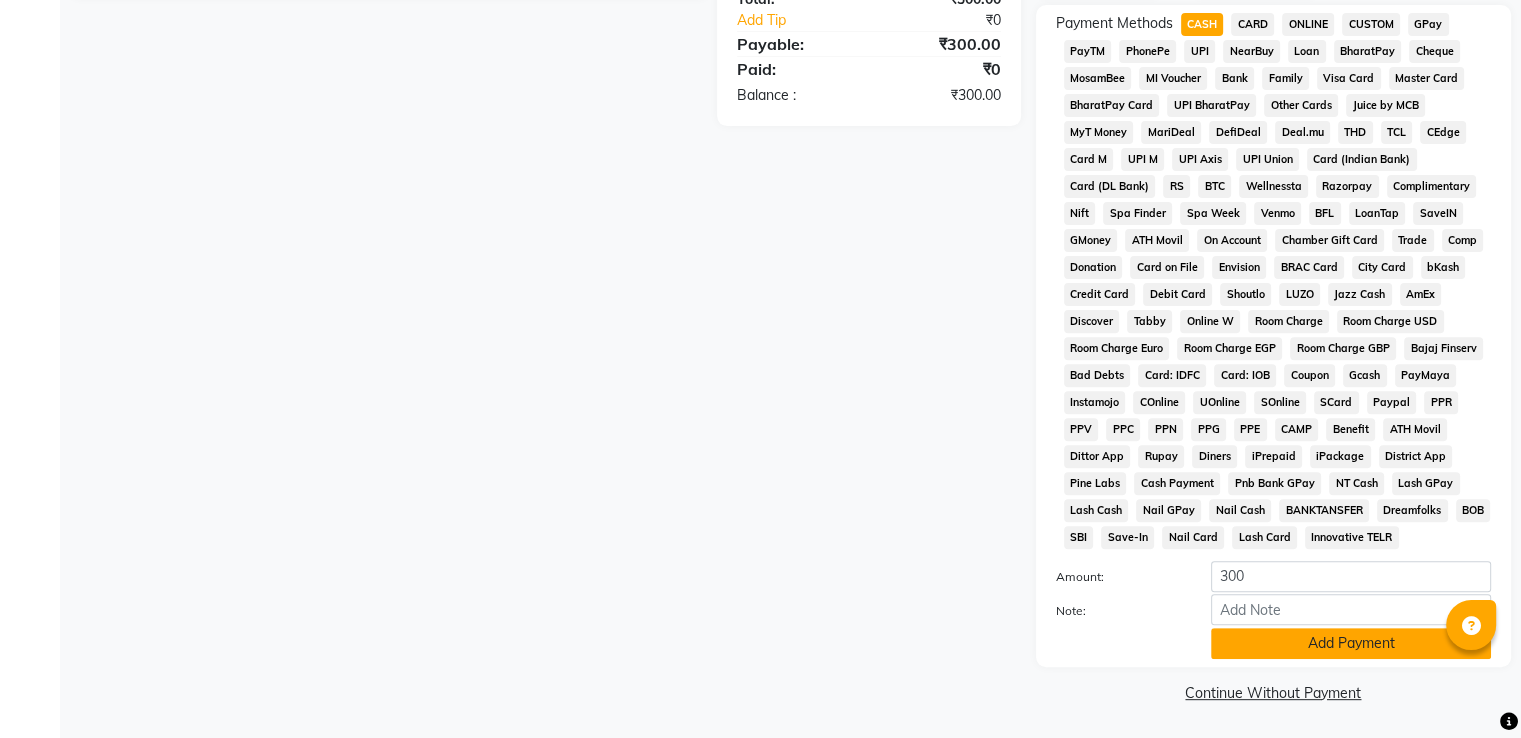 click on "Add Payment" 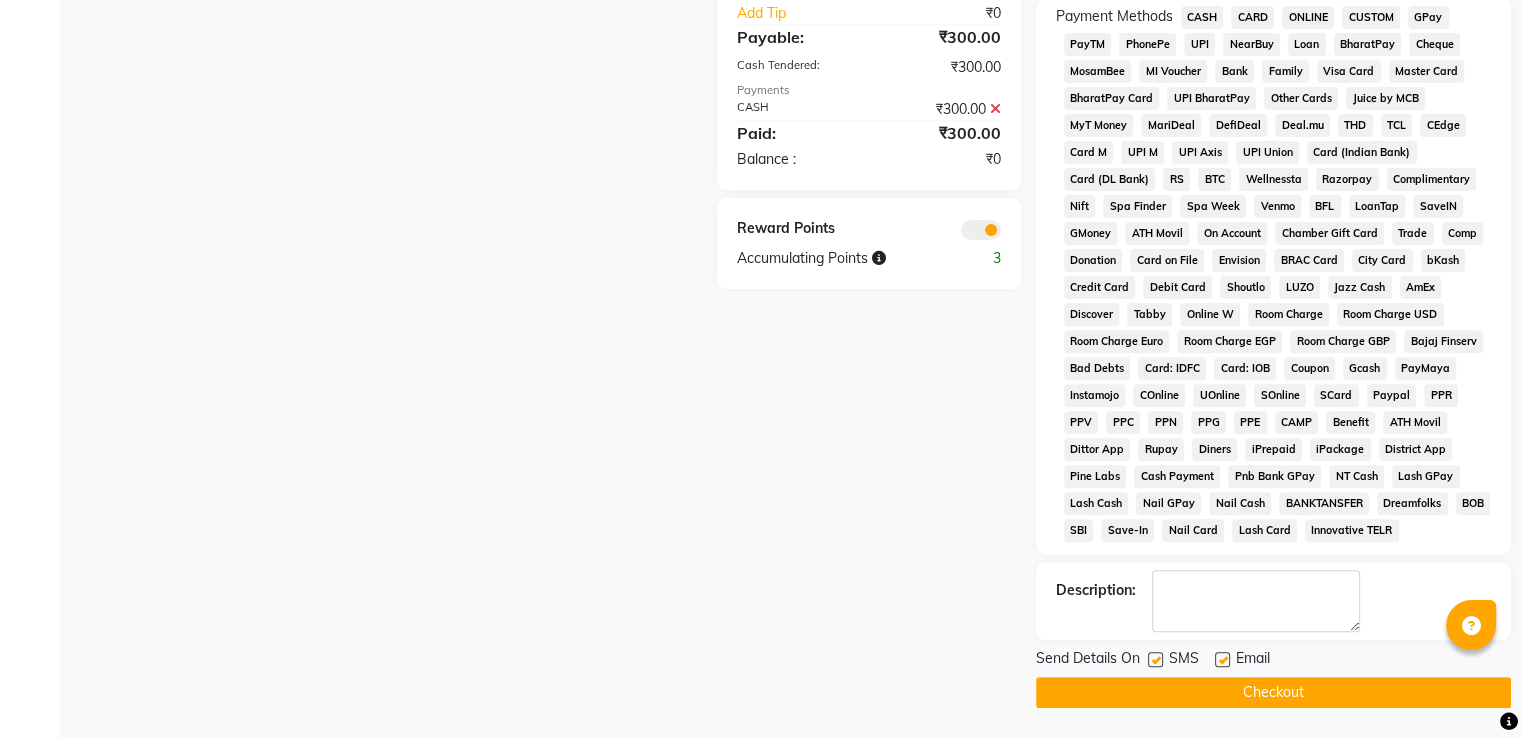 click on "Checkout" 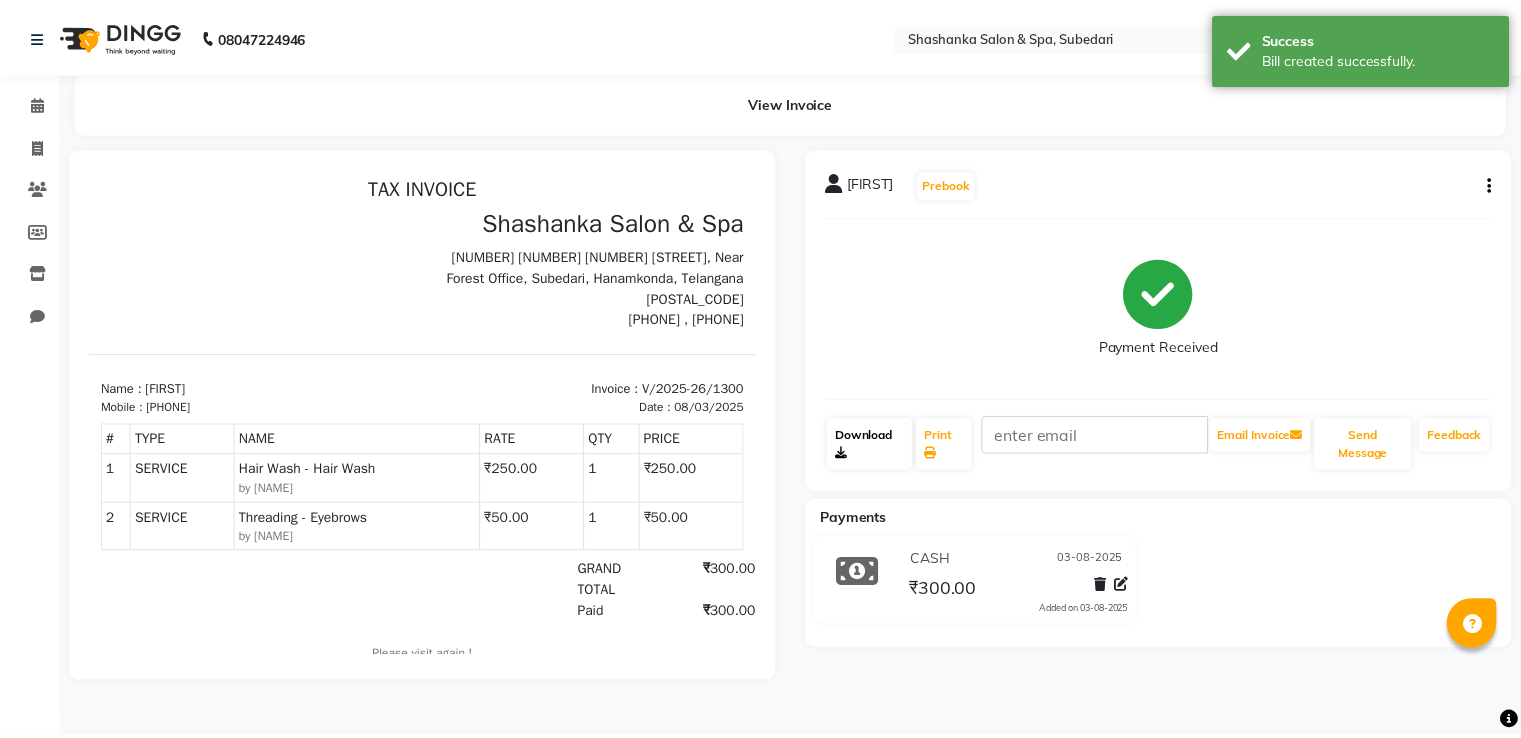 scroll, scrollTop: 0, scrollLeft: 0, axis: both 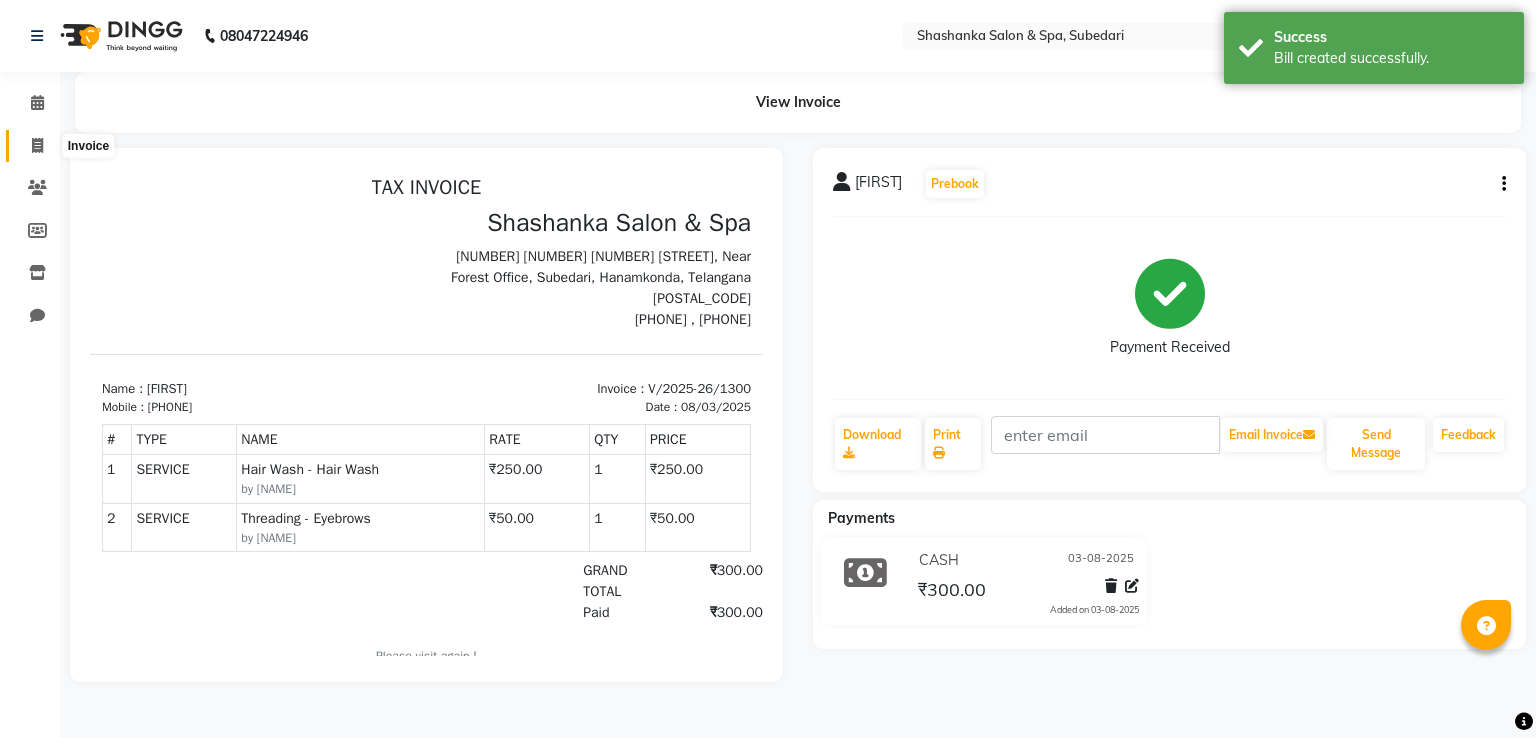 click 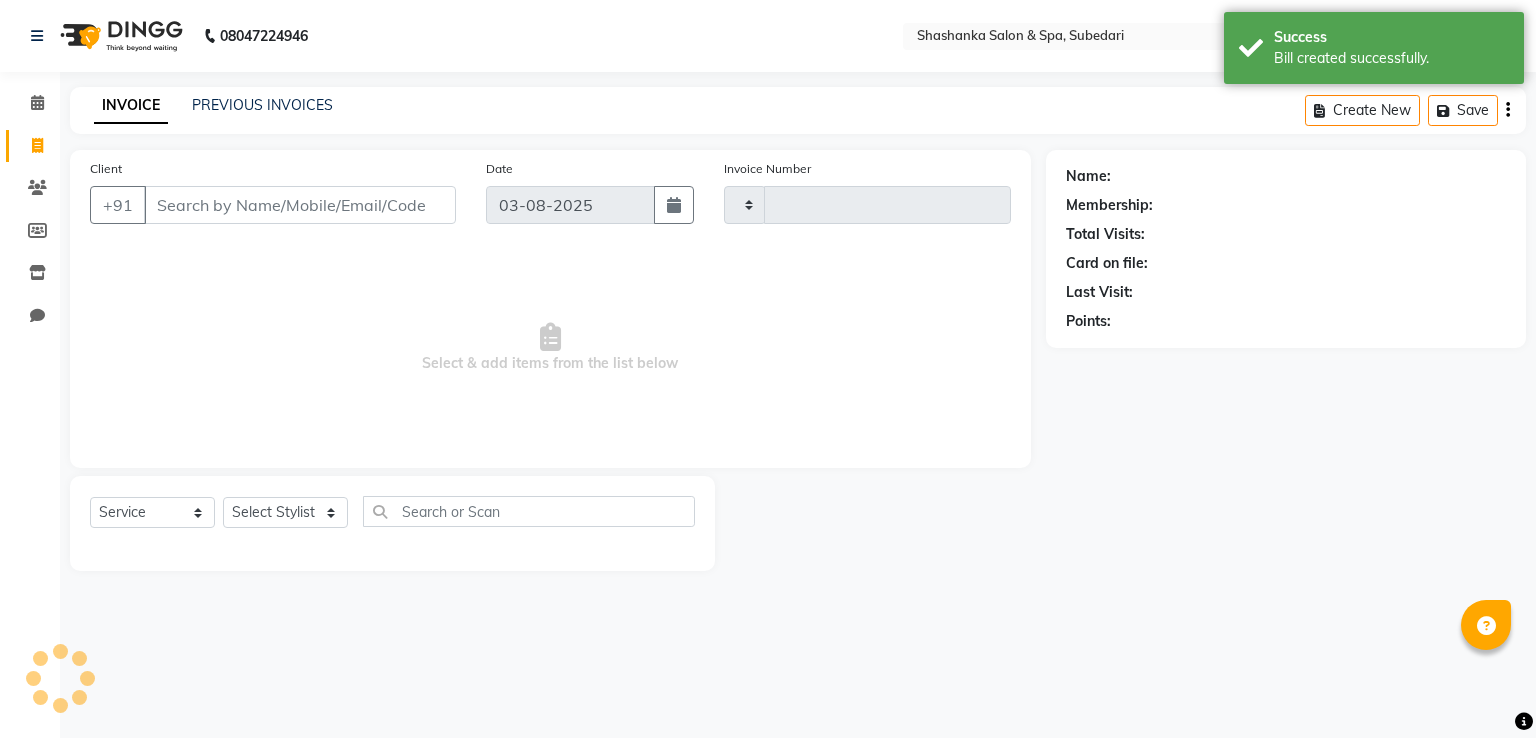 type on "1301" 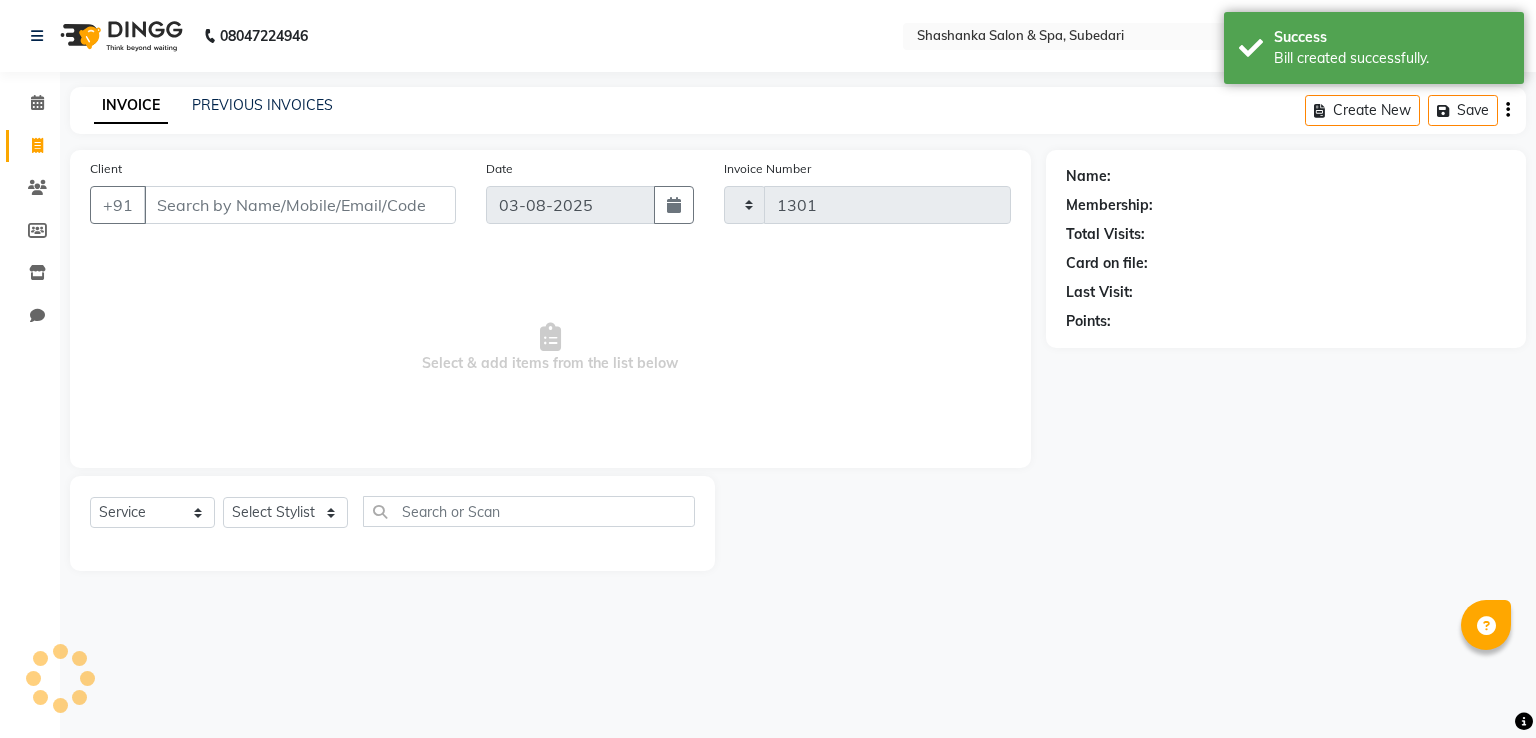 select on "67" 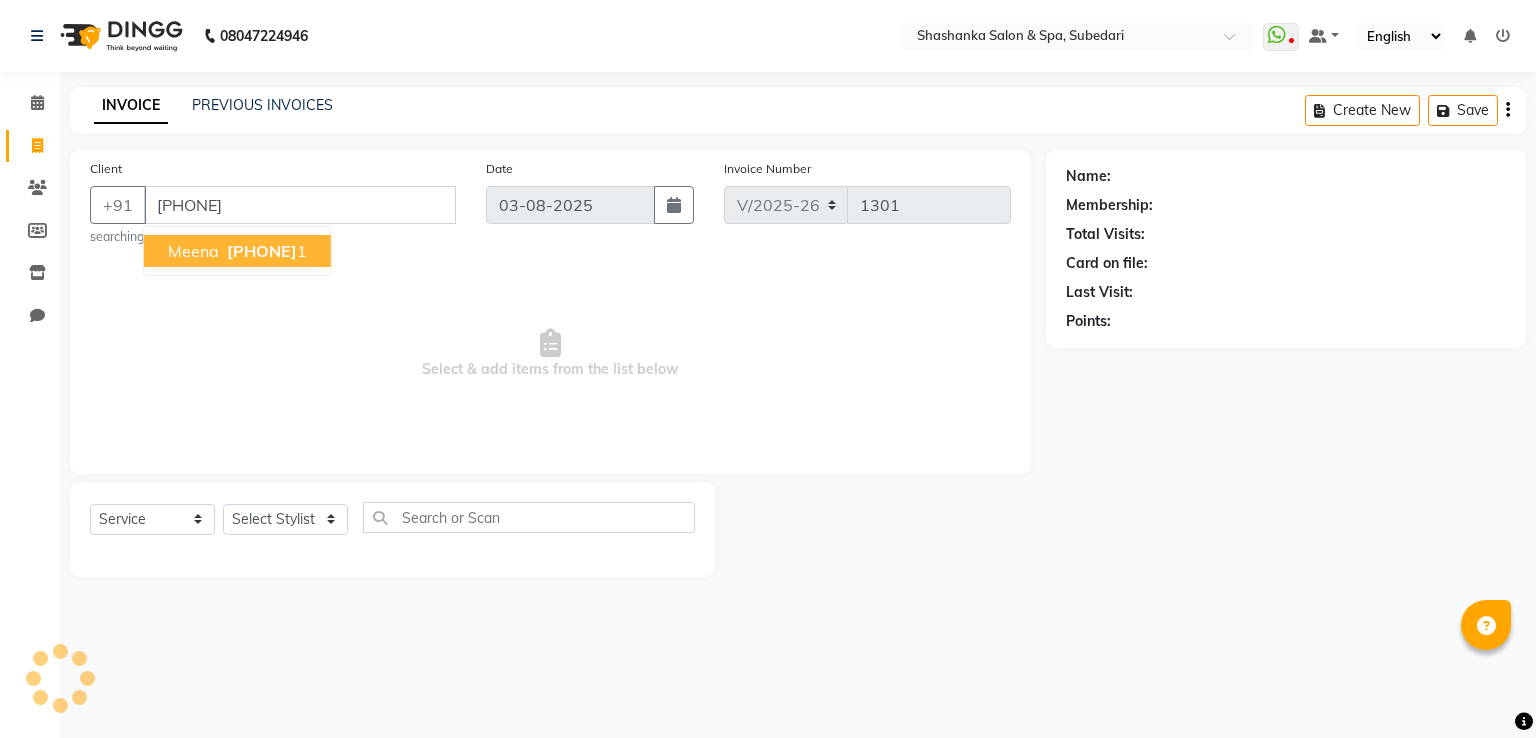 type on "[PHONE]" 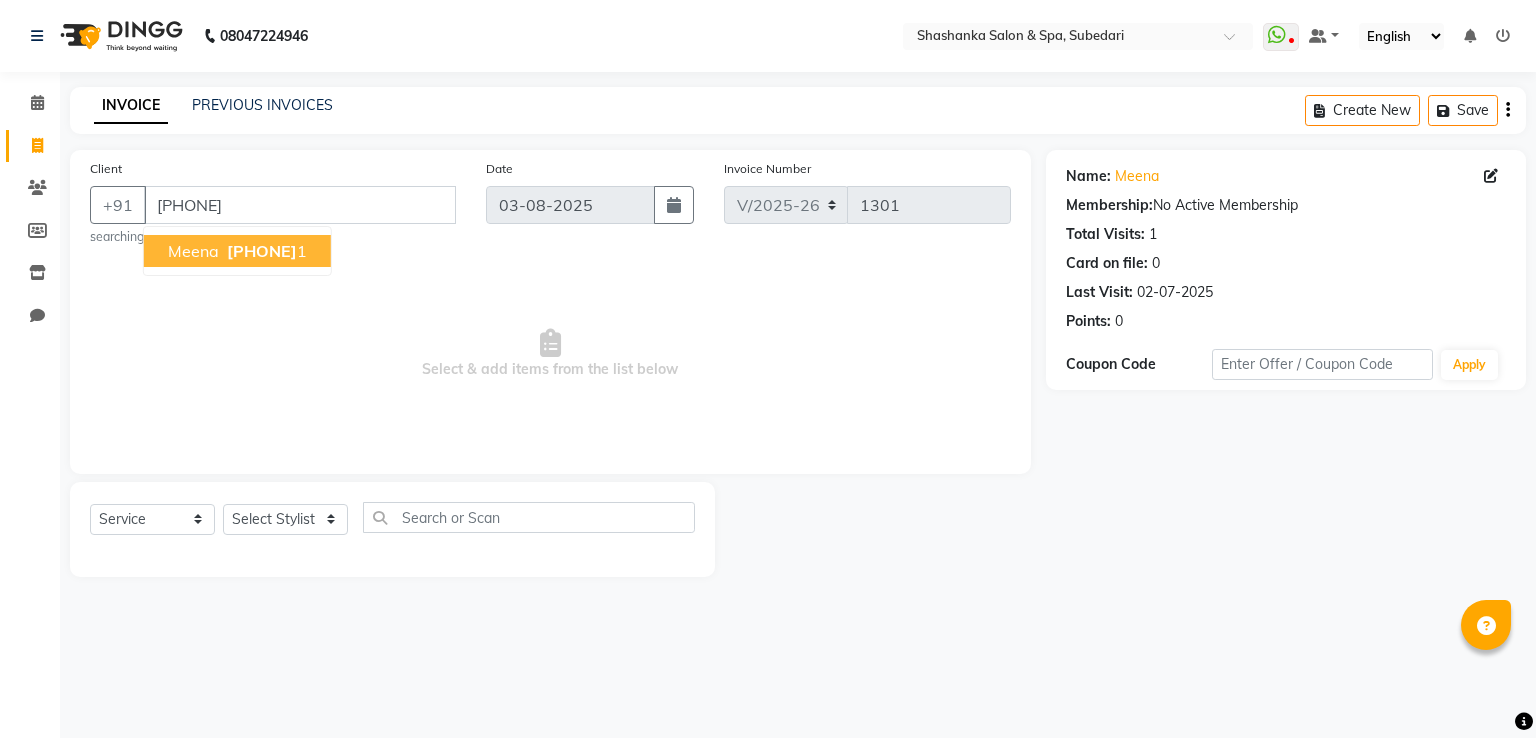 click on "[FIRST] [PHONE] 1" at bounding box center (237, 251) 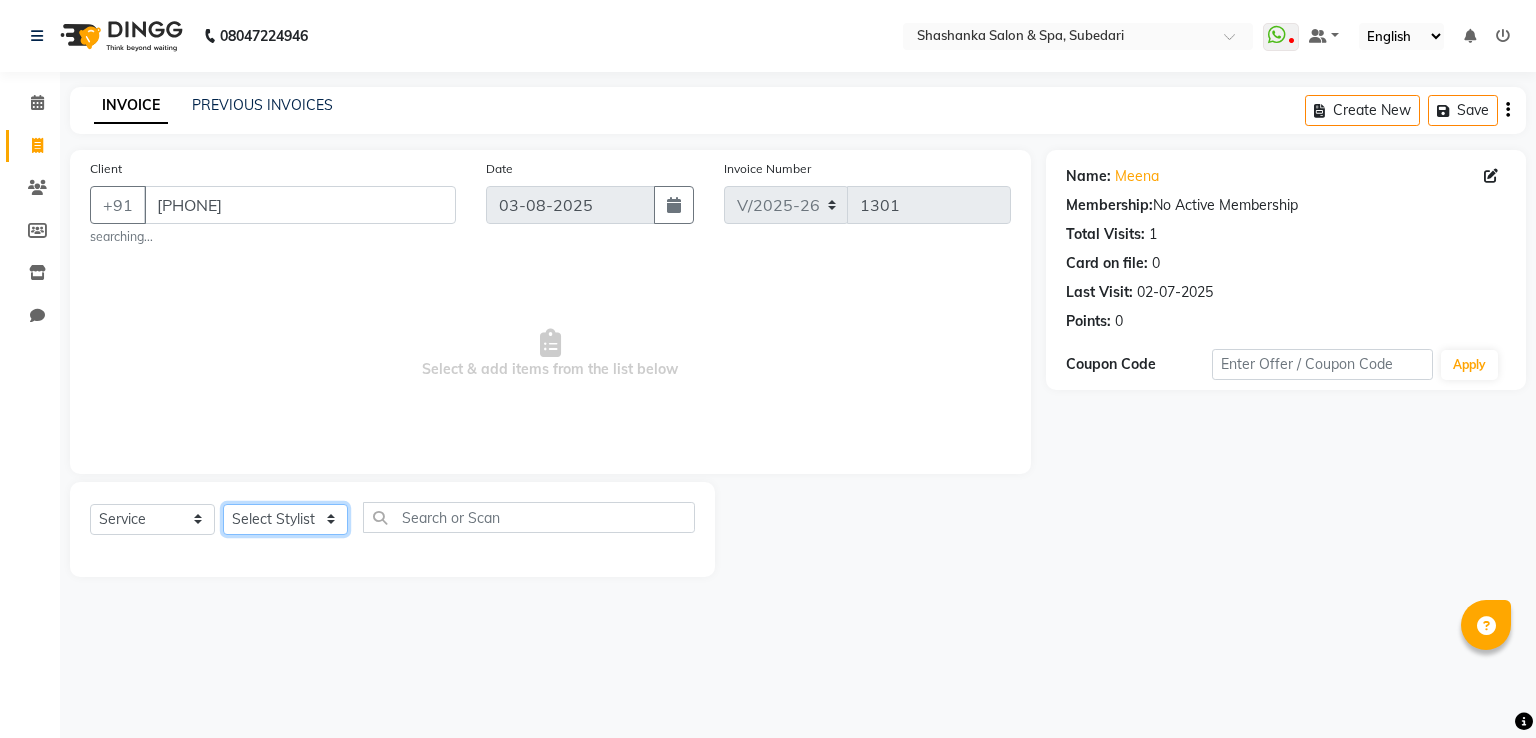 click on "Select Stylist [FIRST] [FIRST] Receptionist [FIRST] [FIRST] [FIRST] [FIRST] [FIRST]" 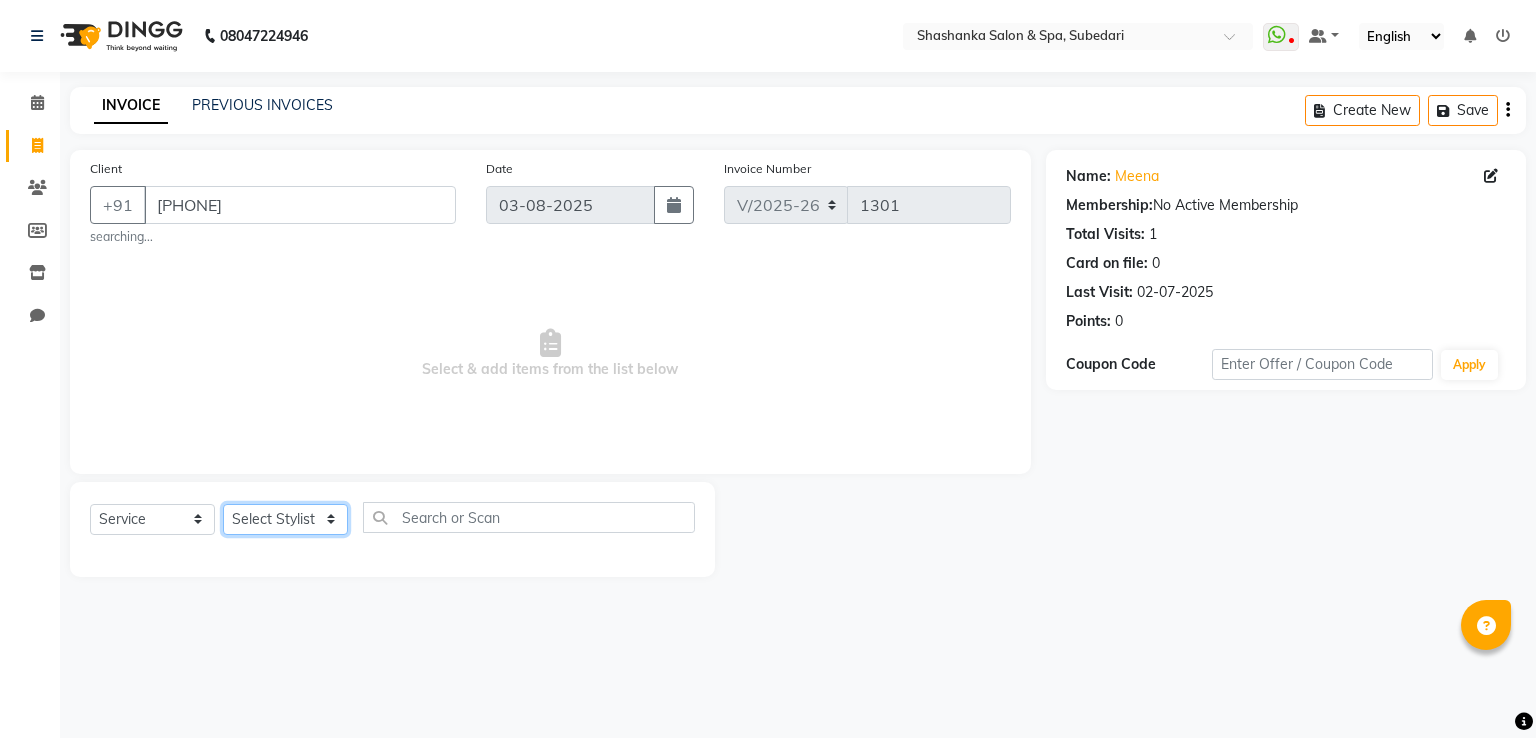 select on "20459" 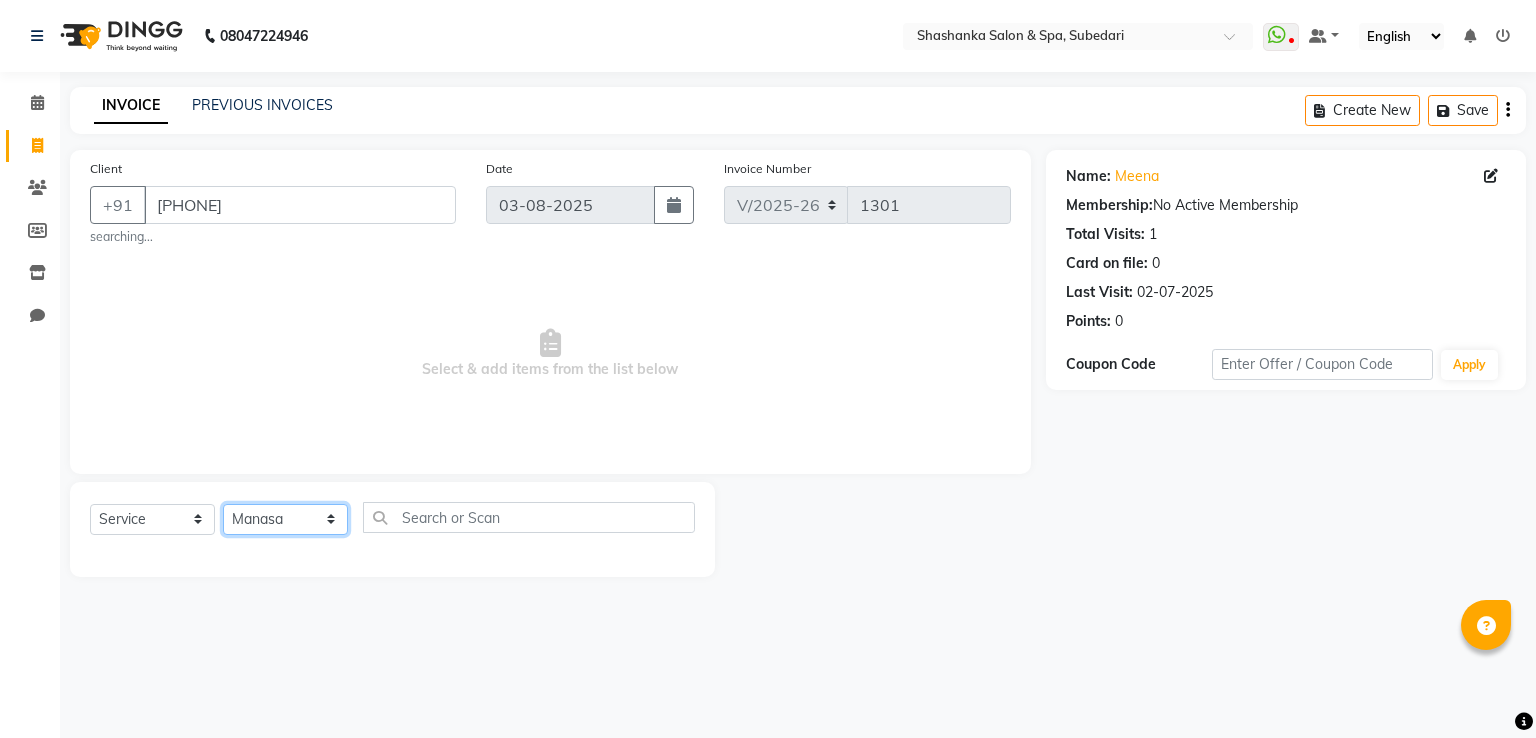 click on "Select Stylist [FIRST] [FIRST] Receptionist [FIRST] [FIRST] [FIRST] [FIRST] [FIRST]" 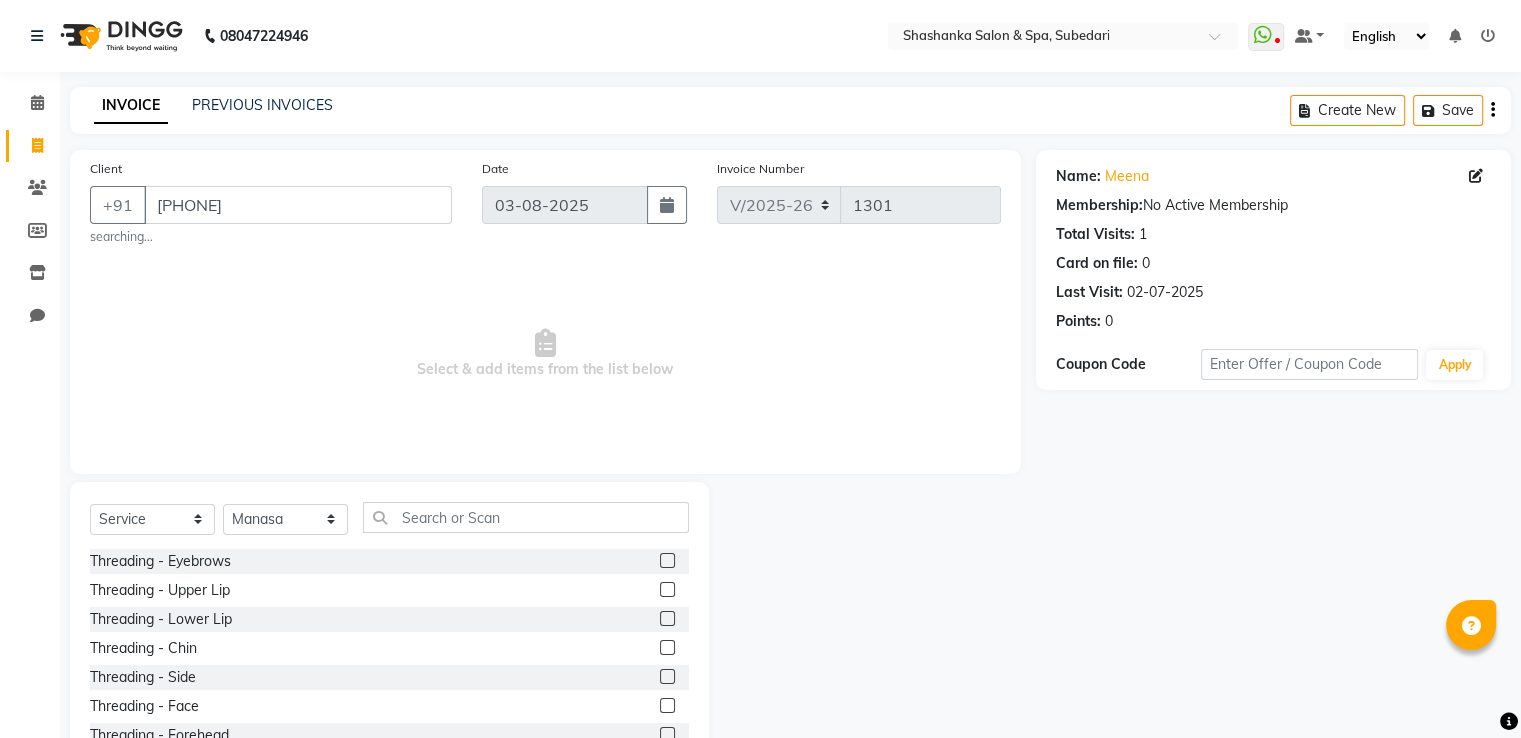 click 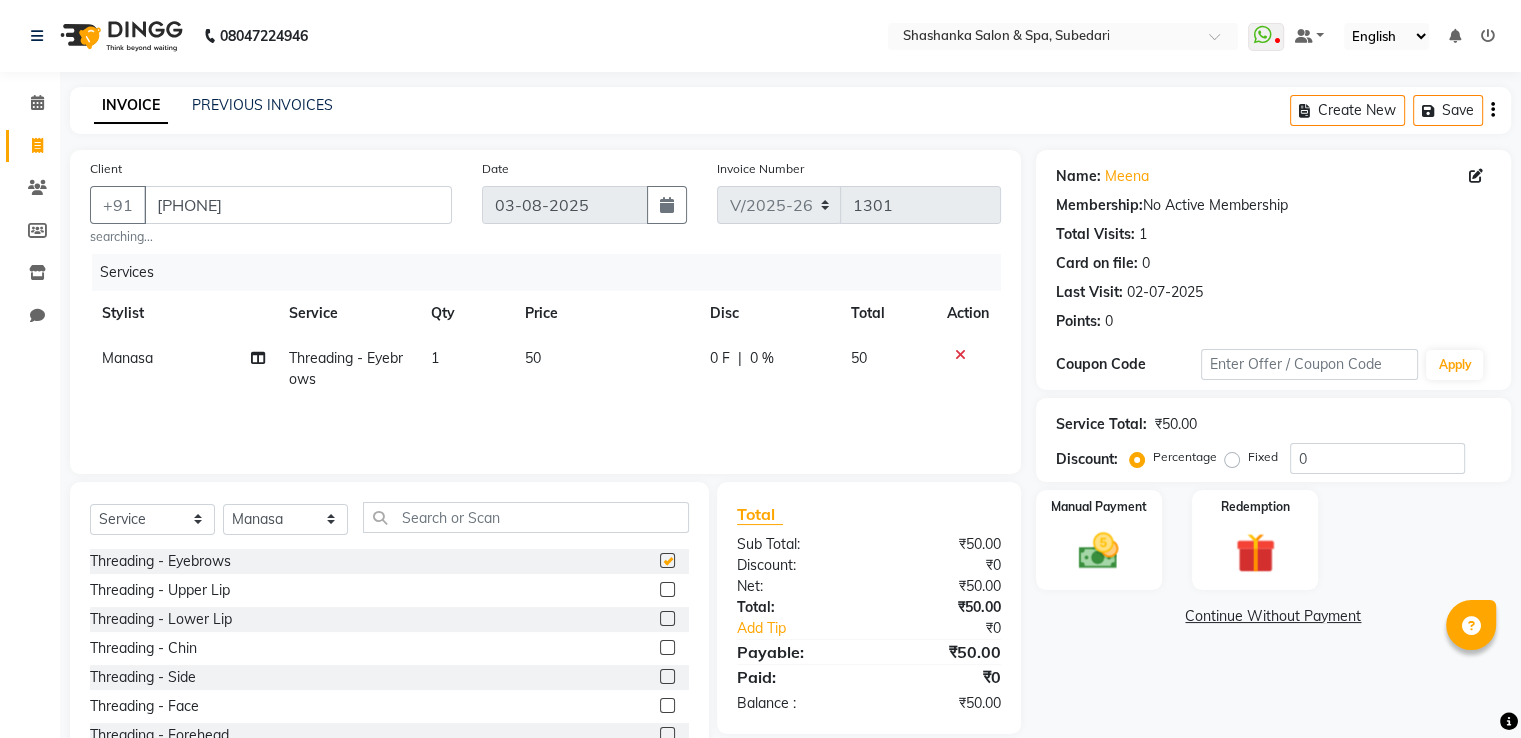 checkbox on "false" 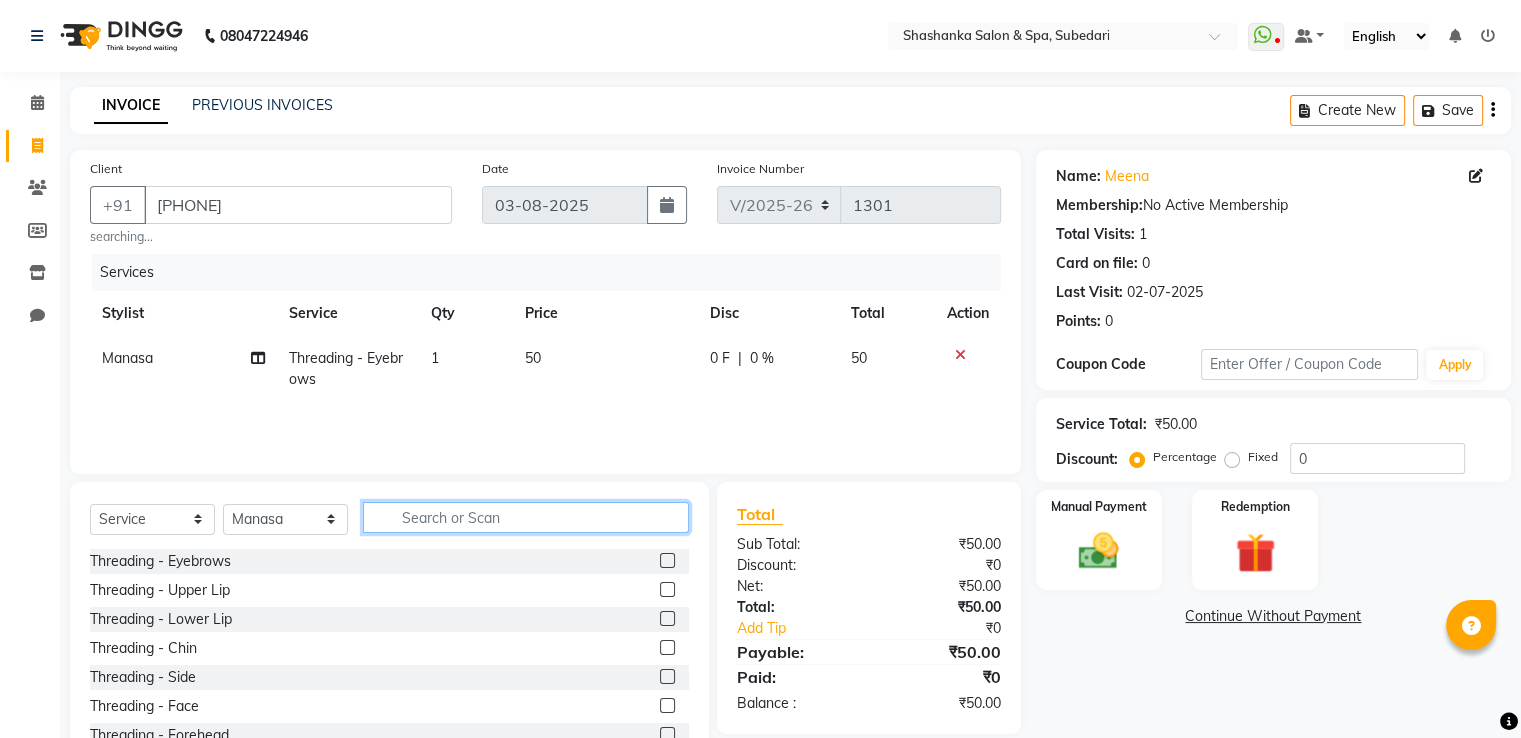 click 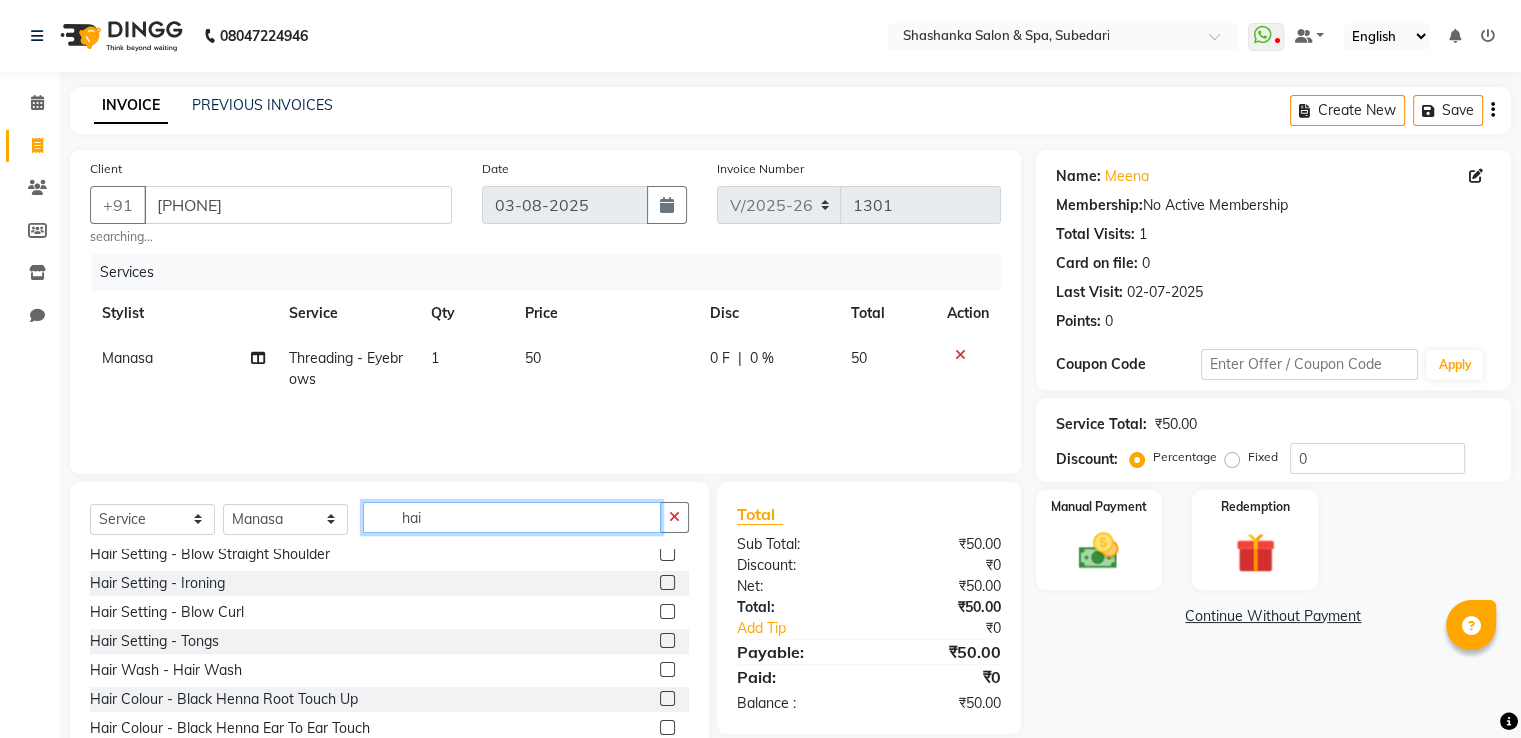 scroll, scrollTop: 270, scrollLeft: 0, axis: vertical 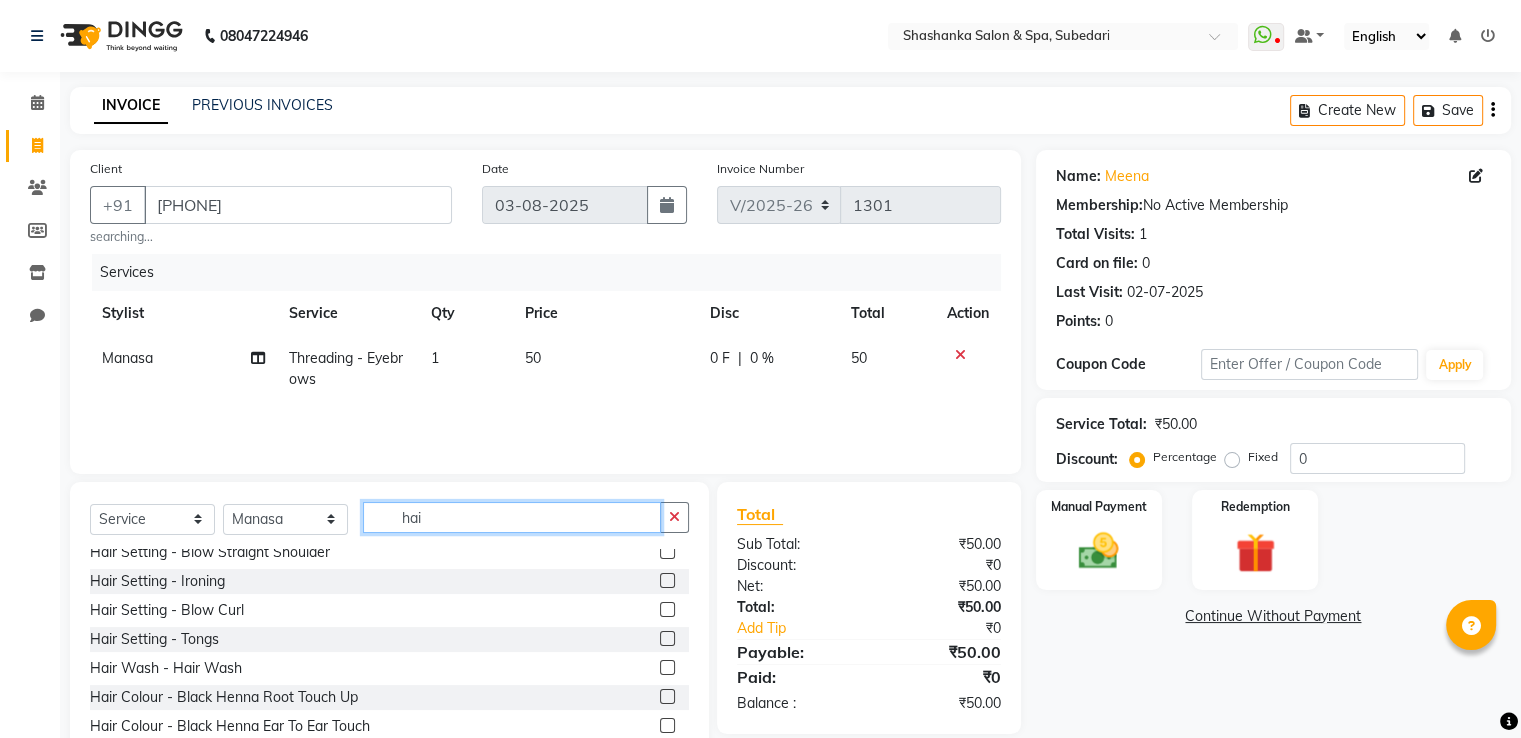 type on "hai" 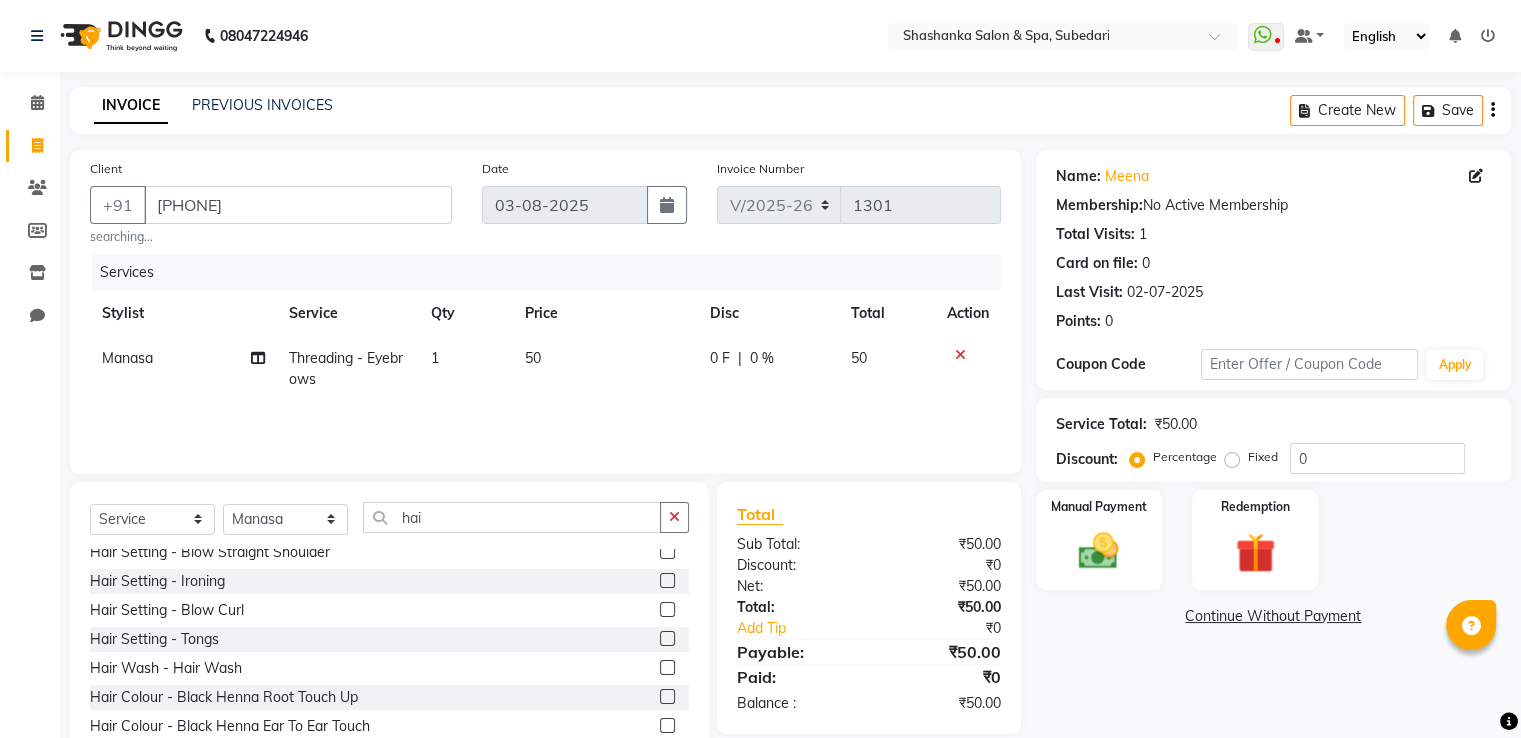 click 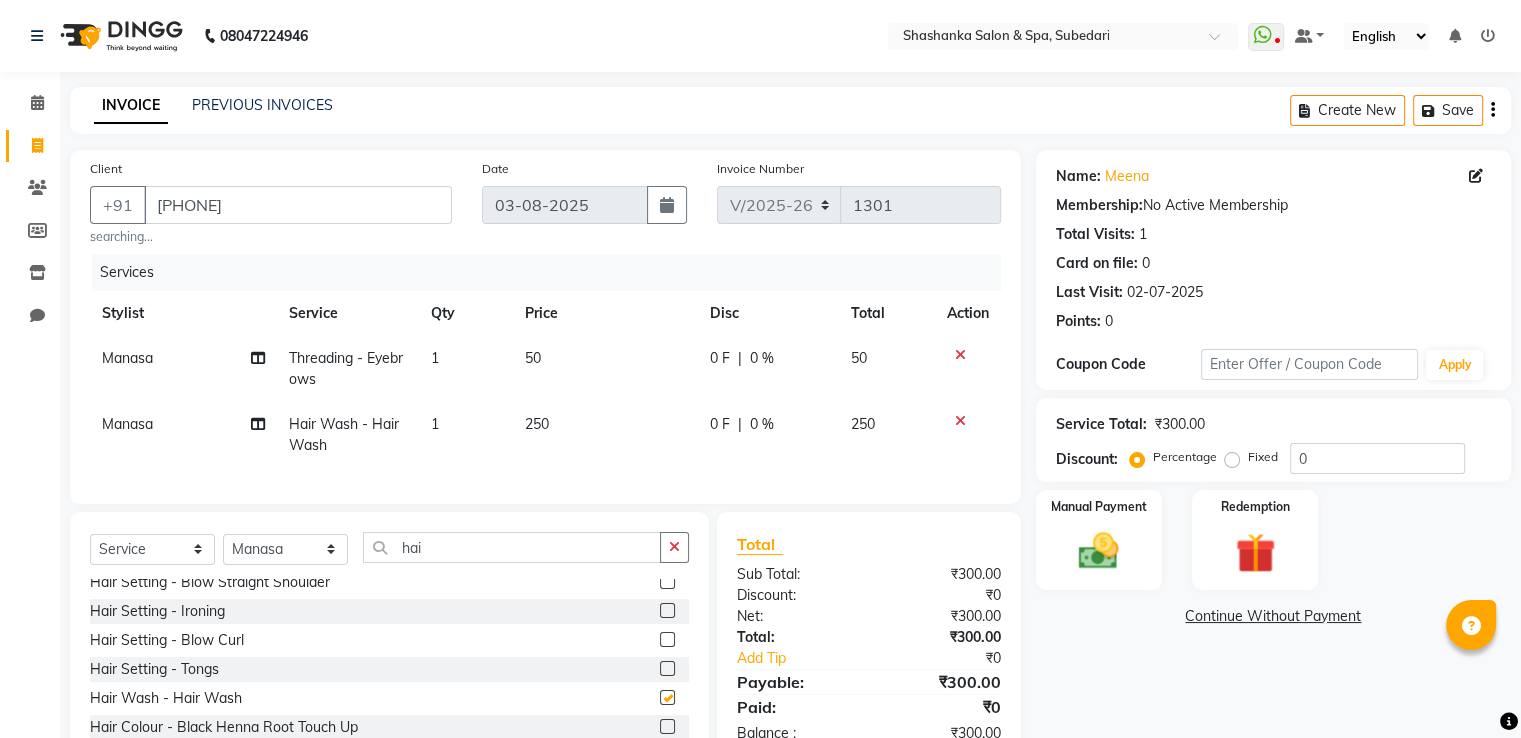 checkbox on "false" 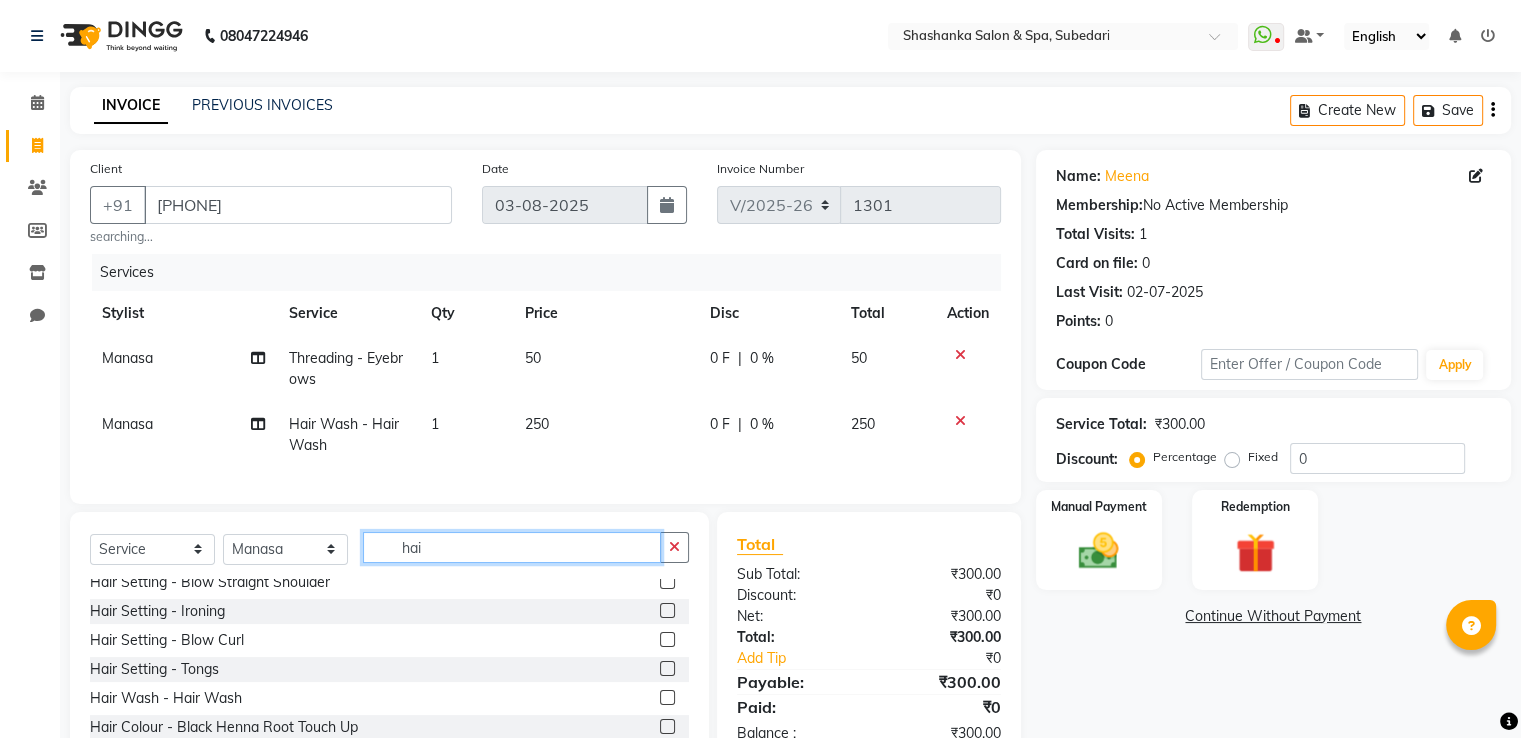 click on "hai" 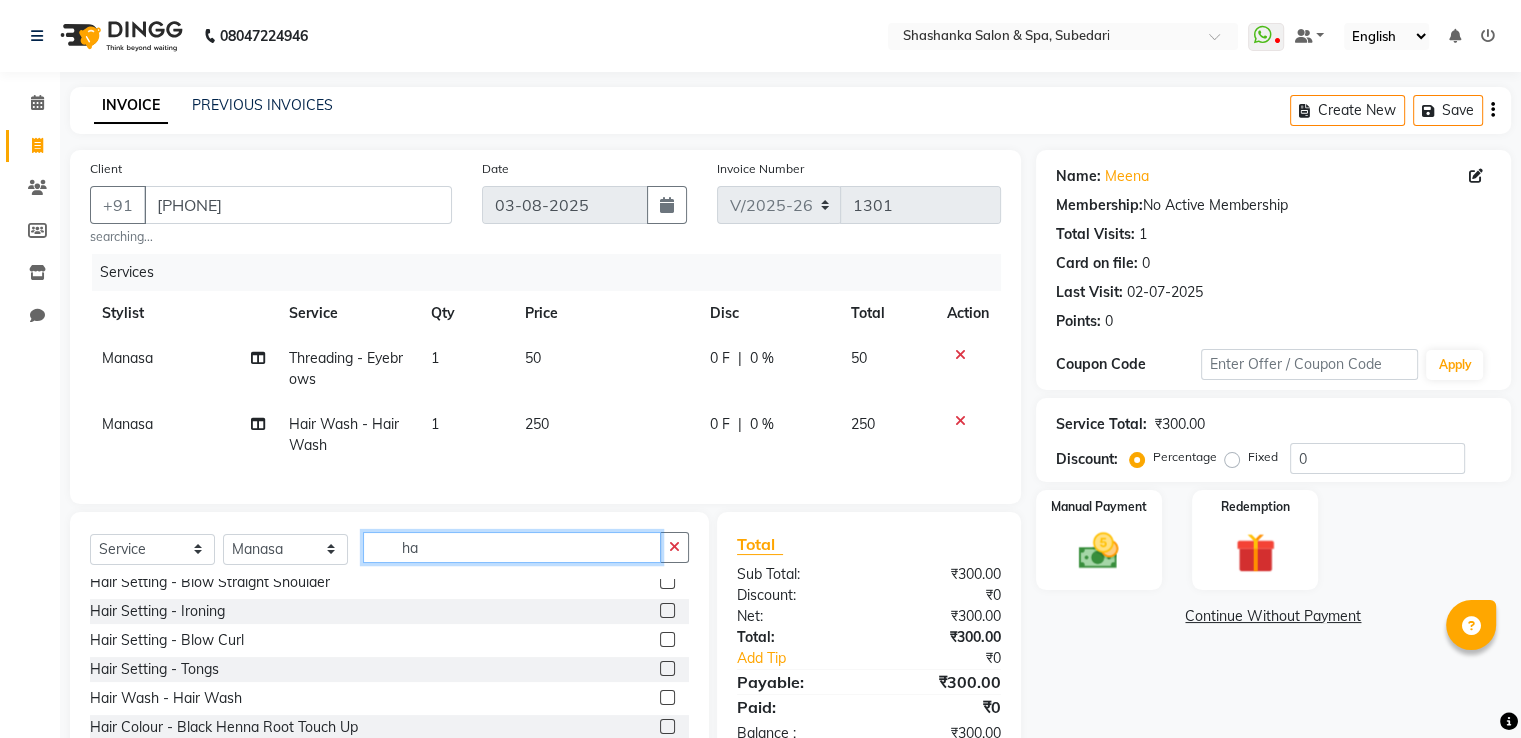 type on "h" 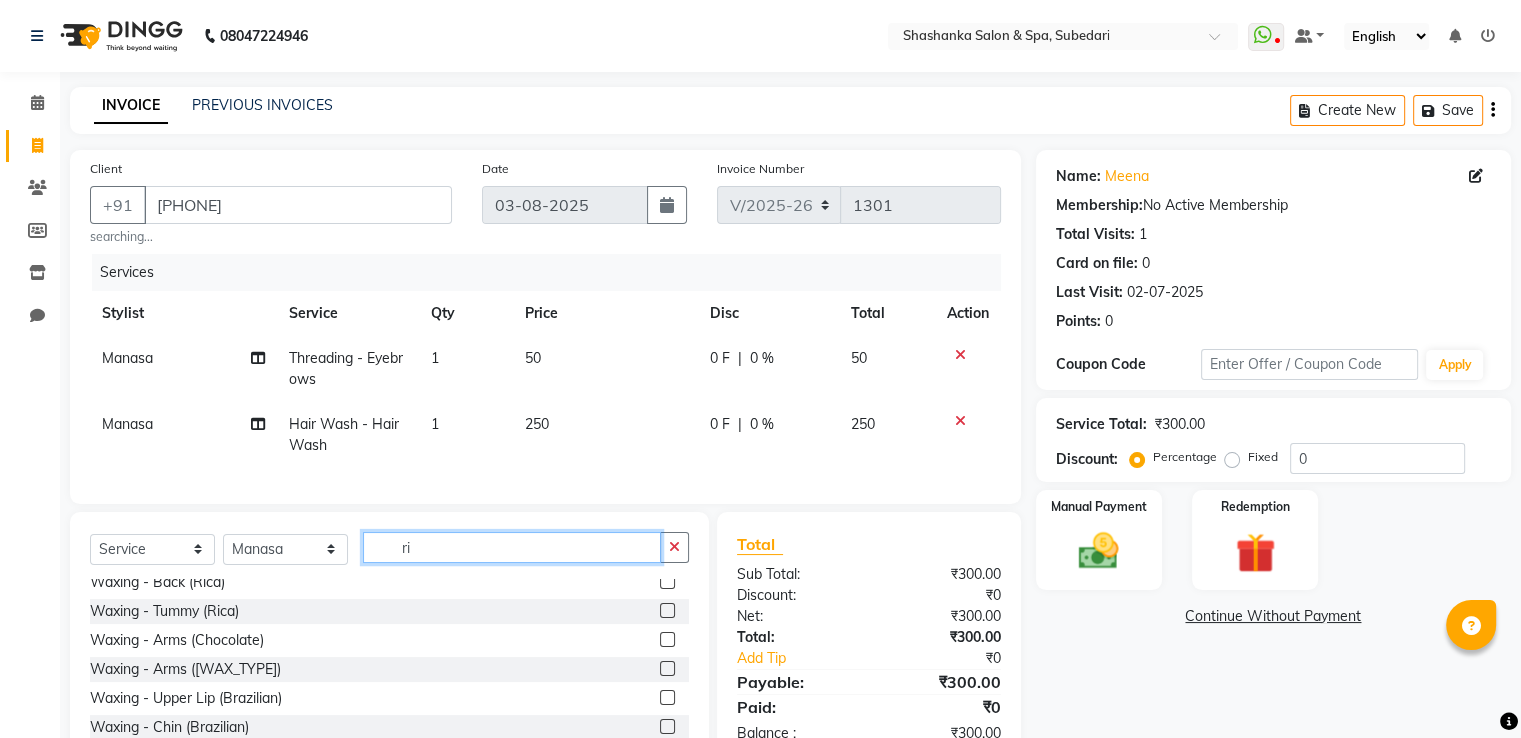 scroll, scrollTop: 119, scrollLeft: 0, axis: vertical 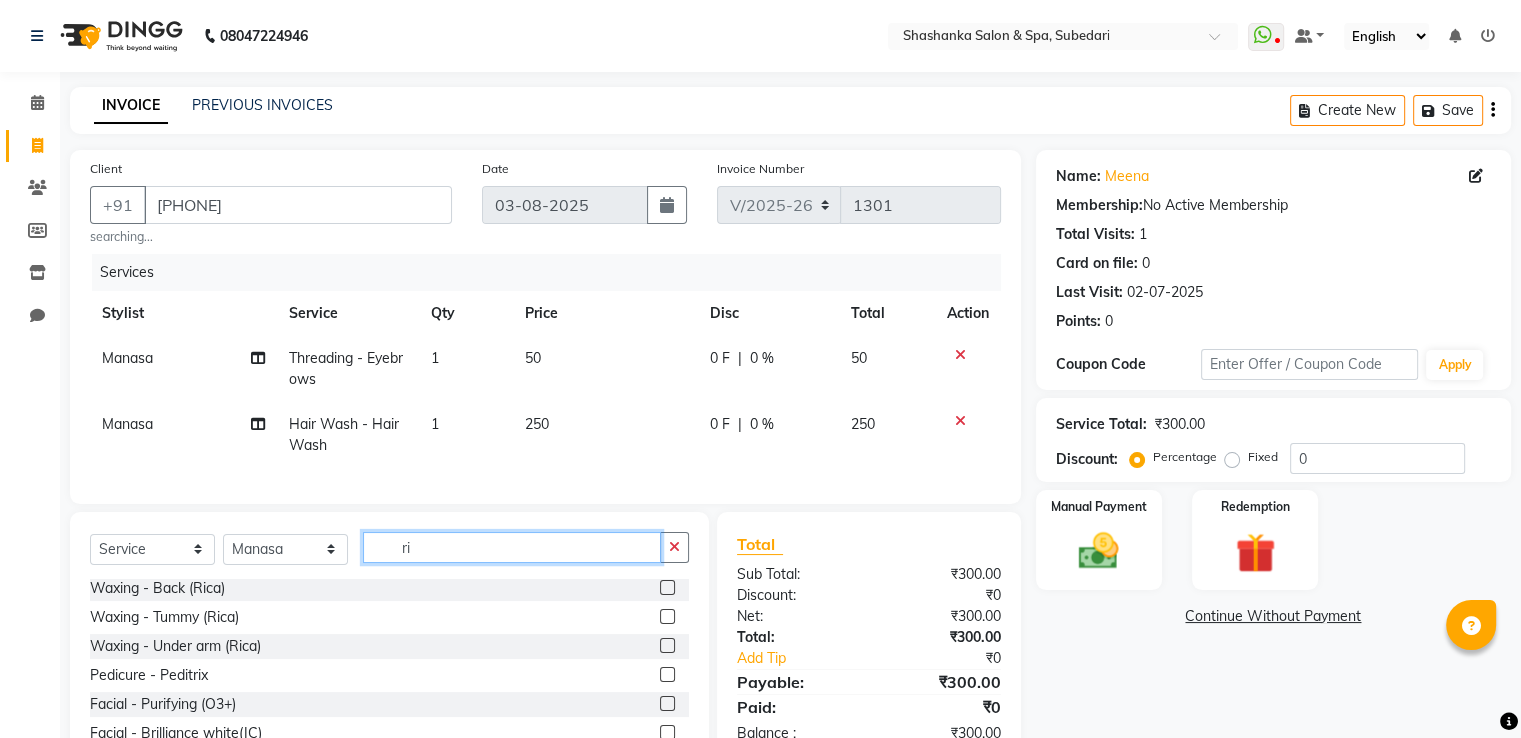 type on "ri" 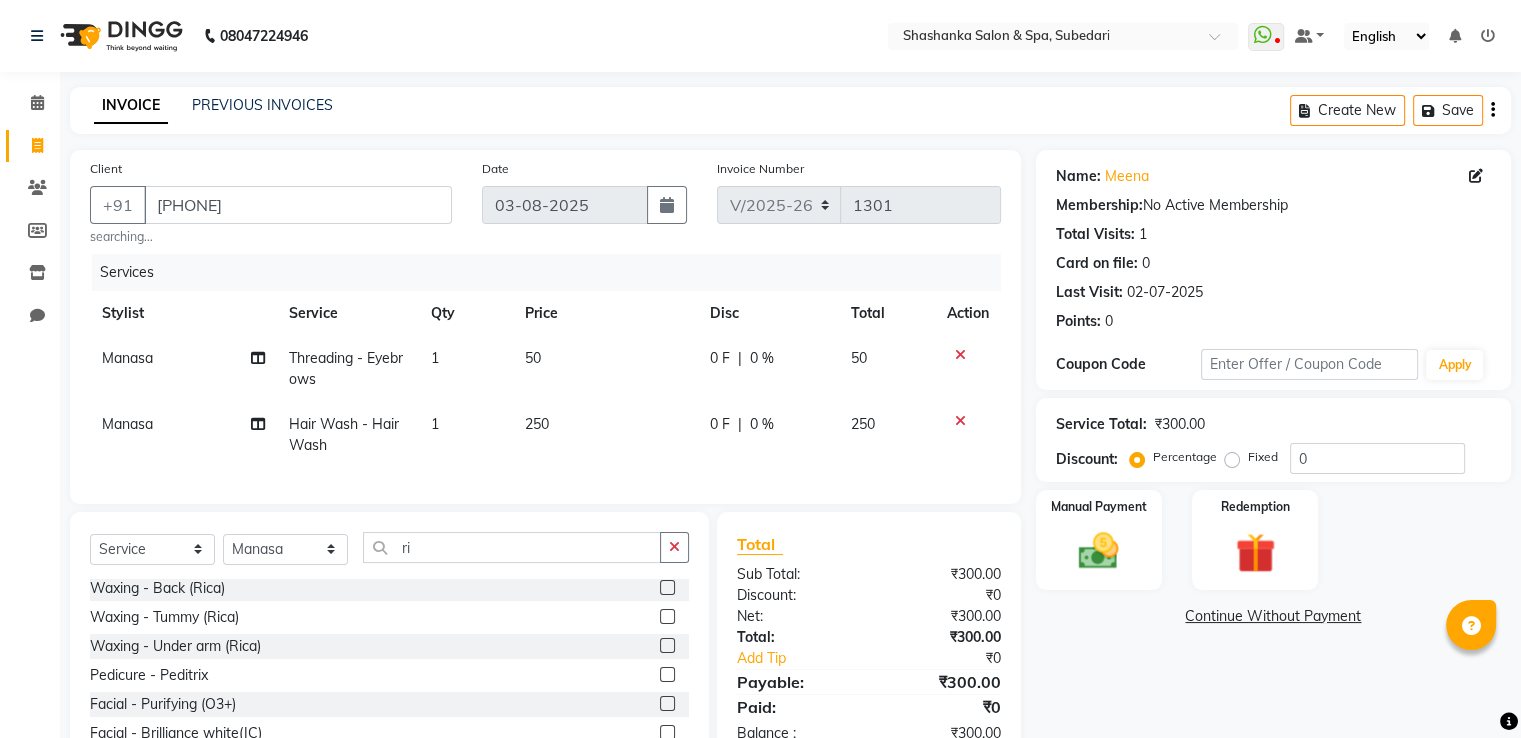 drag, startPoint x: 465, startPoint y: 616, endPoint x: 500, endPoint y: 617, distance: 35.014282 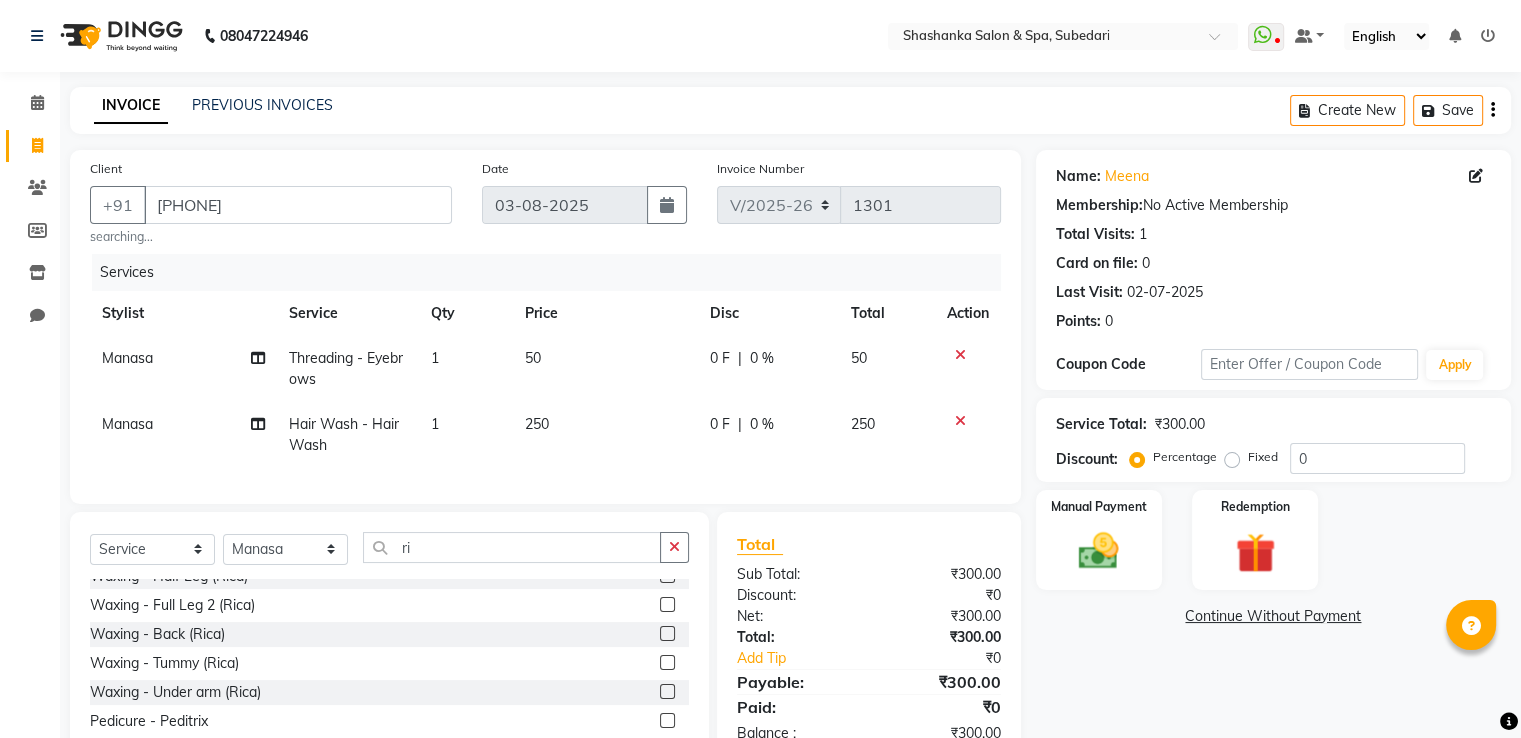 scroll, scrollTop: 0, scrollLeft: 0, axis: both 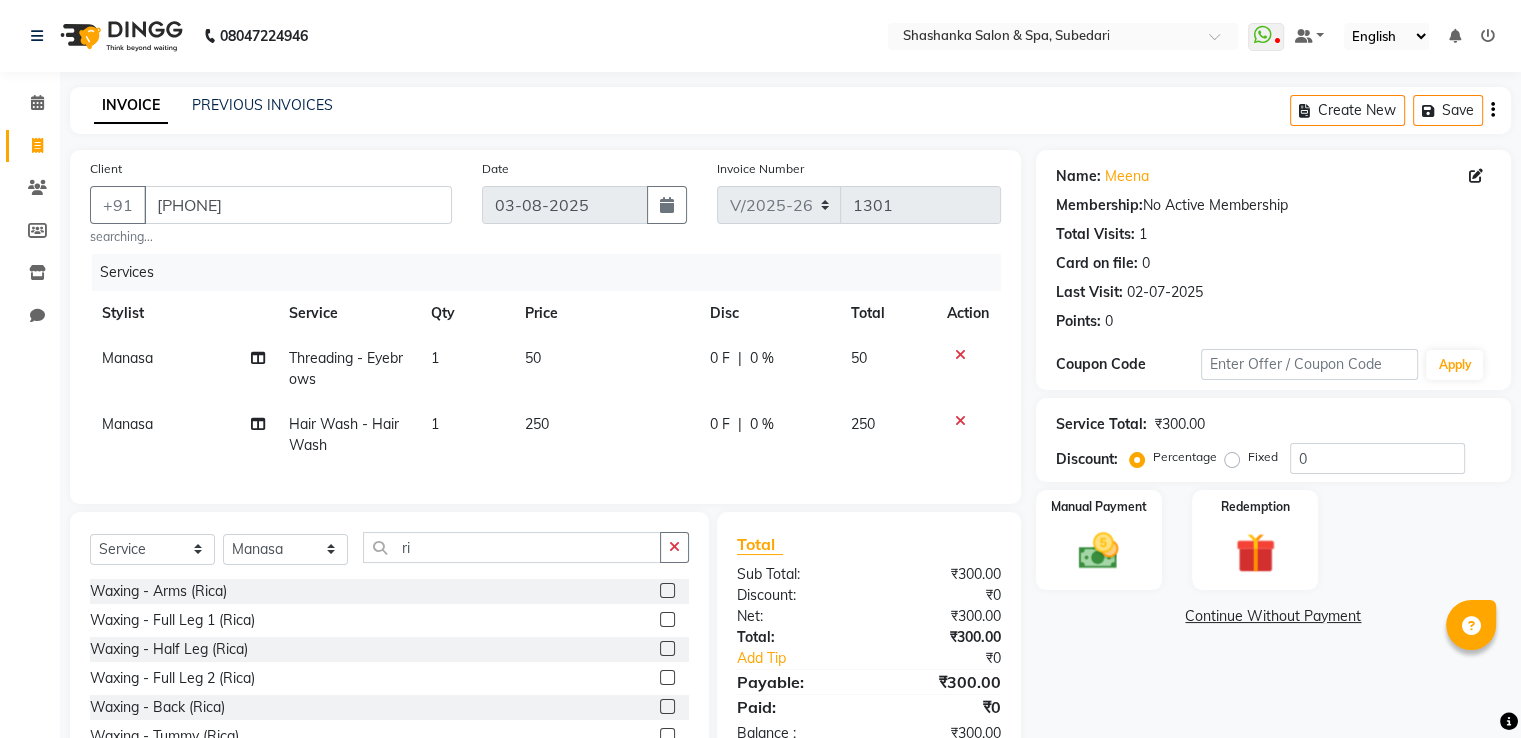 click 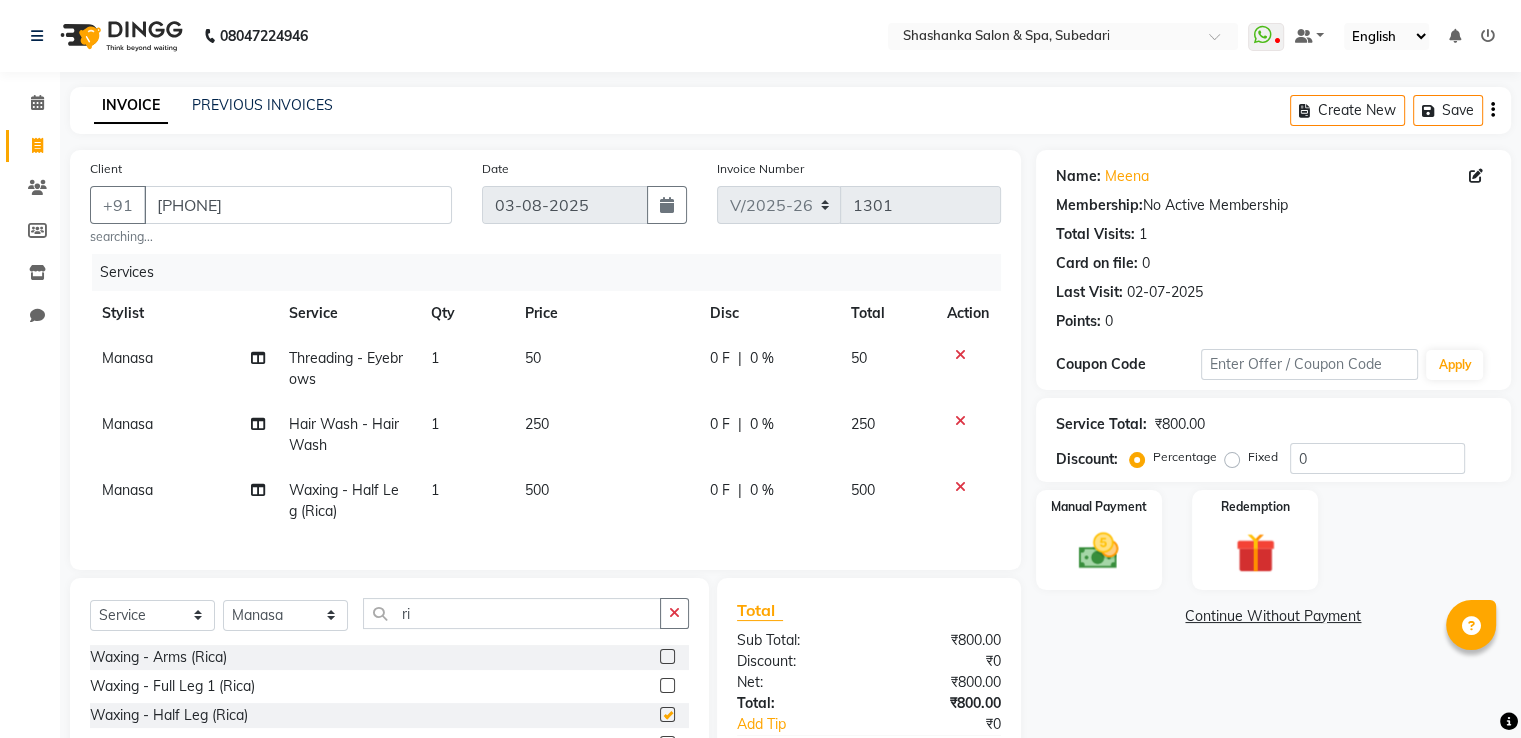 checkbox on "false" 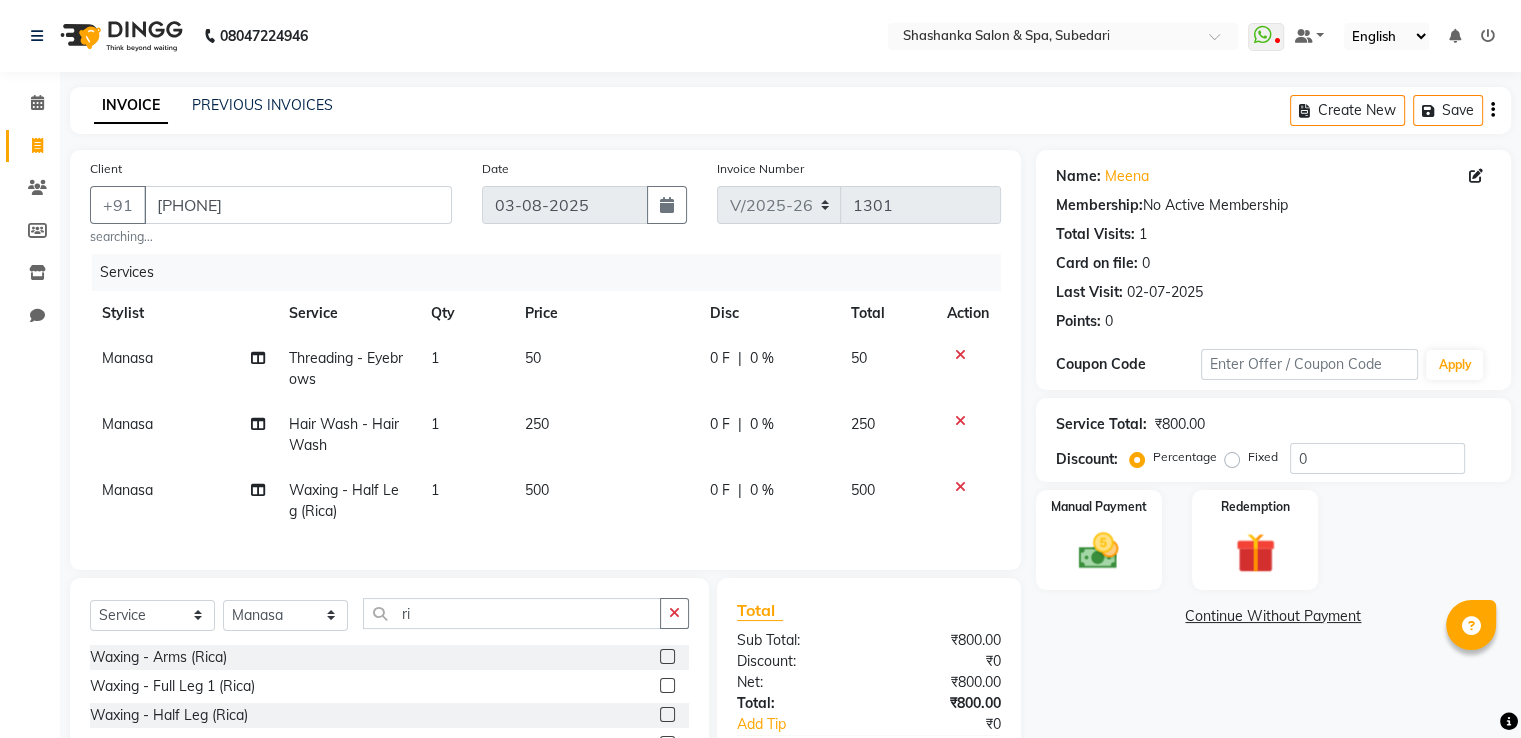 scroll, scrollTop: 0, scrollLeft: 12, axis: horizontal 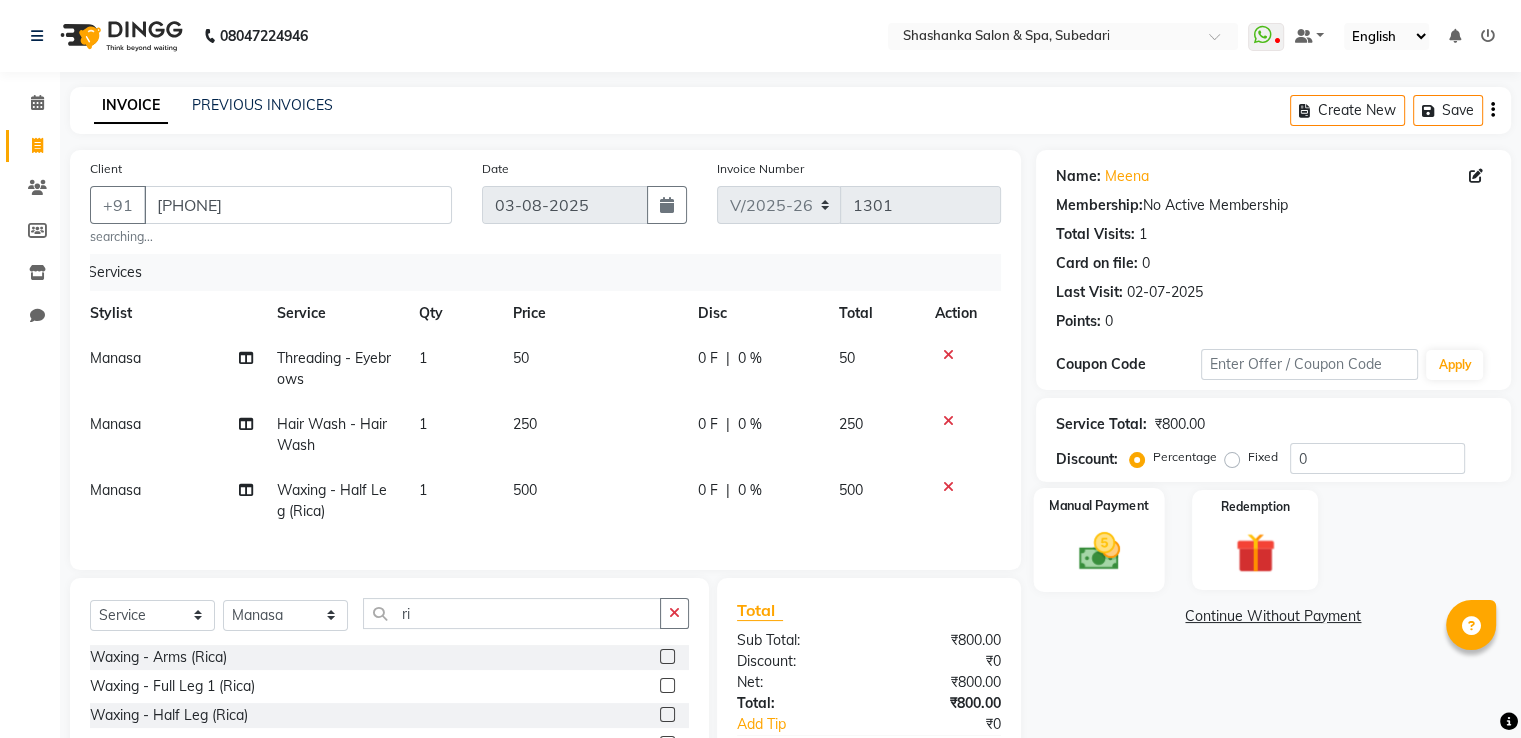 click 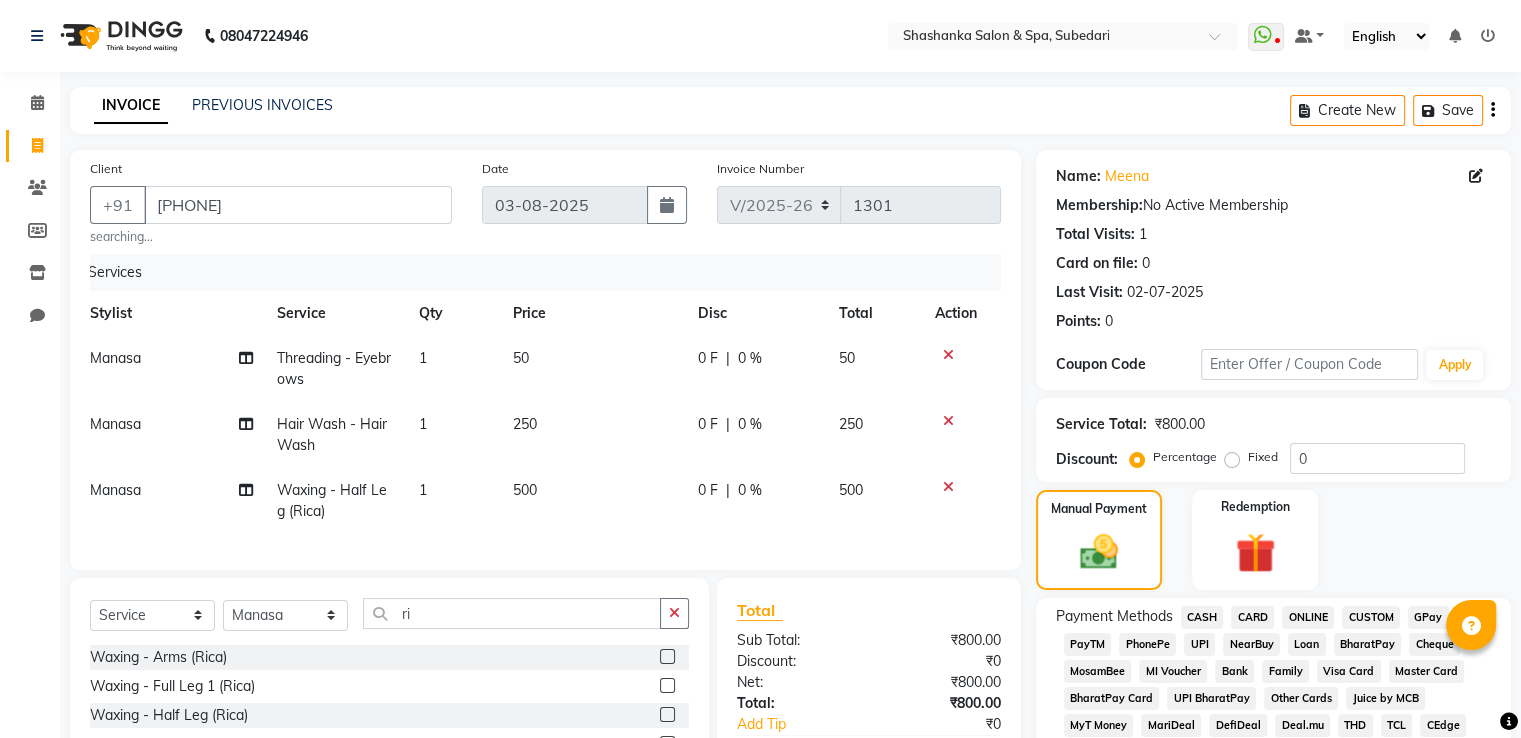 click on "GPay" 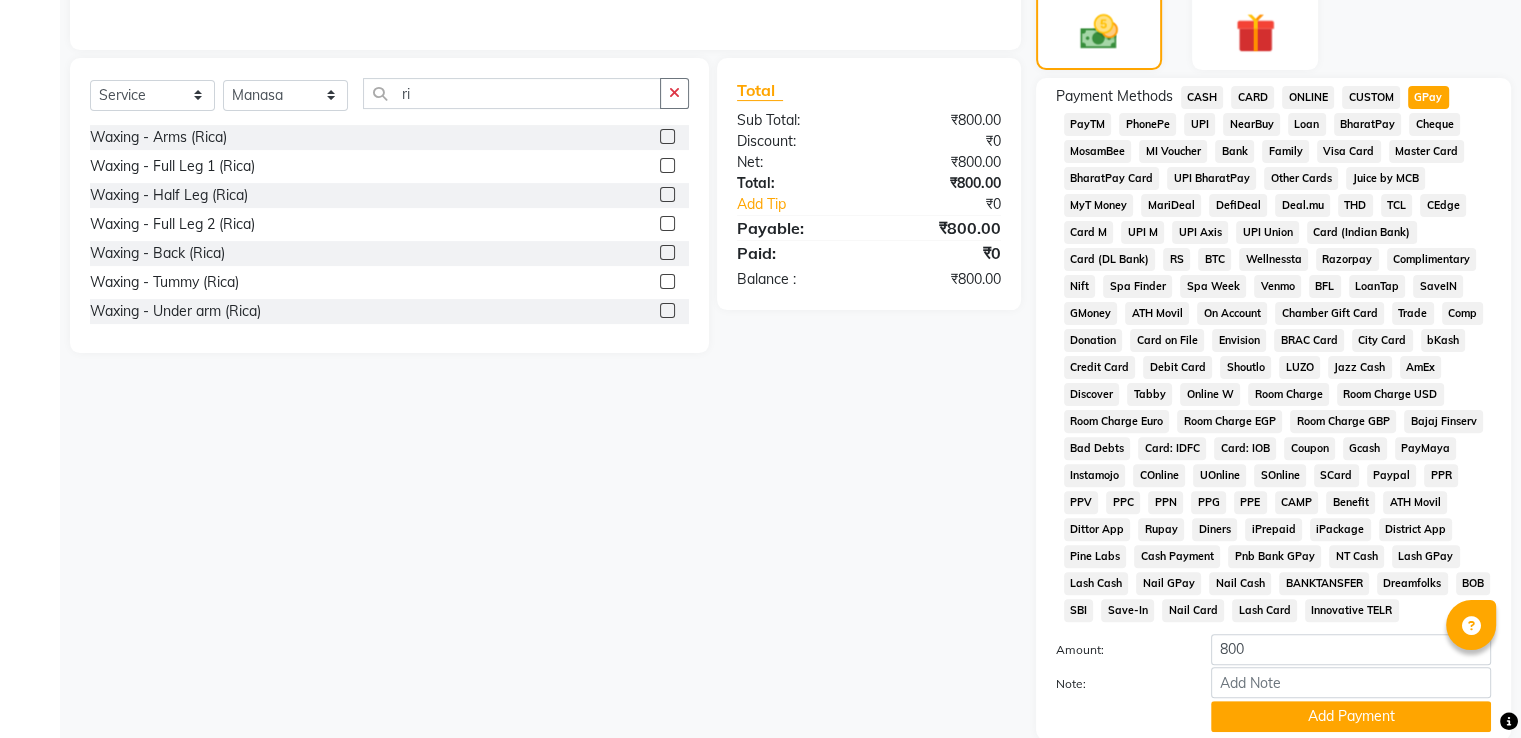 scroll, scrollTop: 609, scrollLeft: 0, axis: vertical 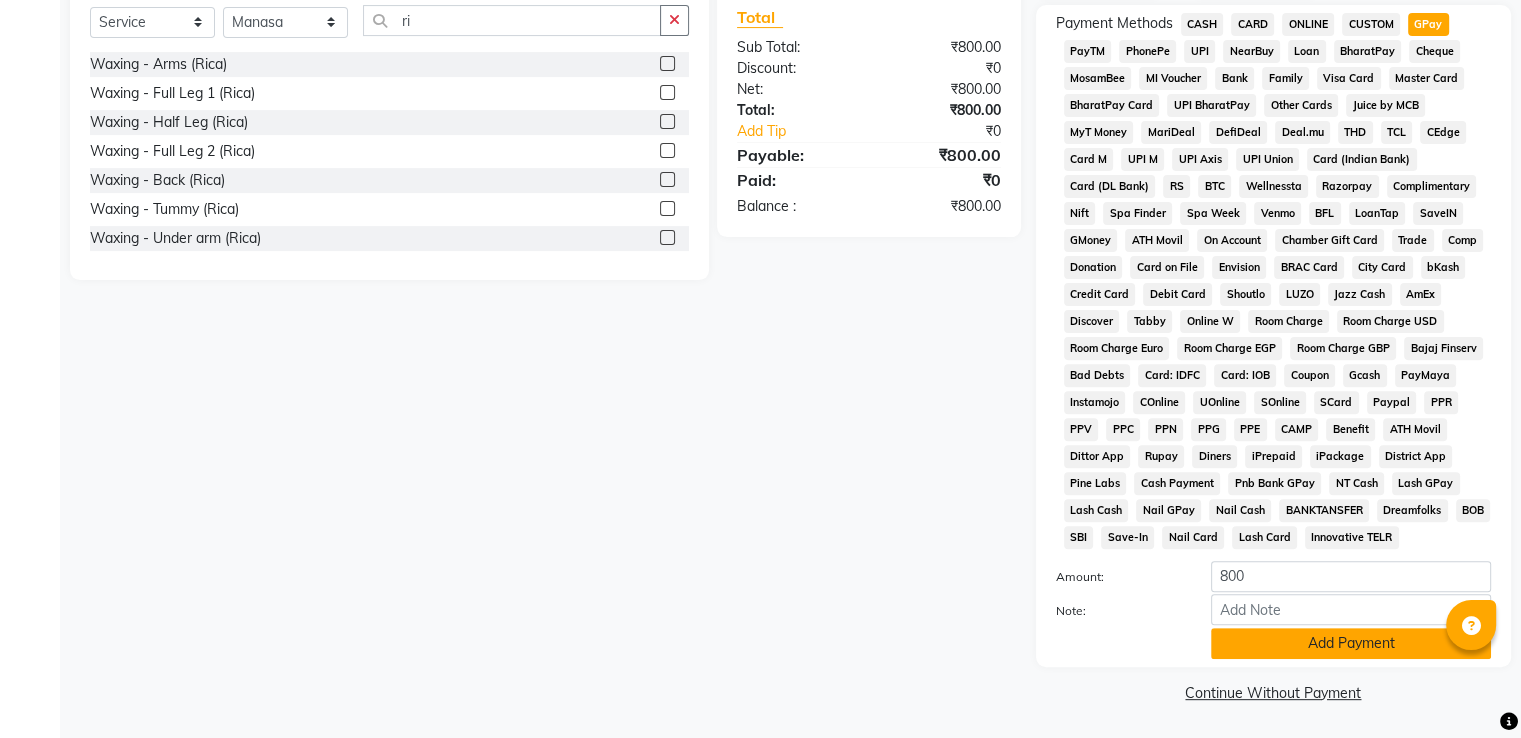 click on "Add Payment" 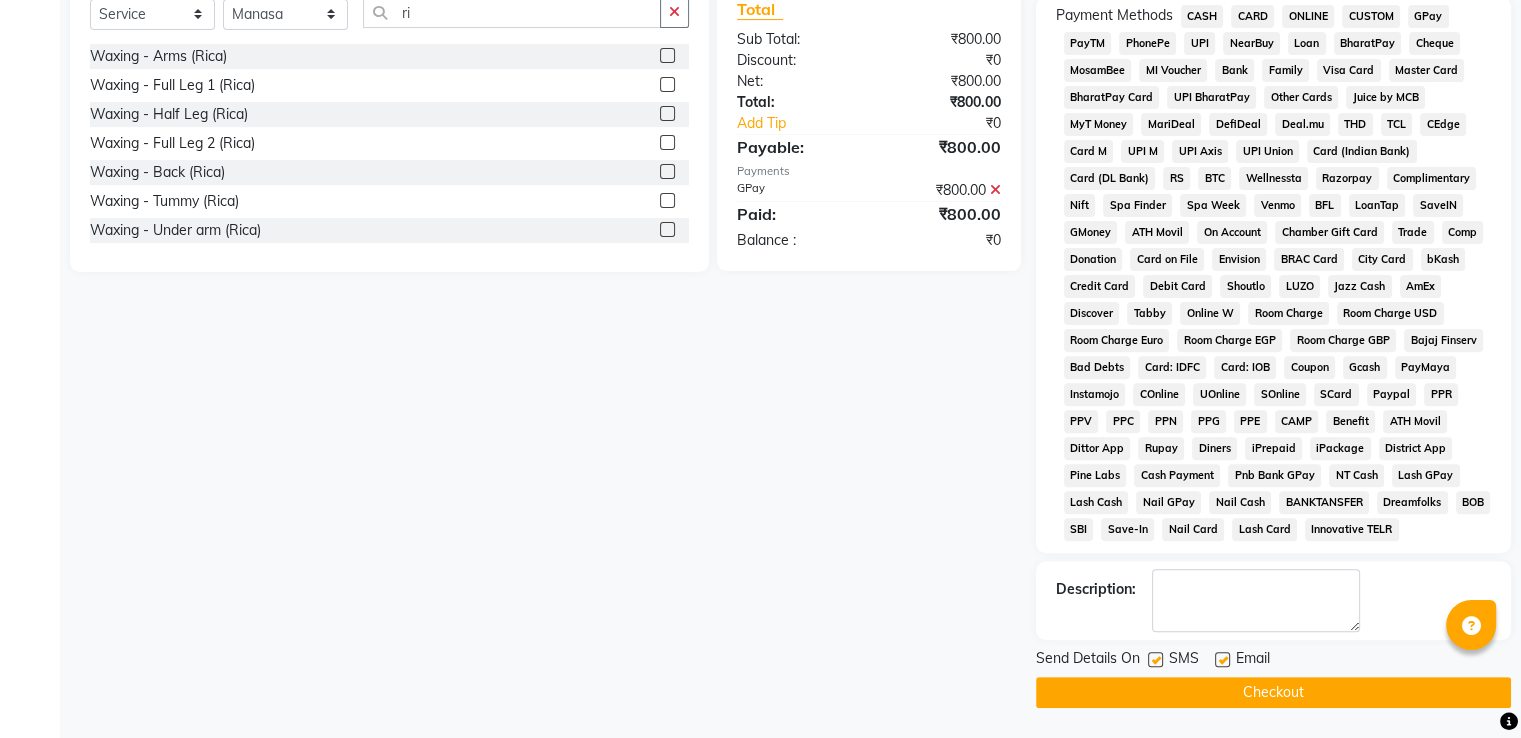 click 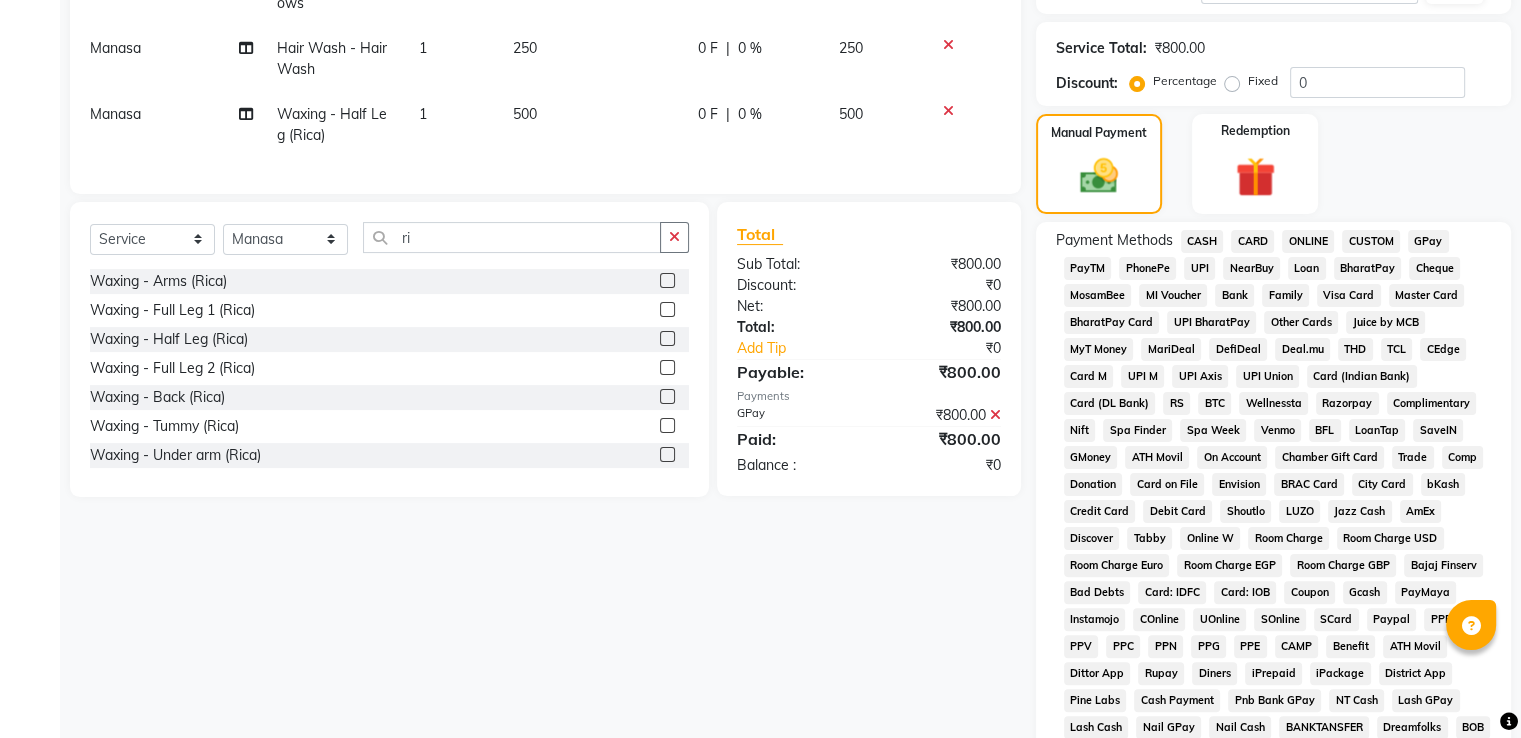 scroll, scrollTop: 616, scrollLeft: 0, axis: vertical 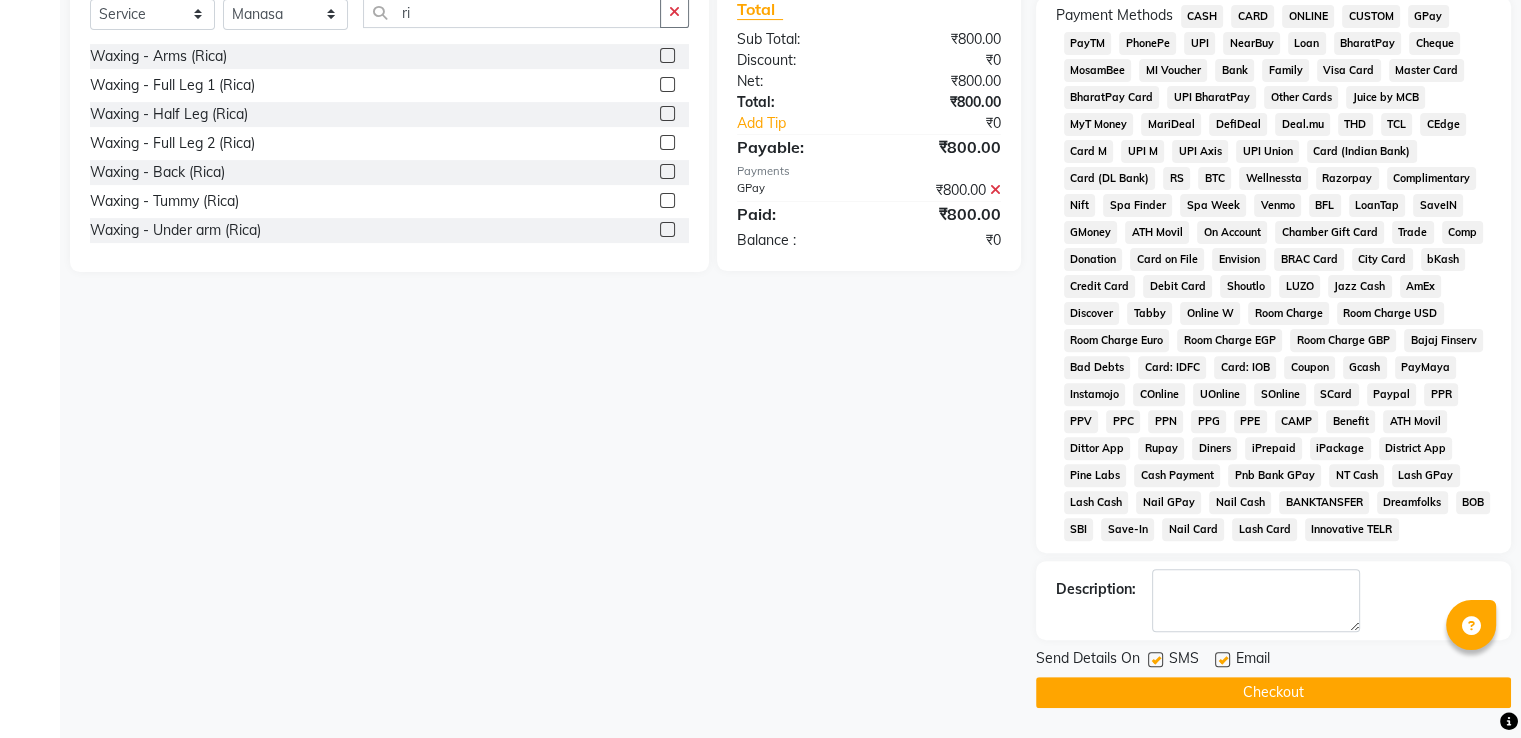 click on "Checkout" 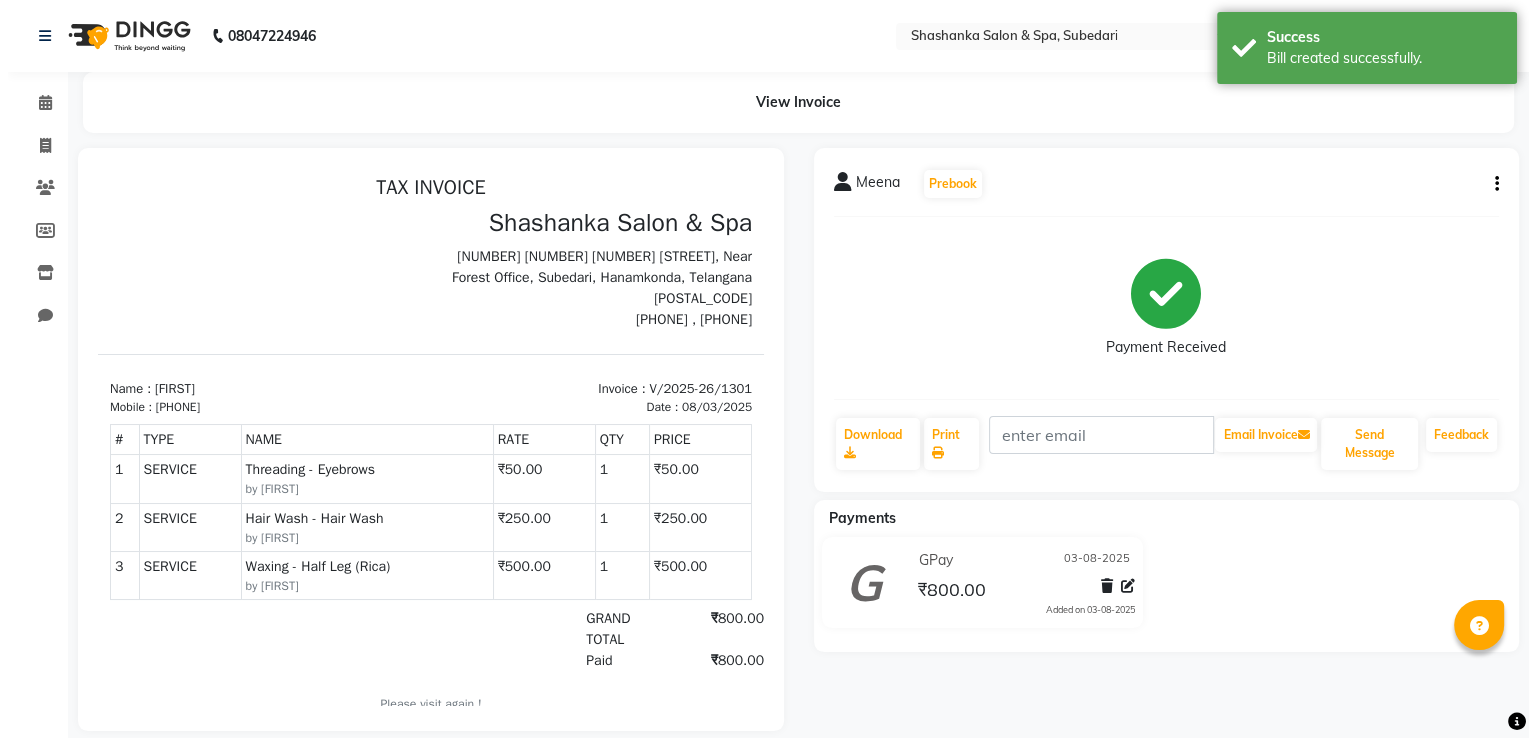 scroll, scrollTop: 0, scrollLeft: 0, axis: both 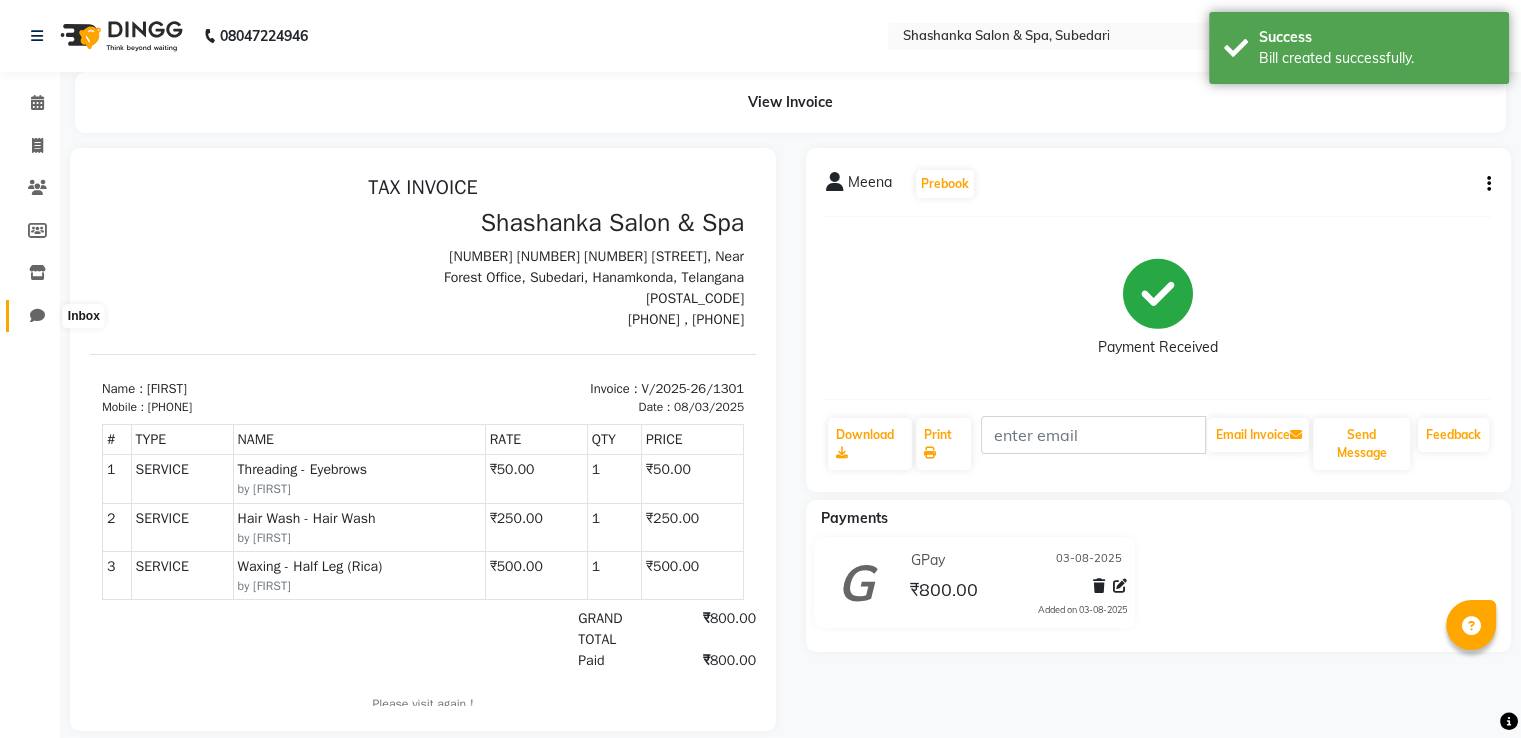 click 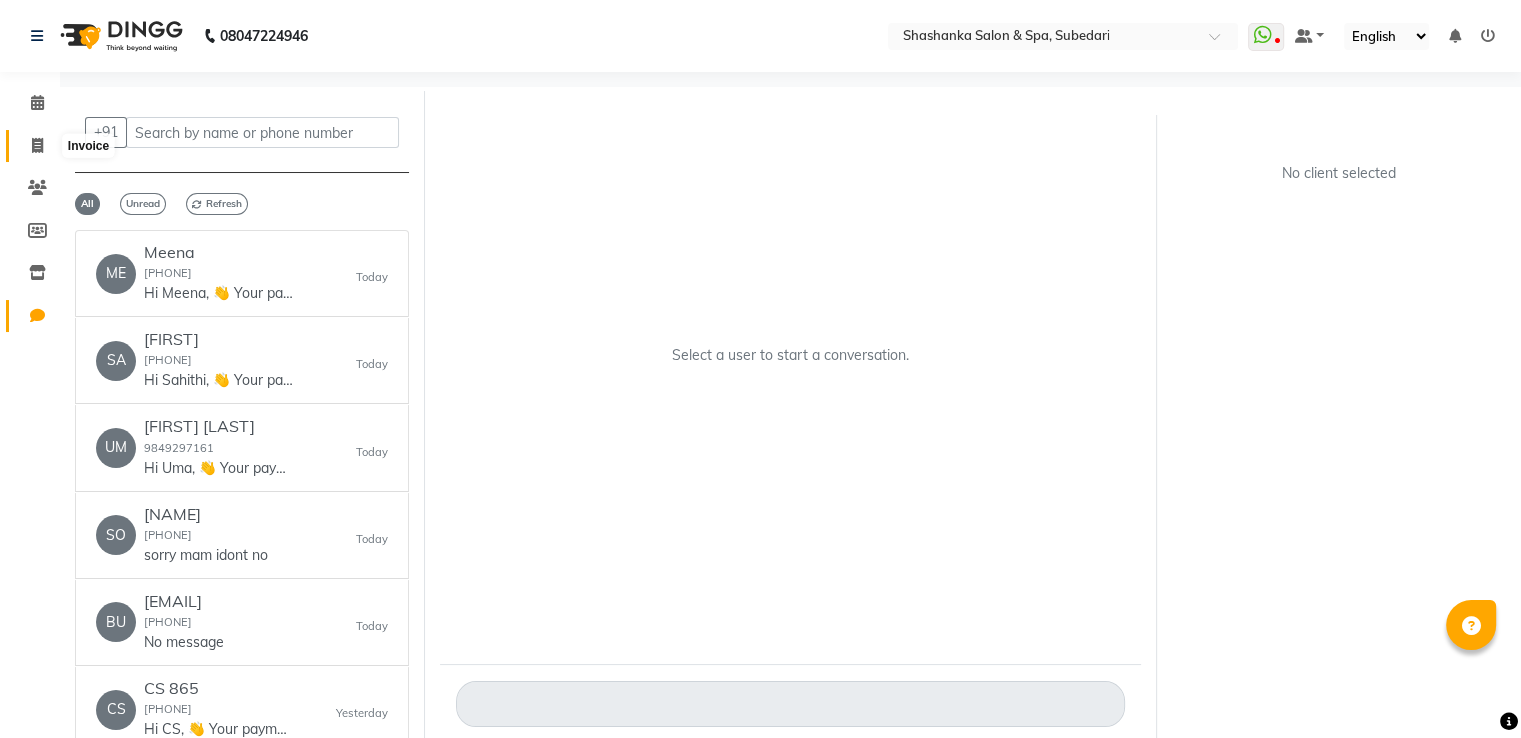 click 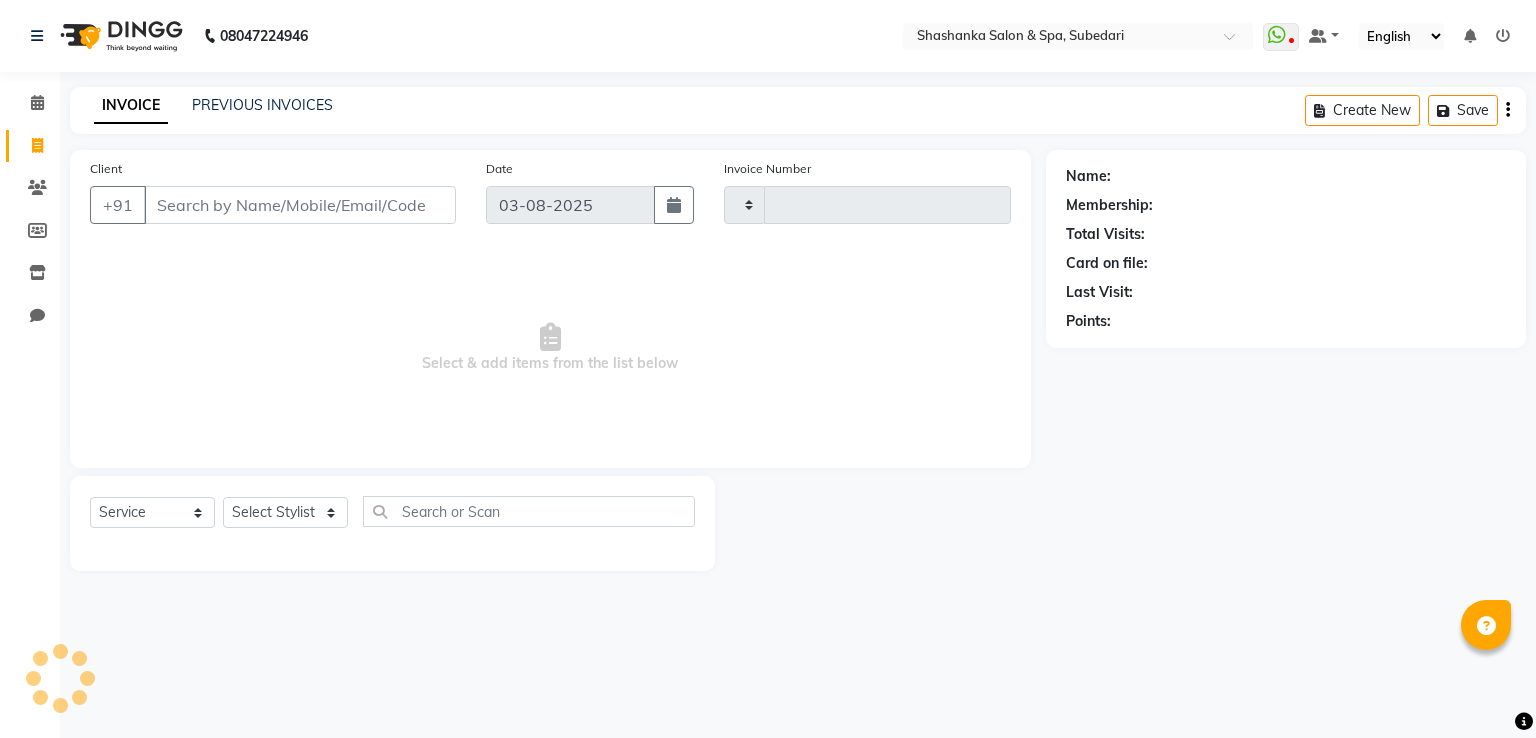 type on "1302" 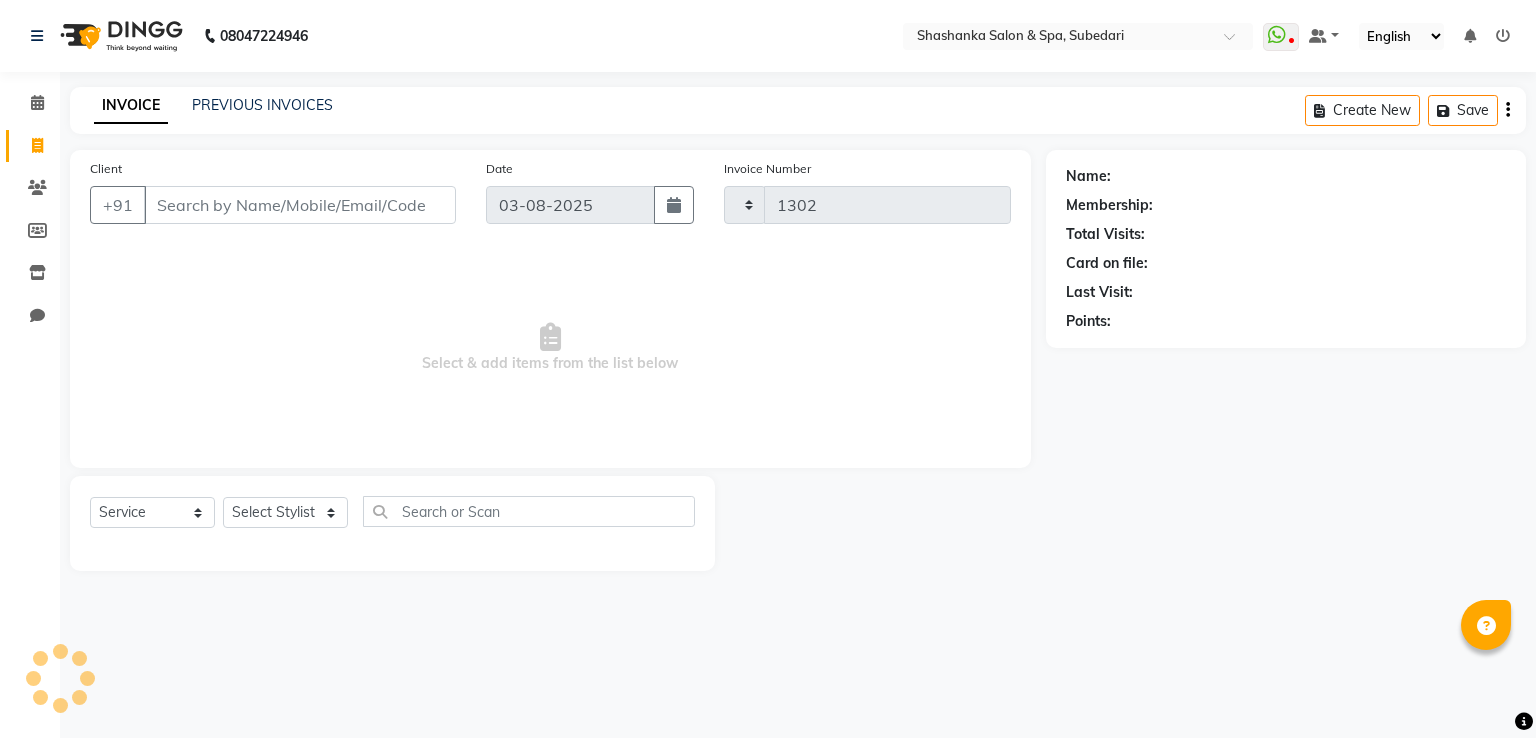 select on "67" 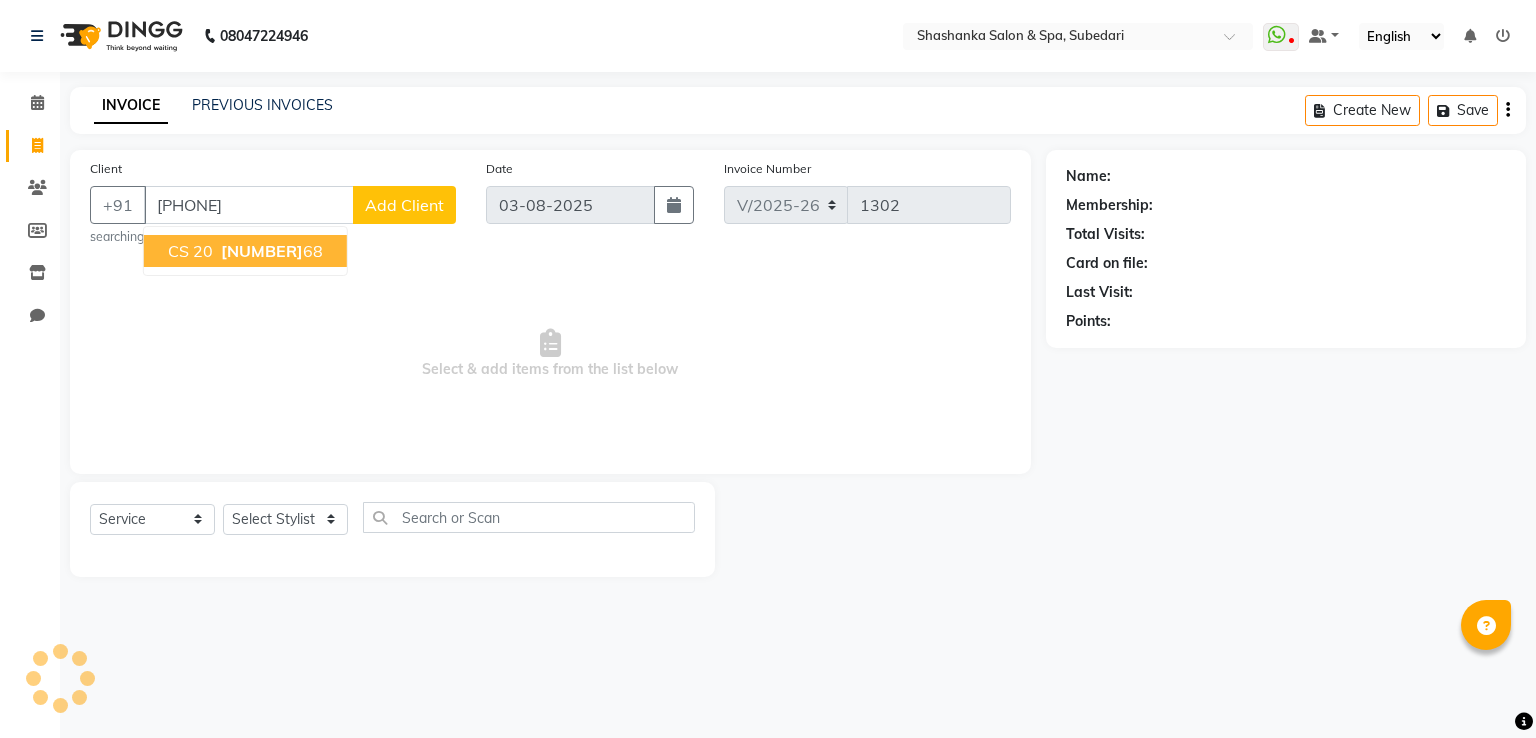 type on "[PHONE]" 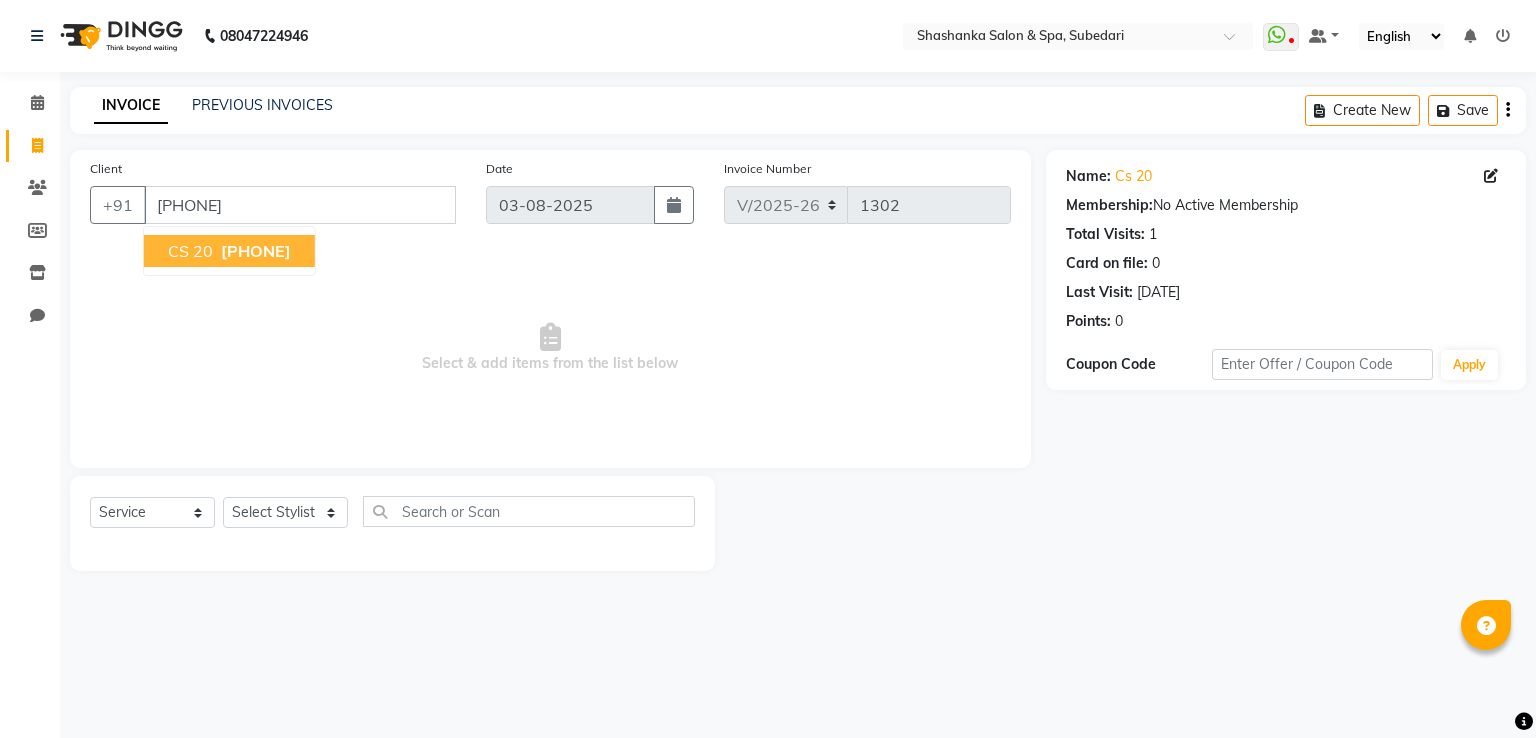 click on "[PHONE]" at bounding box center [256, 251] 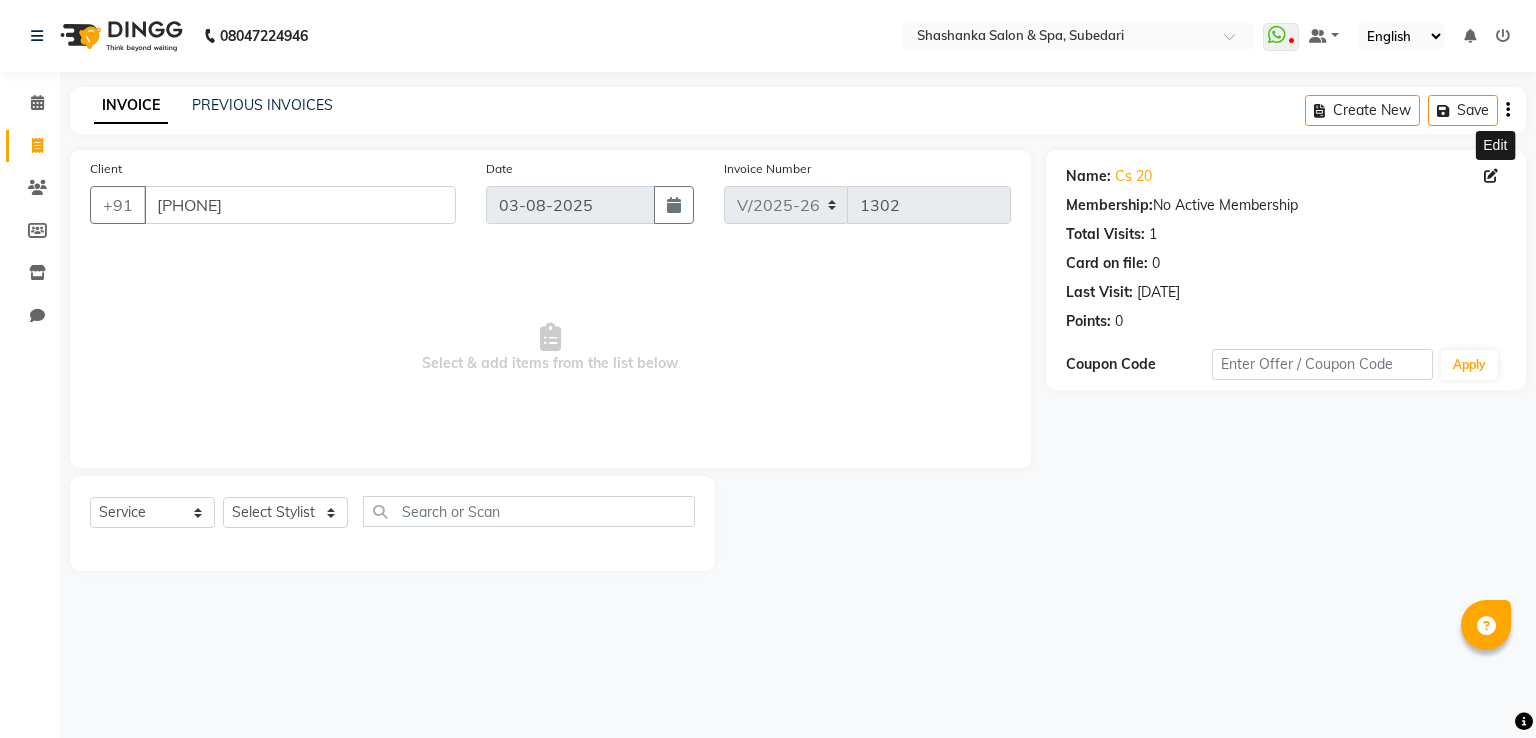 click 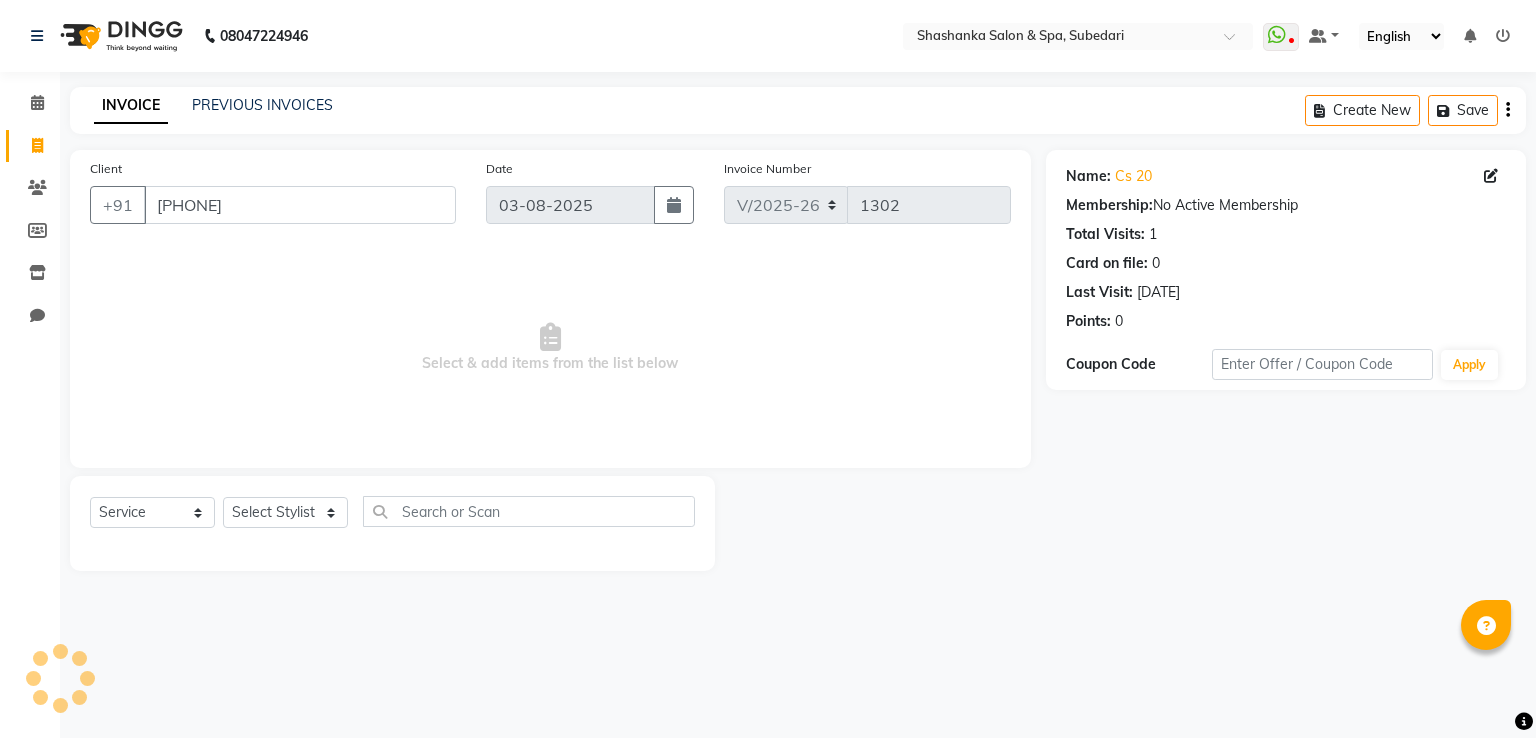 select on "36" 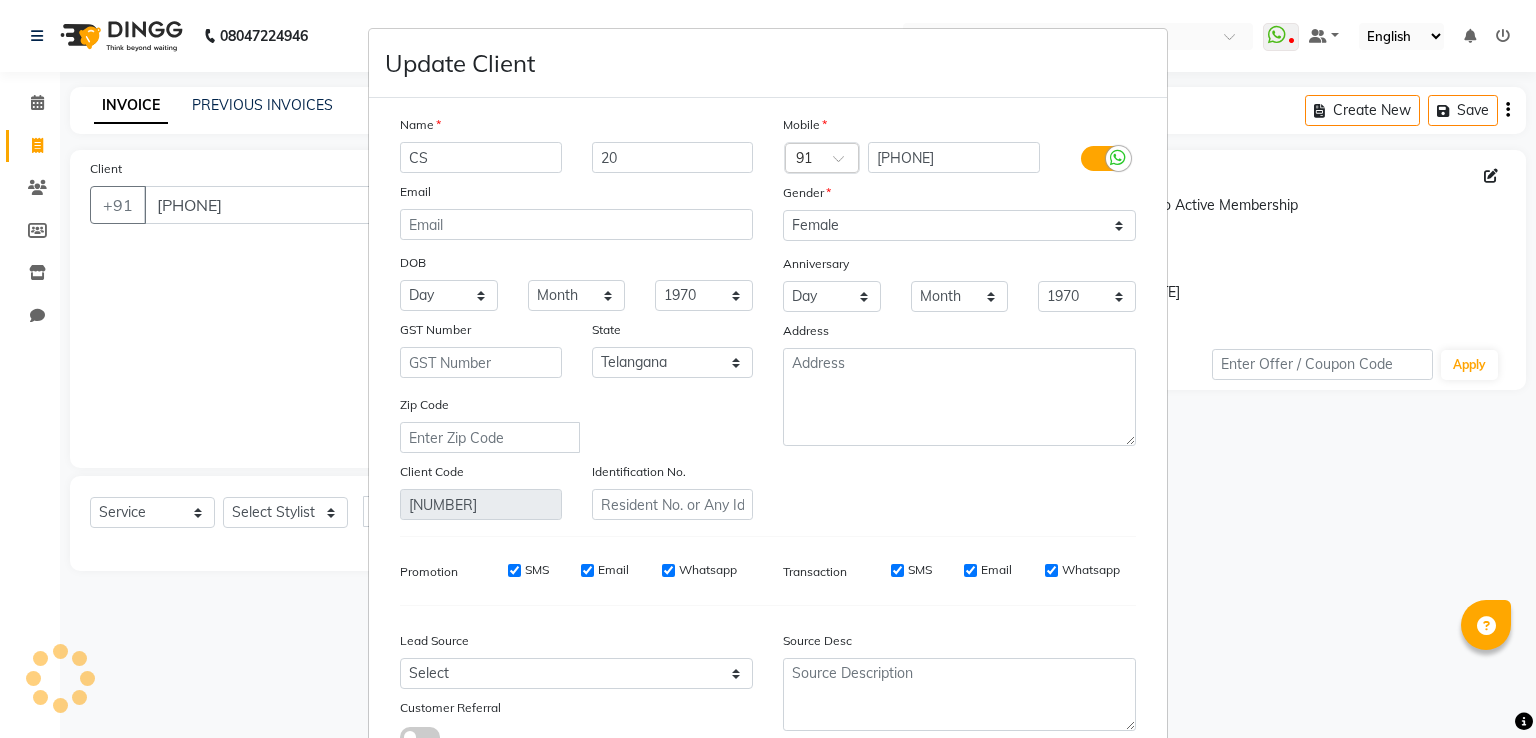 type on "C" 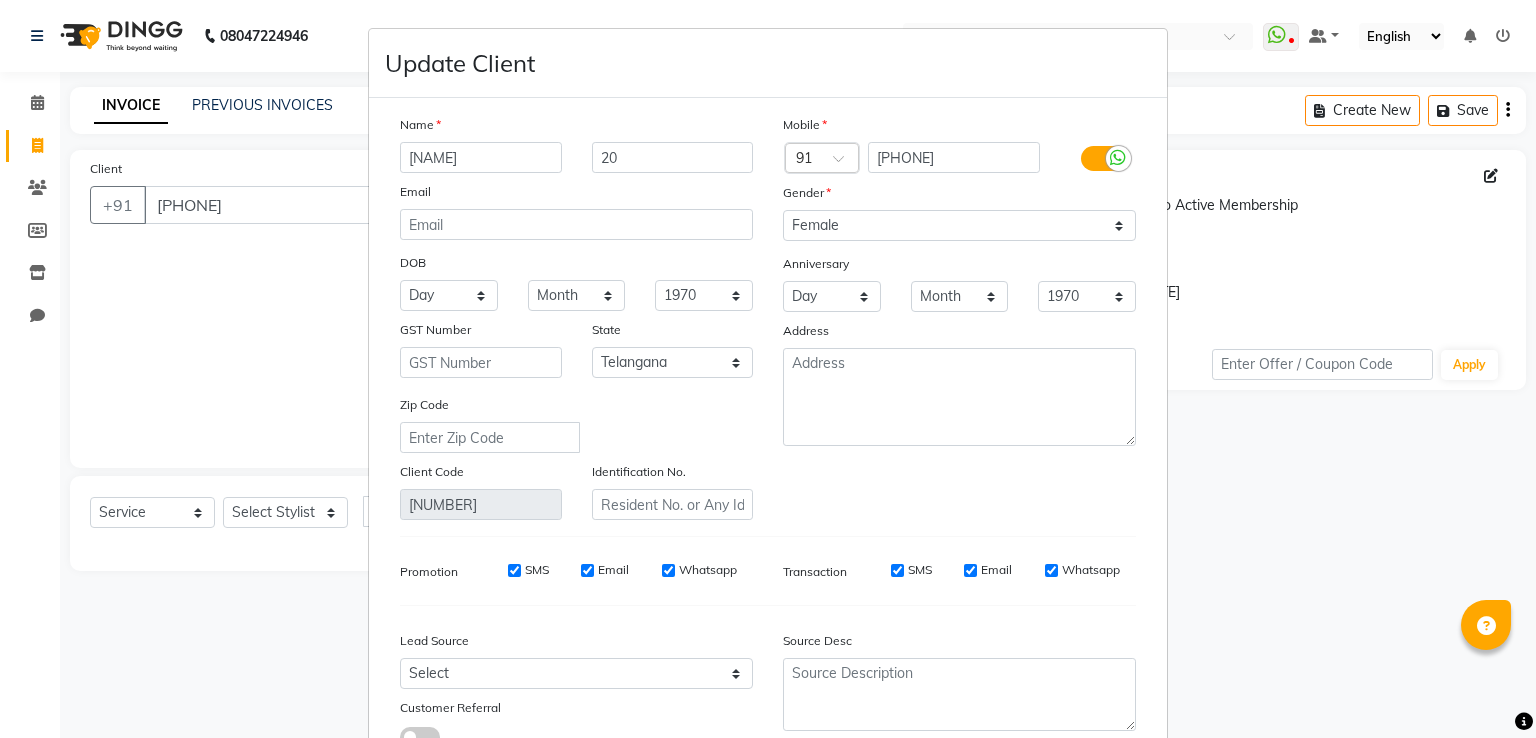 type on "[NAME]" 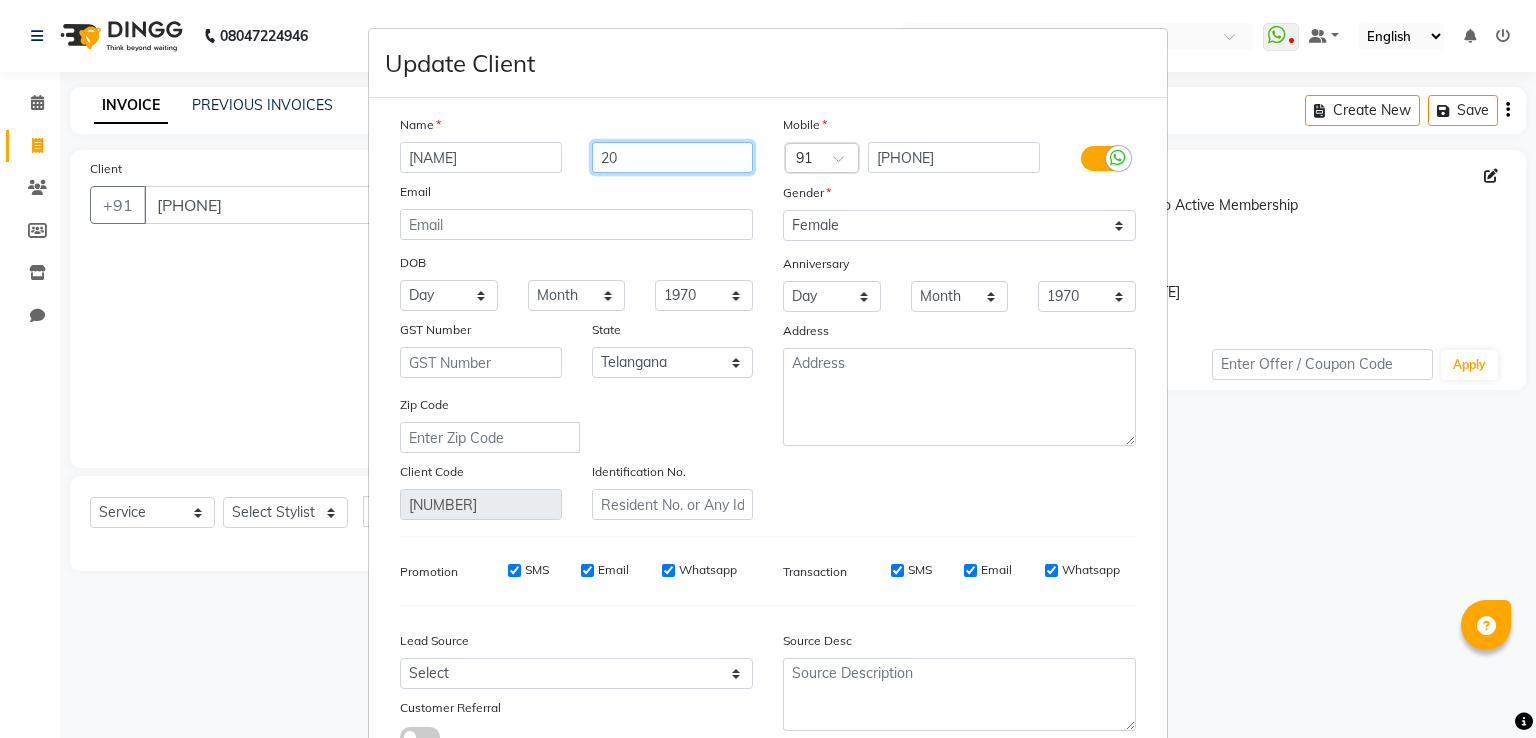 click on "20" at bounding box center [673, 157] 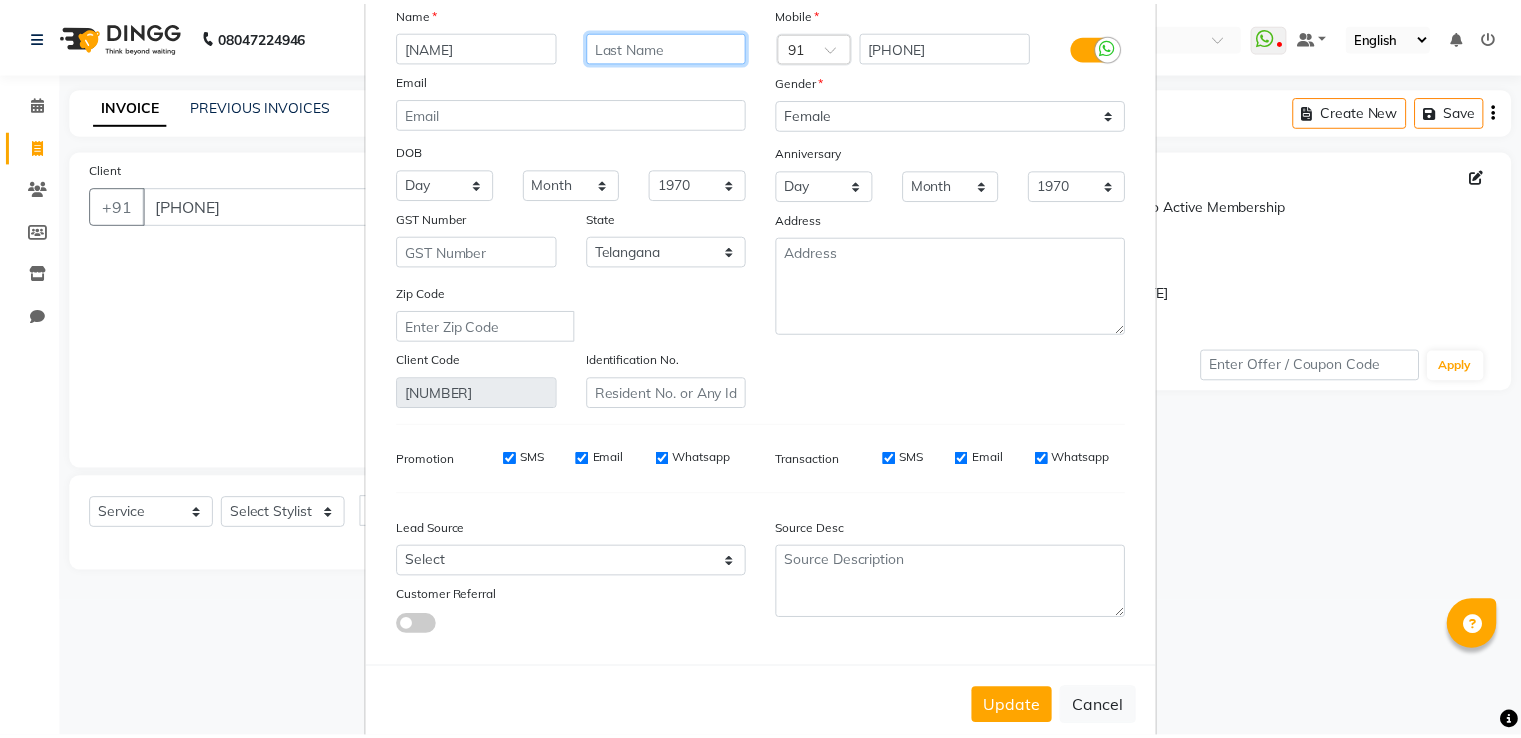 scroll, scrollTop: 160, scrollLeft: 0, axis: vertical 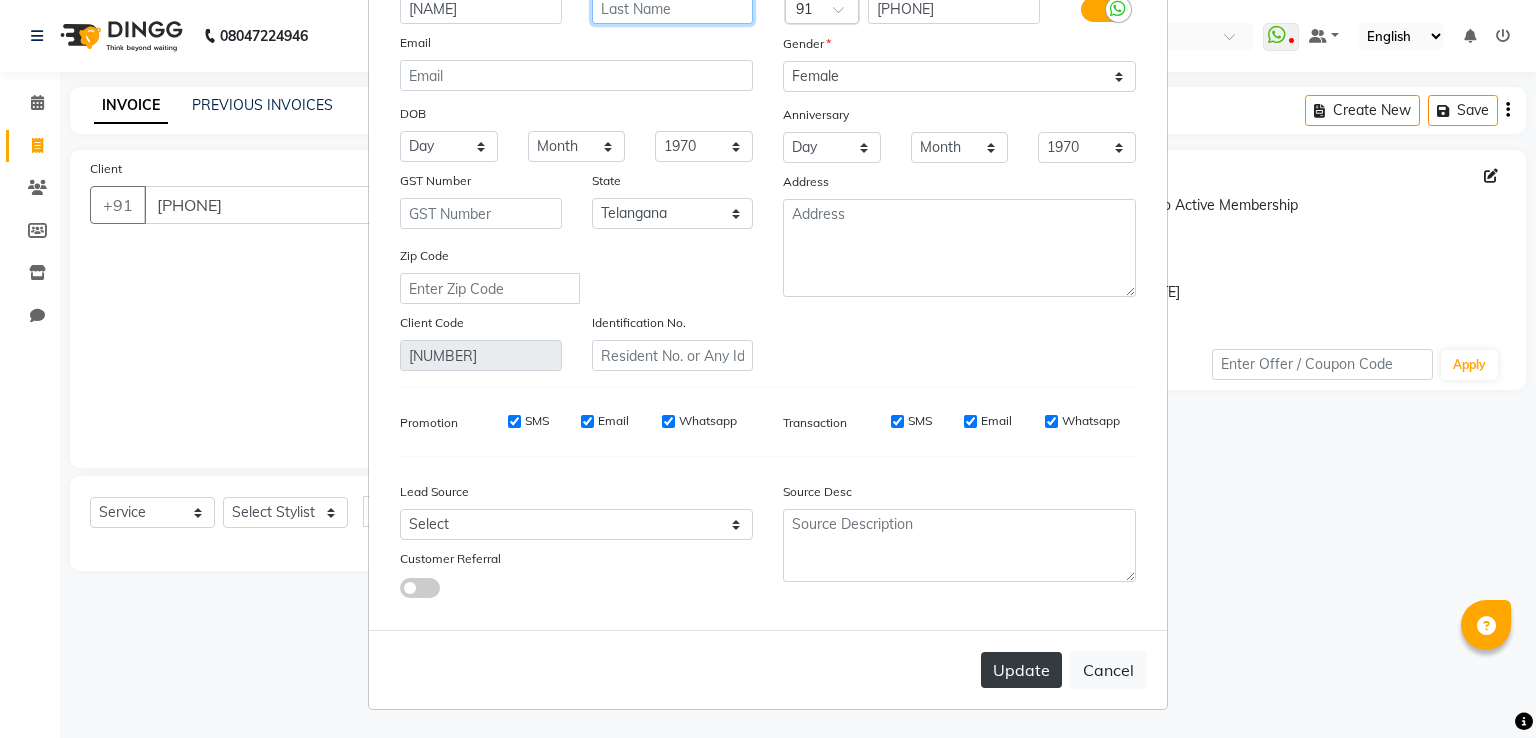 type 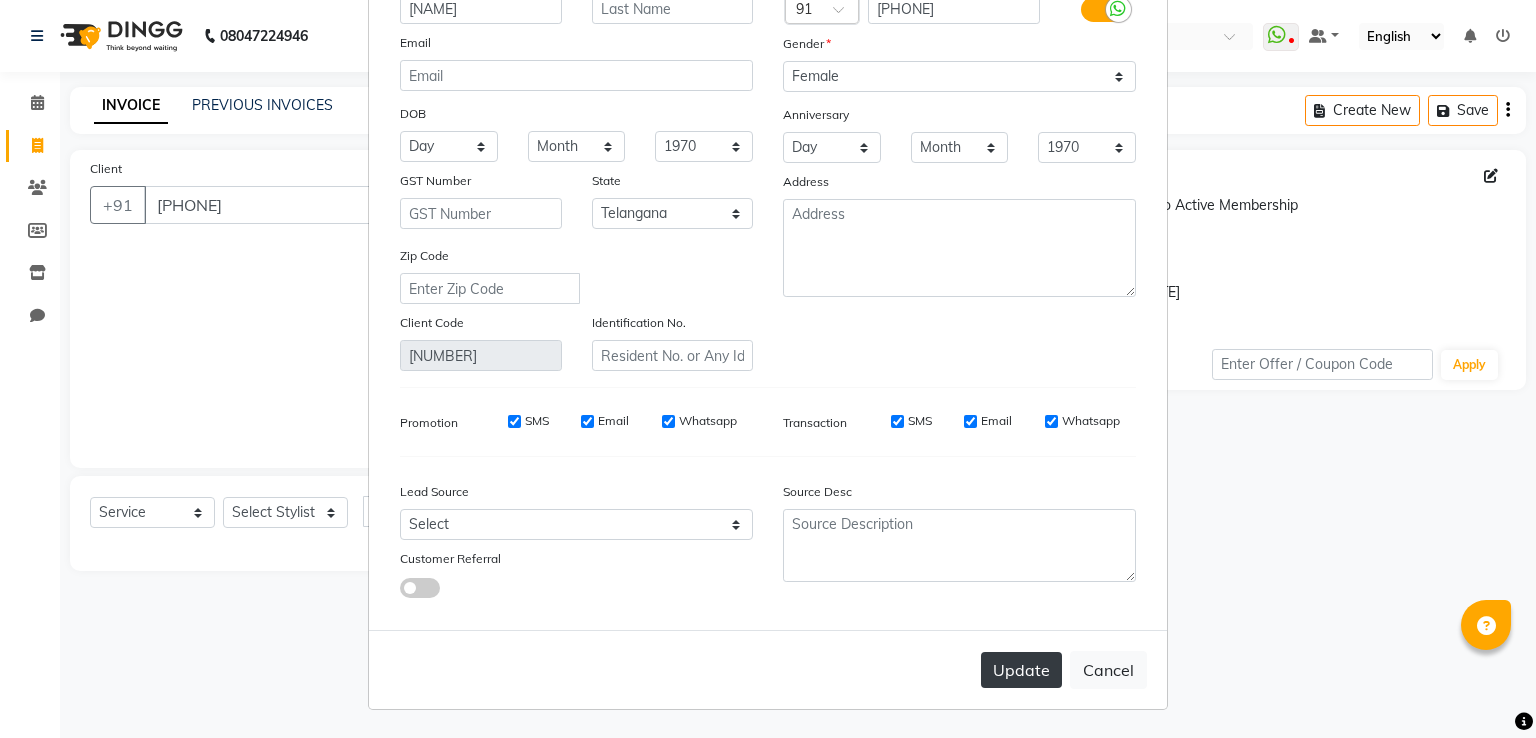 click on "Update" at bounding box center (1021, 670) 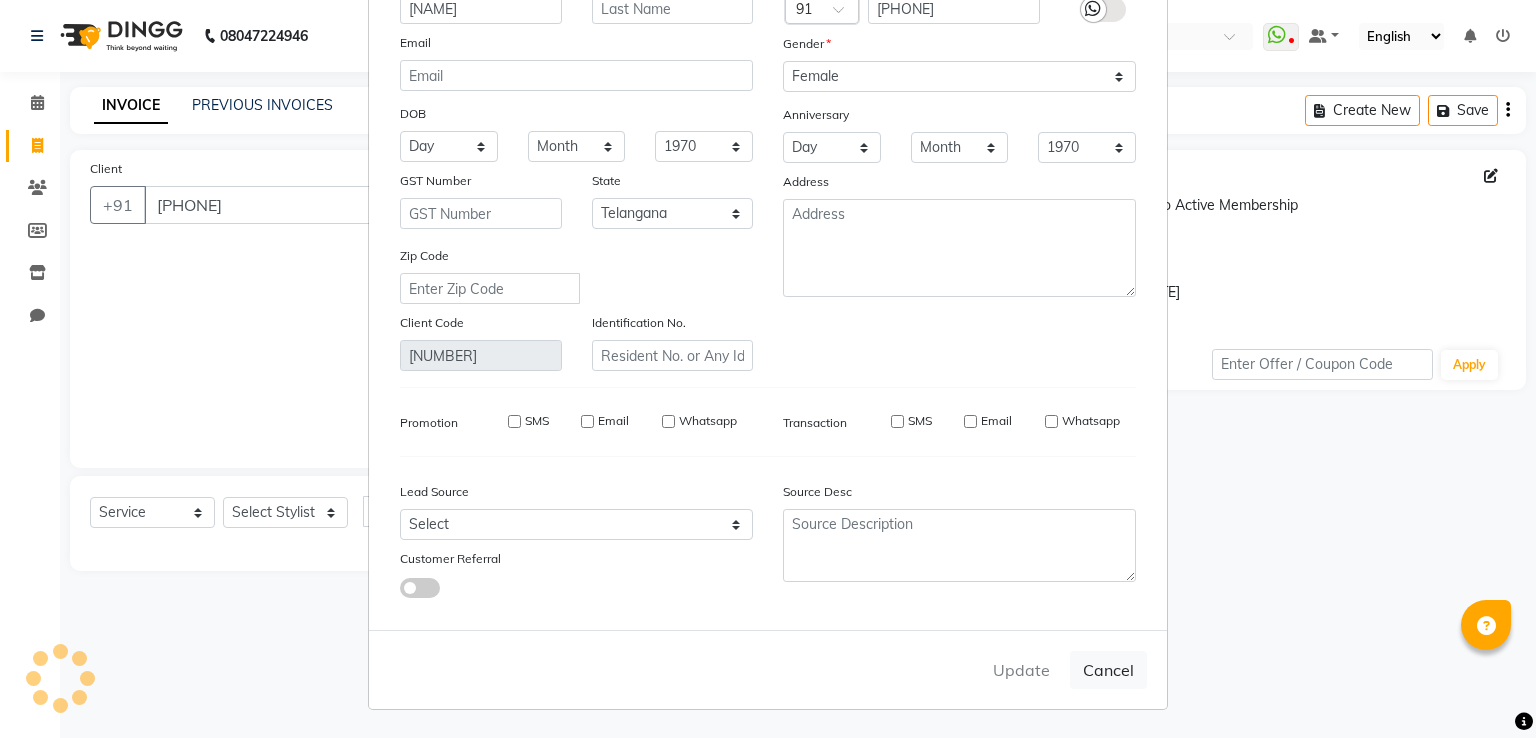 type 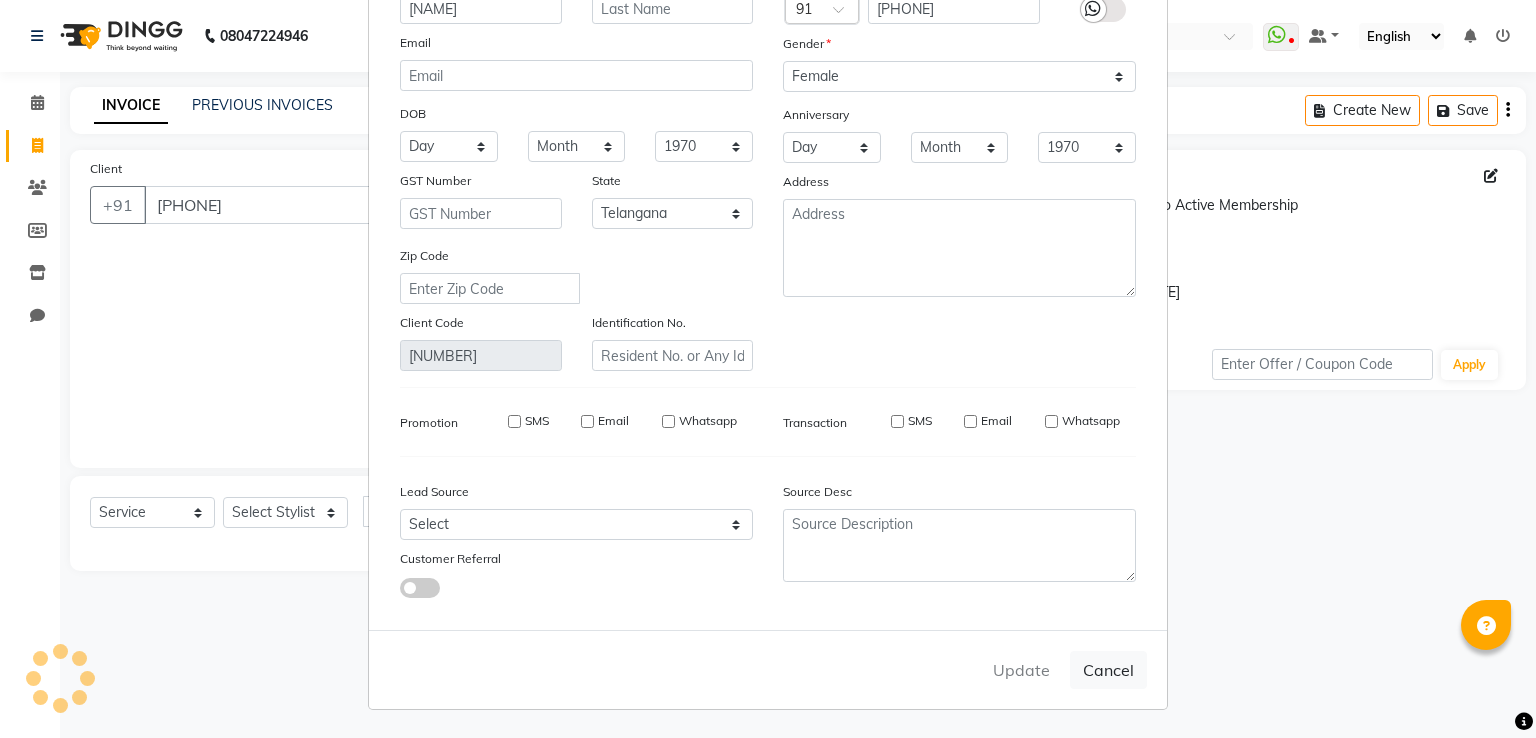select 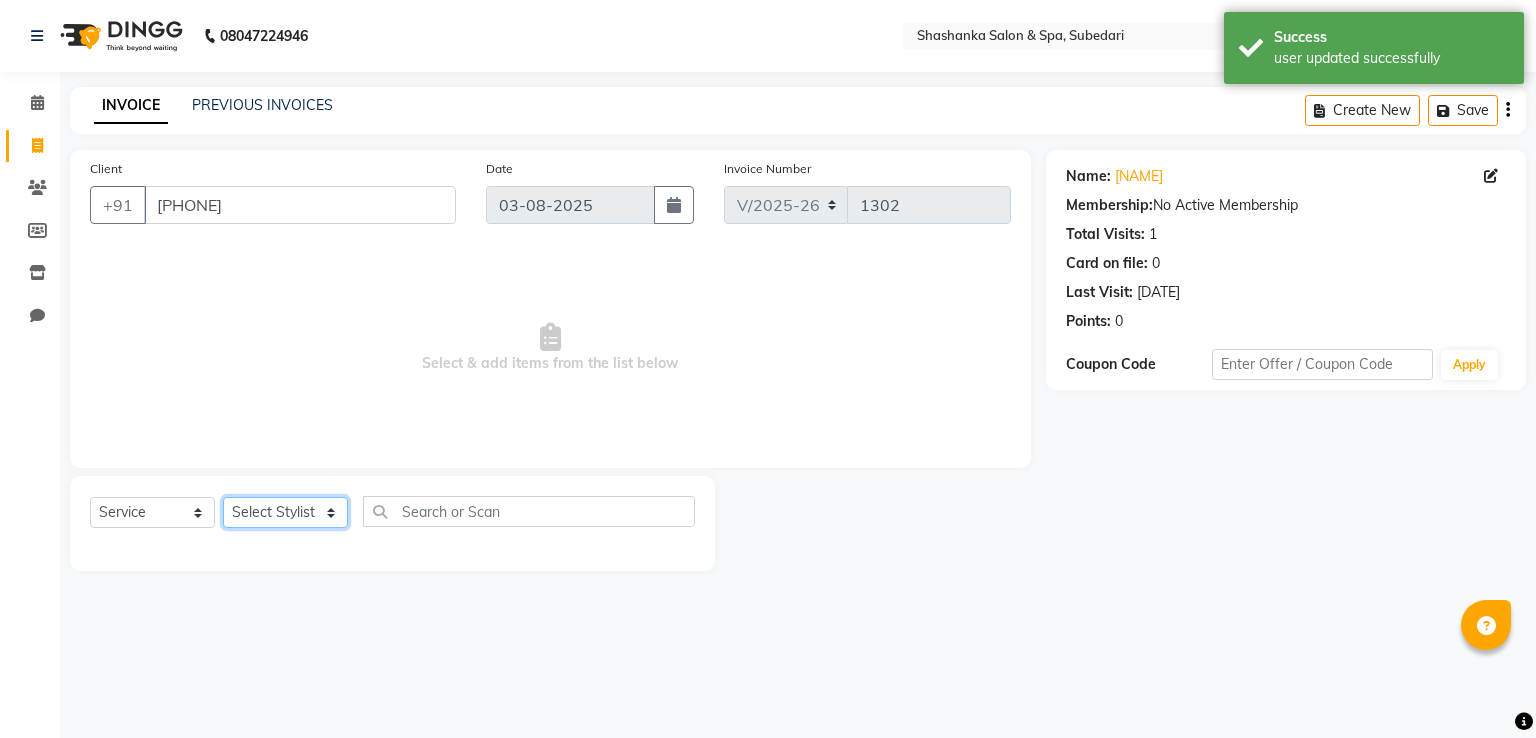 click on "Select Stylist [FIRST] [FIRST] Receptionist [FIRST] [FIRST] [FIRST] [FIRST] [FIRST]" 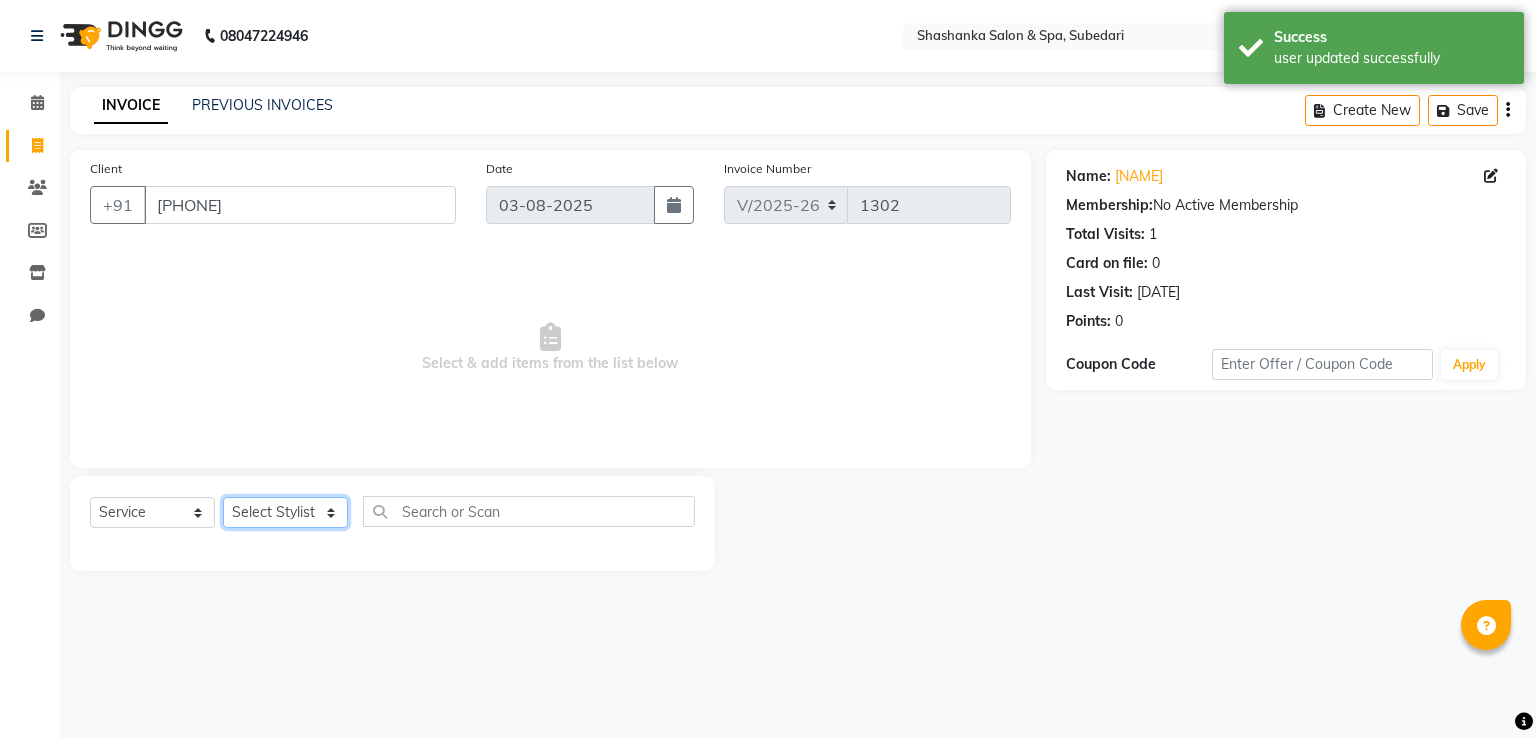 select on "16768" 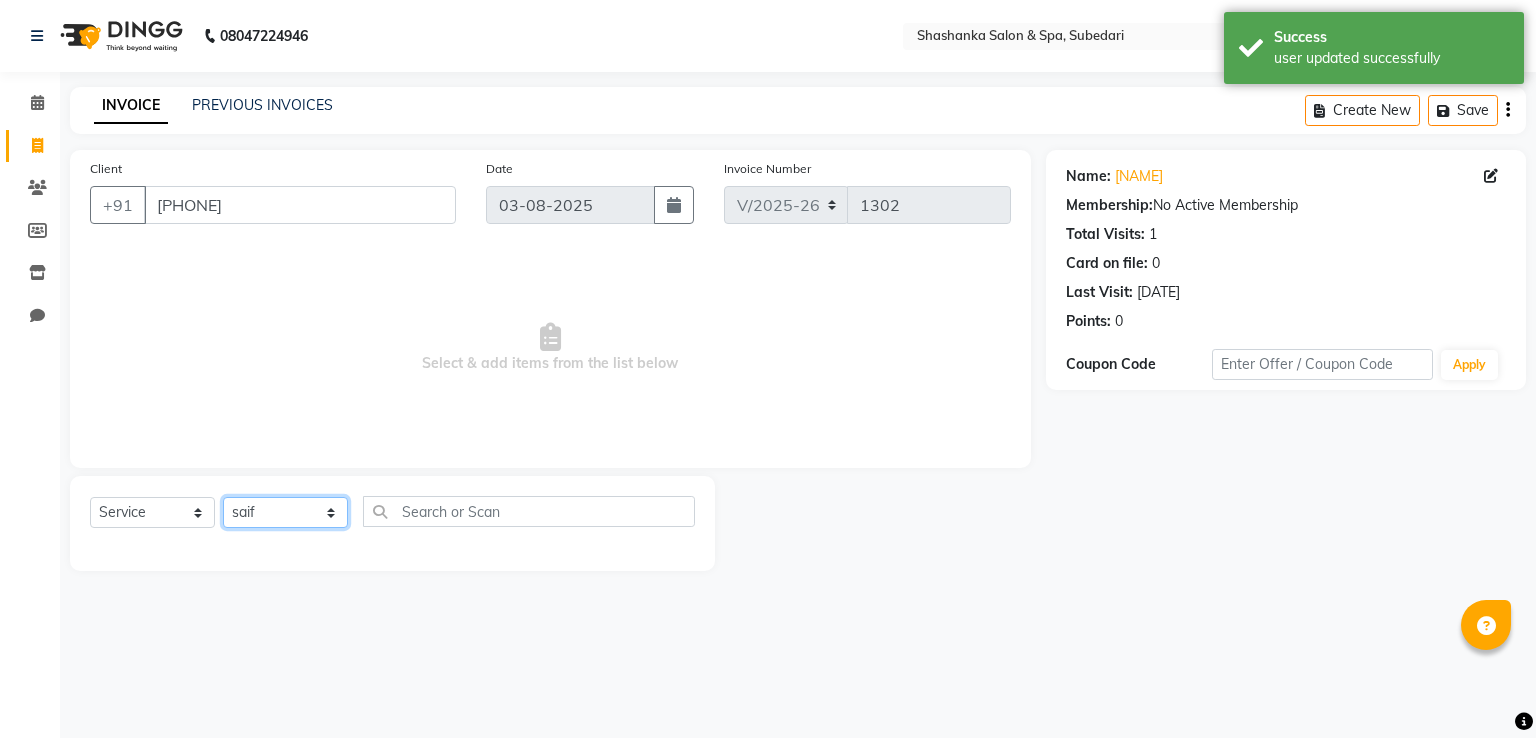 click on "Select Stylist [FIRST] [FIRST] Receptionist [FIRST] [FIRST] [FIRST] [FIRST] [FIRST]" 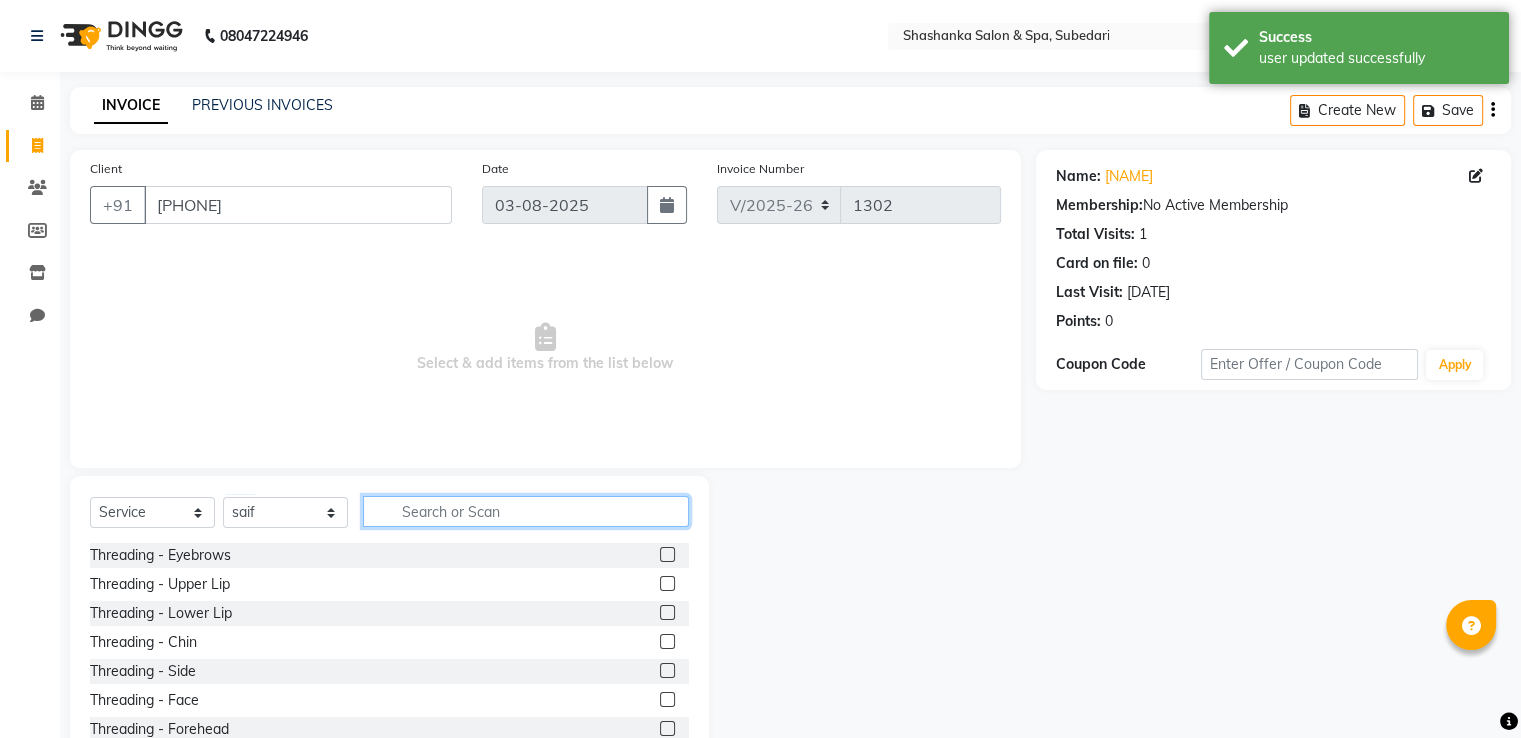 click 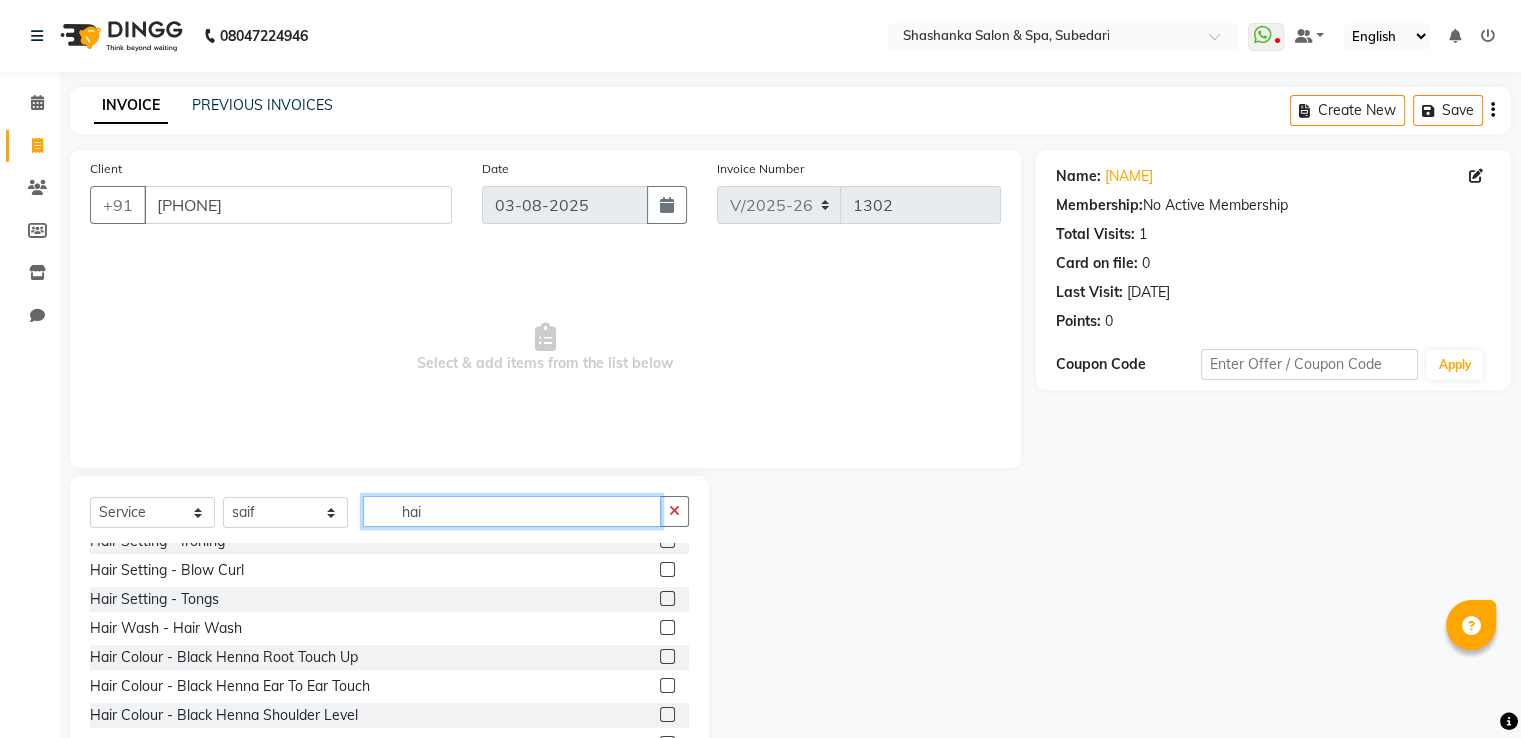 scroll, scrollTop: 304, scrollLeft: 0, axis: vertical 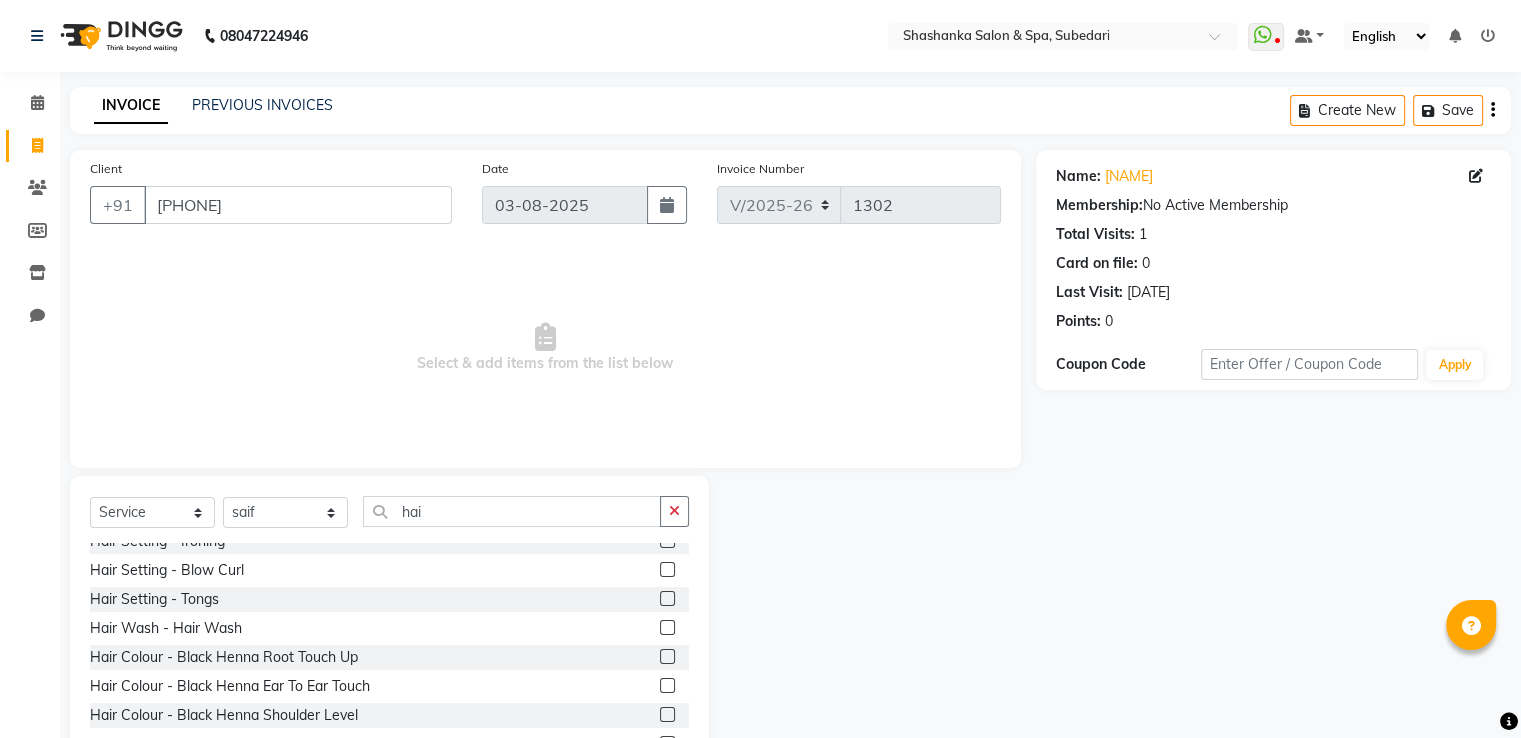 click 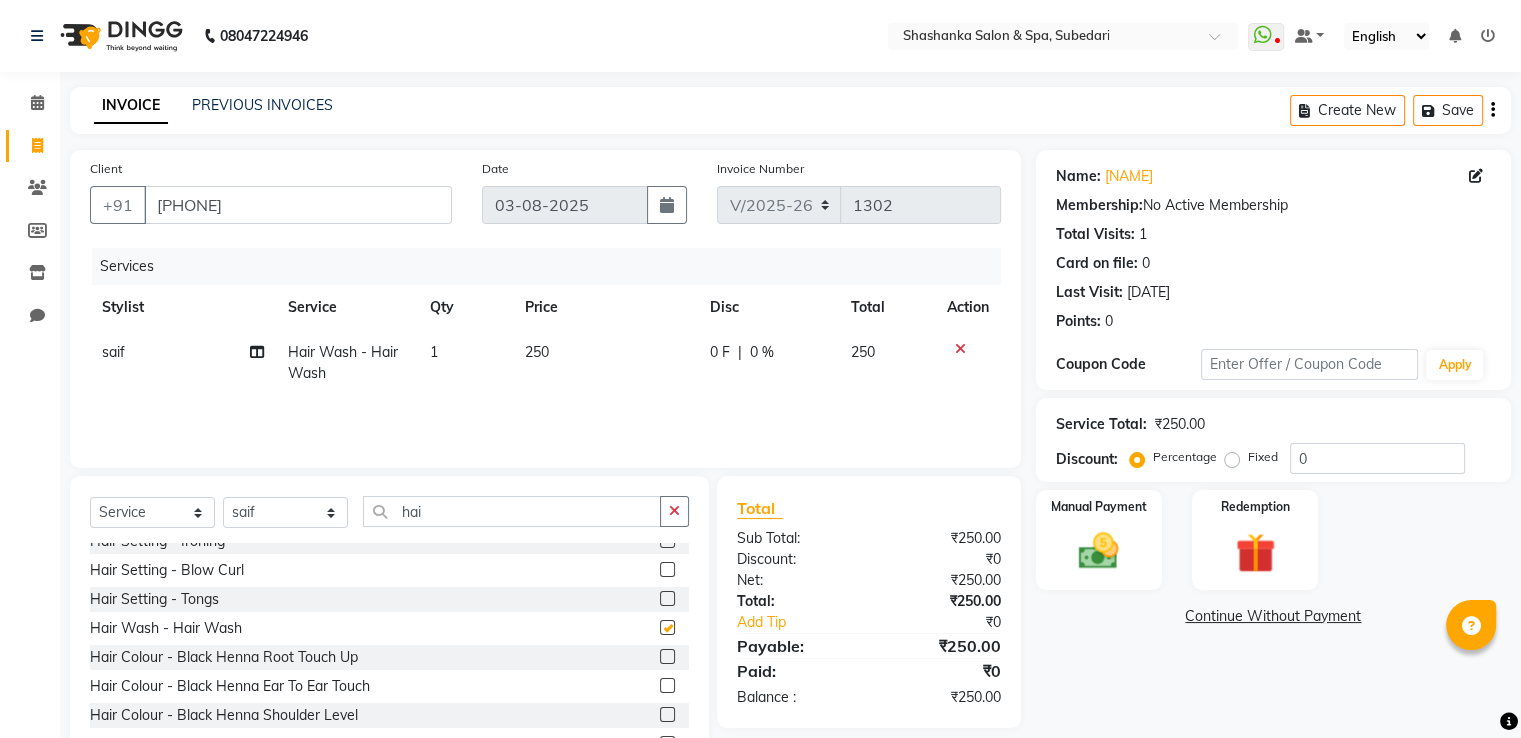 checkbox on "false" 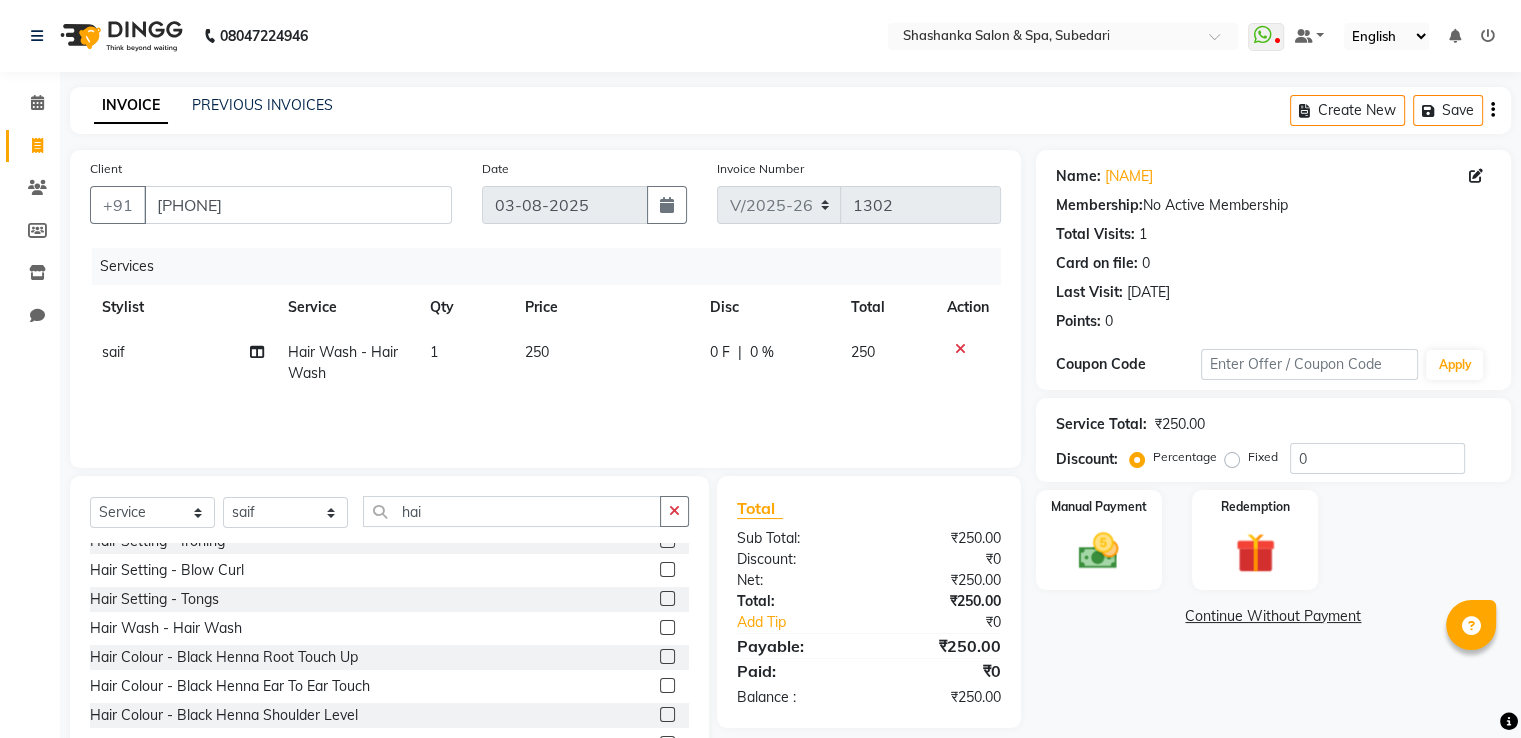 click 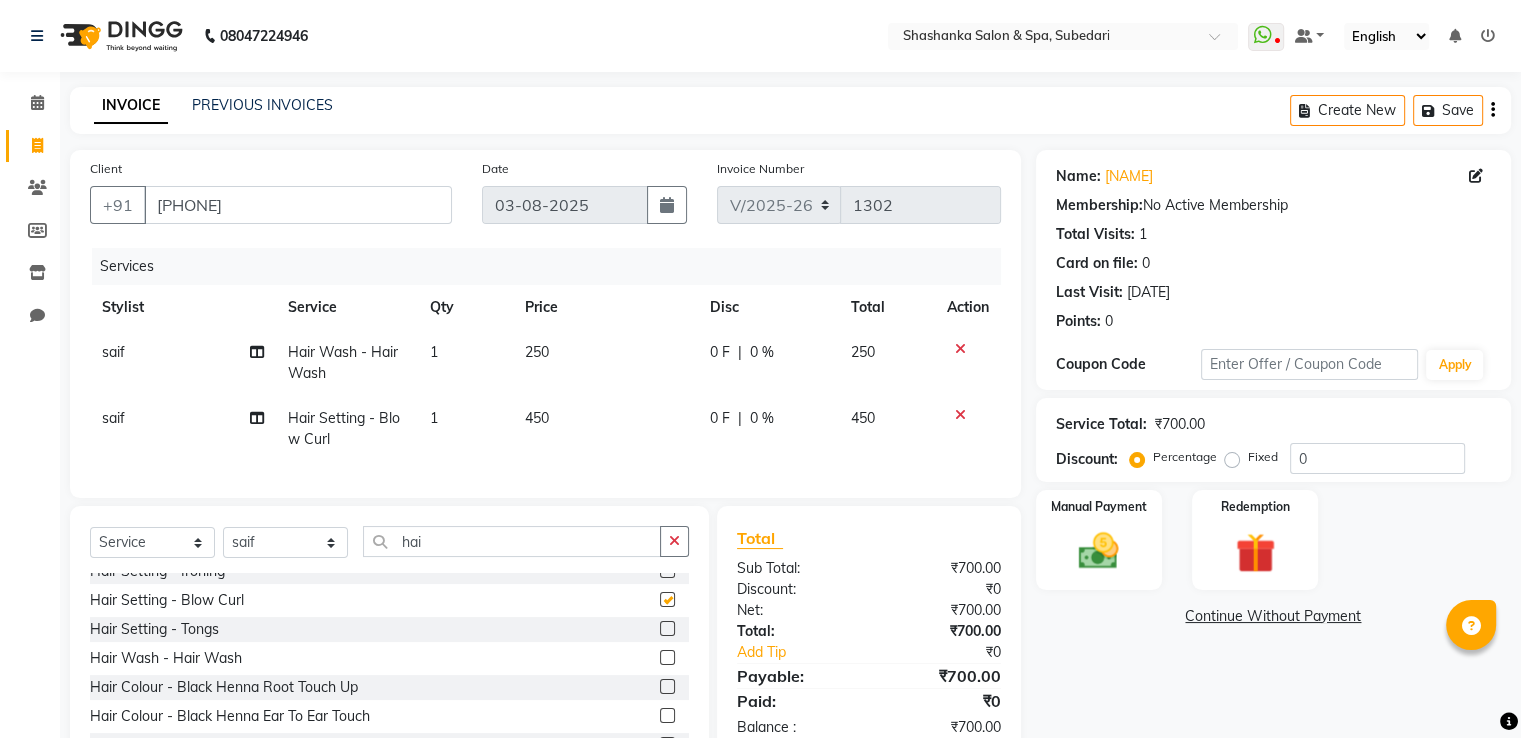checkbox on "false" 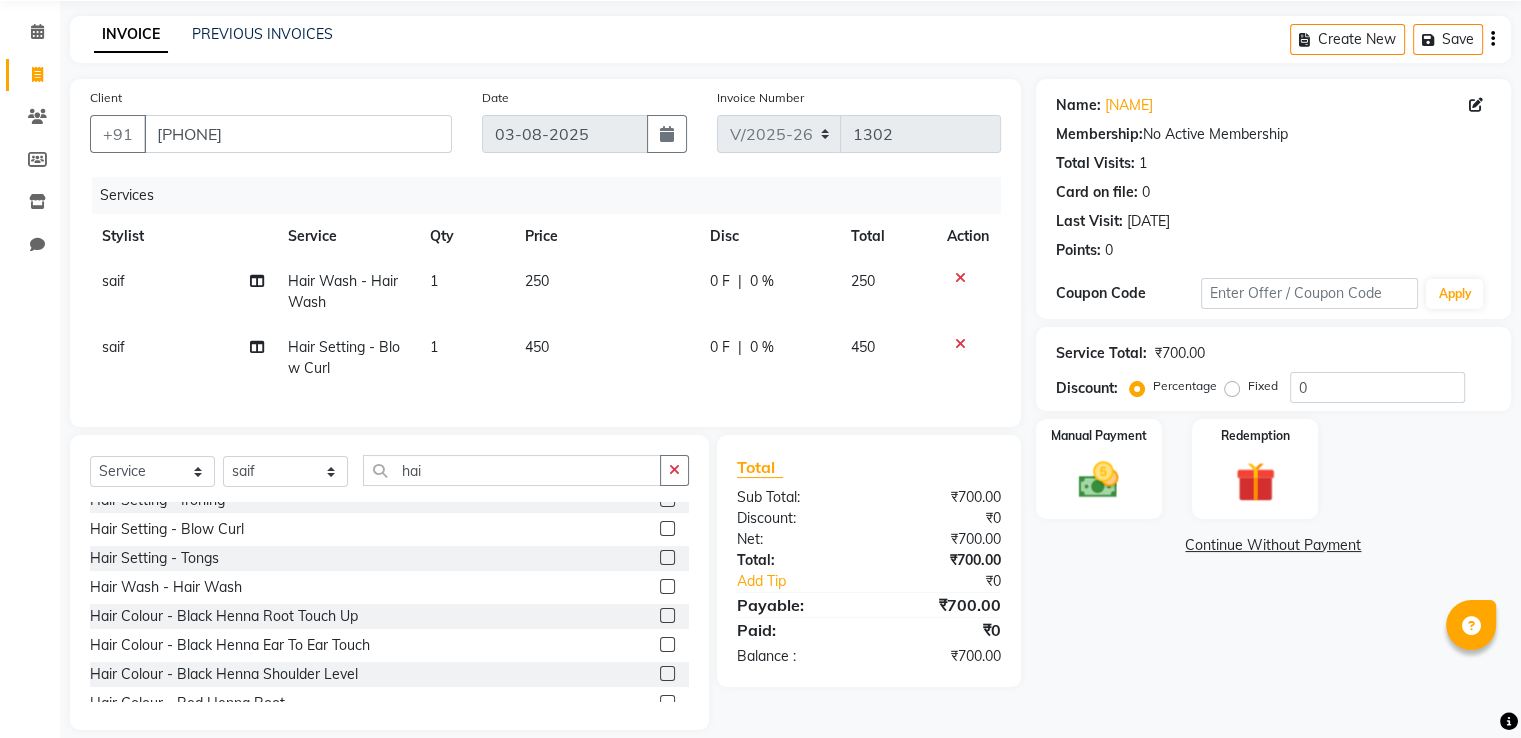scroll, scrollTop: 83, scrollLeft: 0, axis: vertical 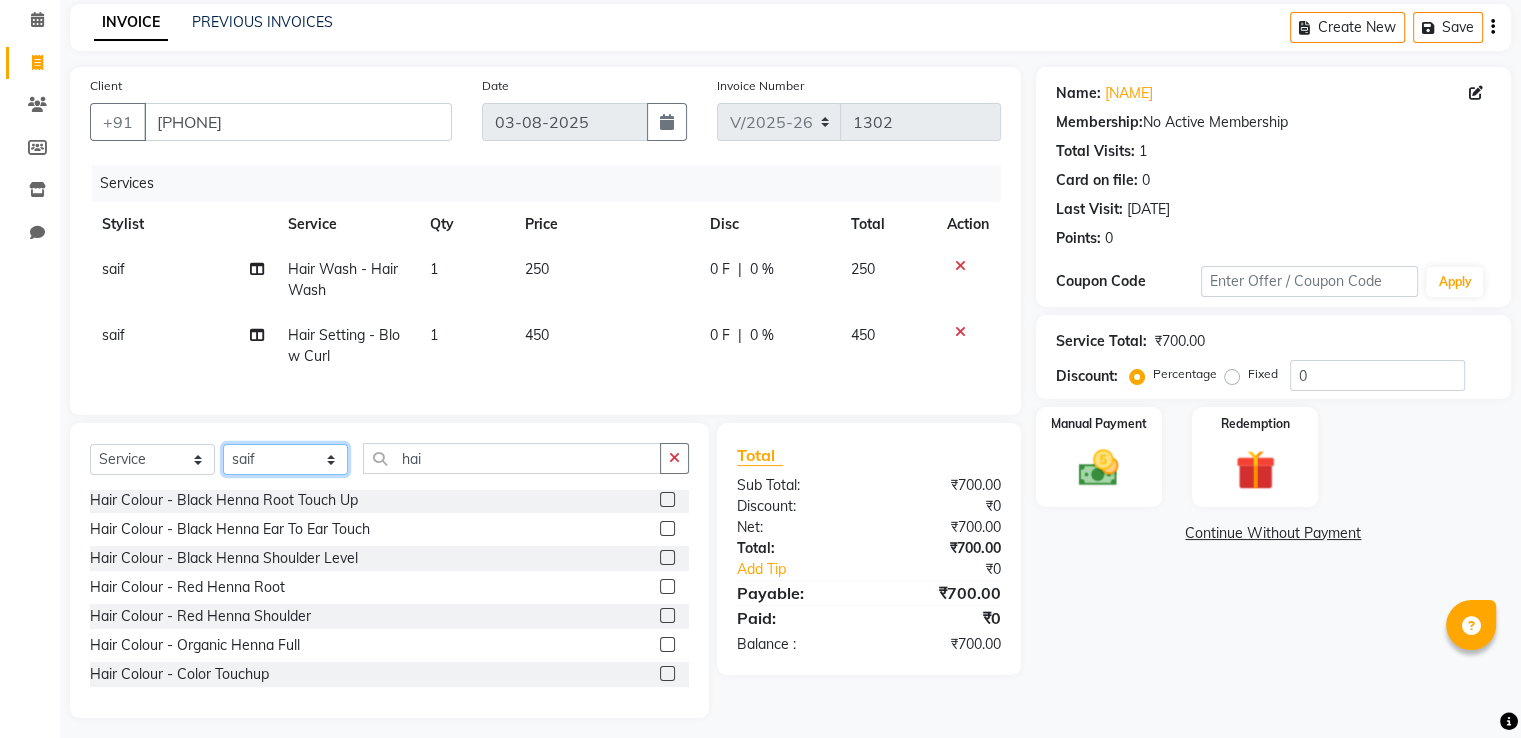 click on "Select Stylist [FIRST] [FIRST] Receptionist [FIRST] [FIRST] [FIRST] [FIRST] [FIRST]" 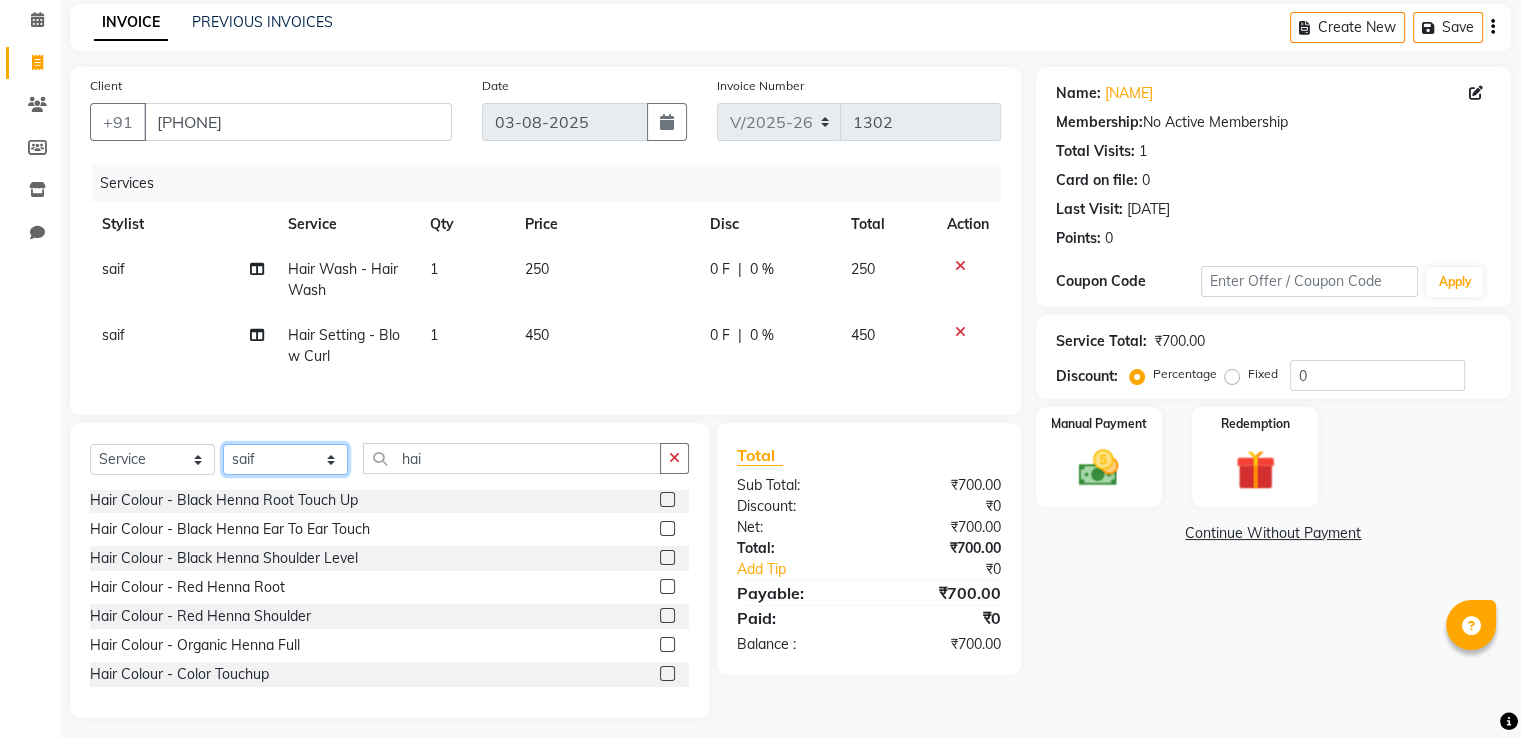 select on "2479" 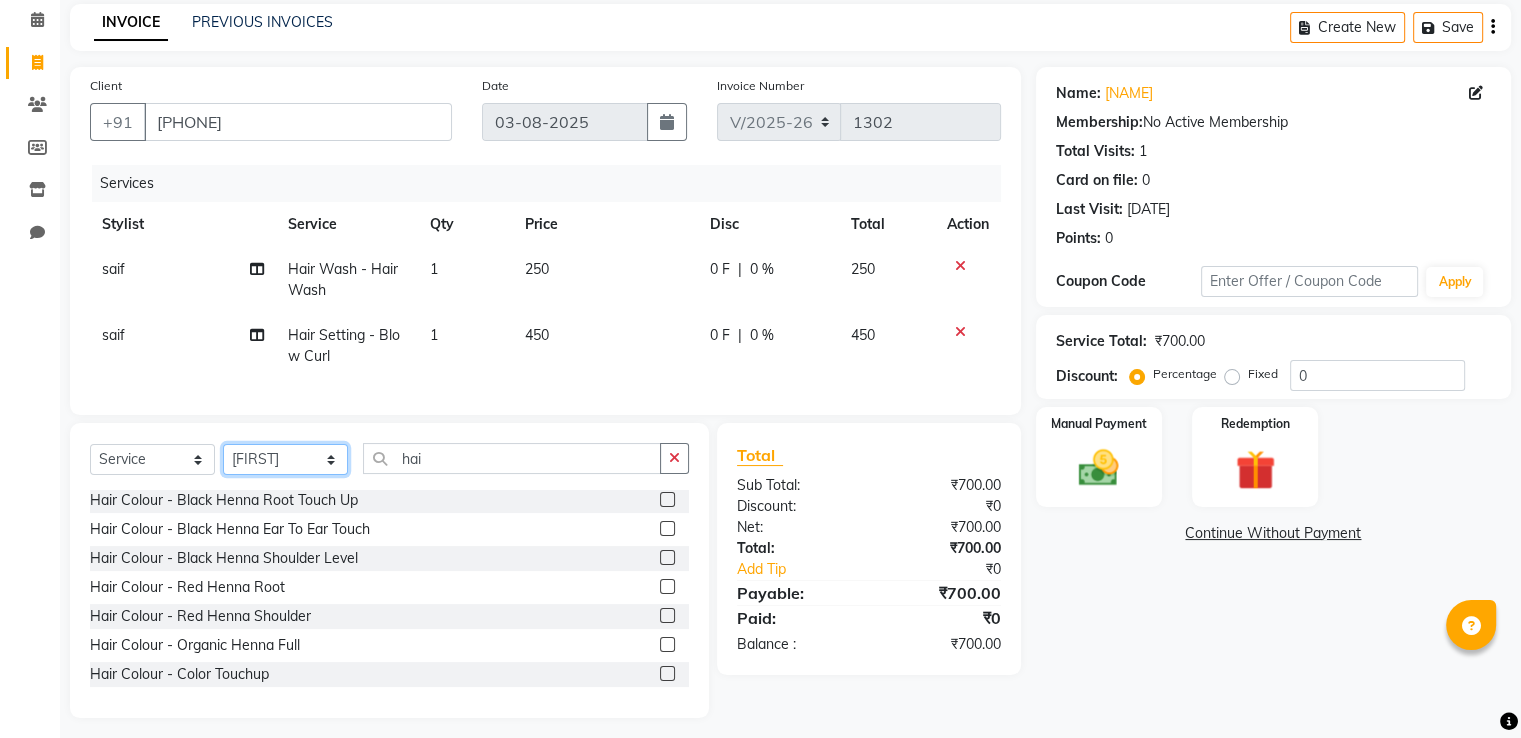 click on "Select Stylist [FIRST] [FIRST] Receptionist [FIRST] [FIRST] [FIRST] [FIRST] [FIRST]" 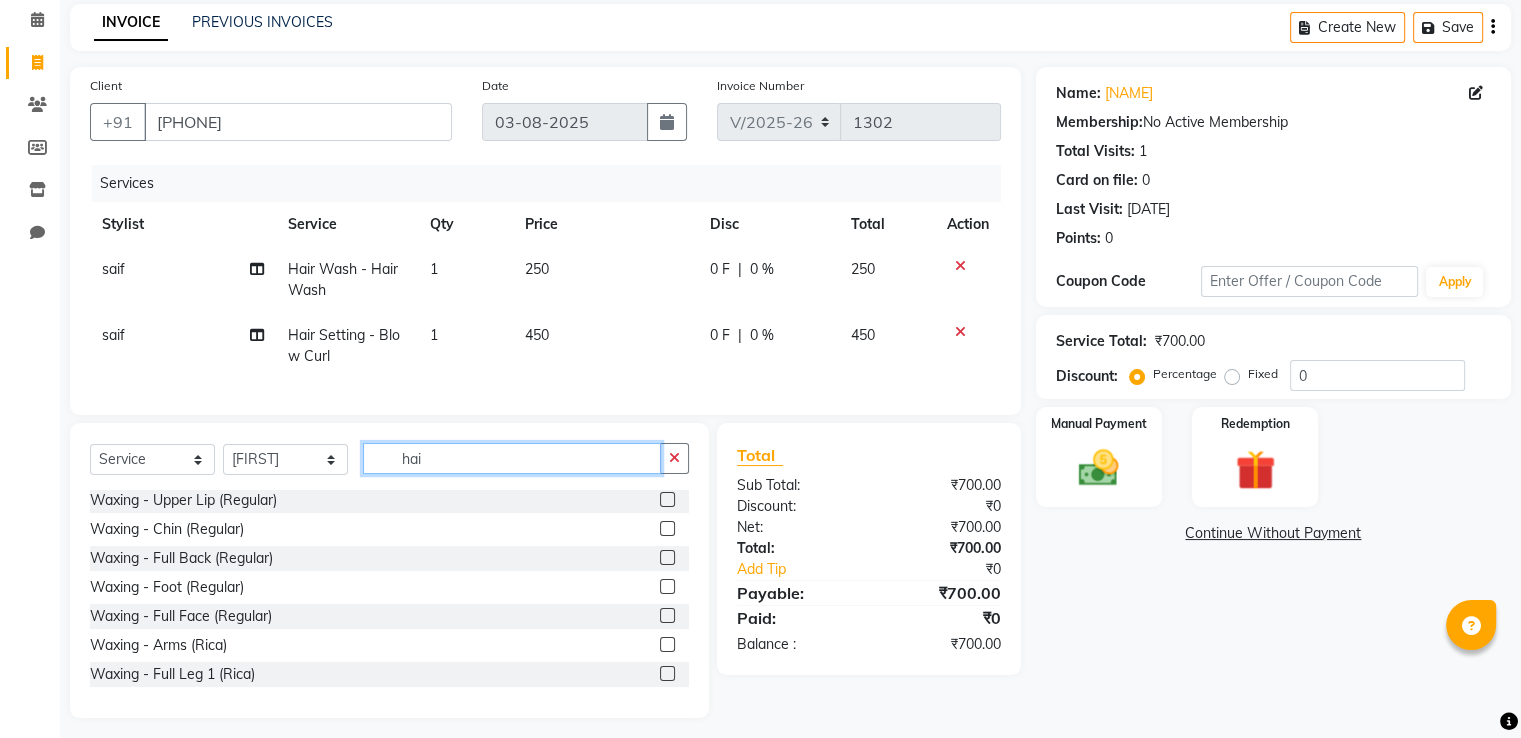 click on "hai" 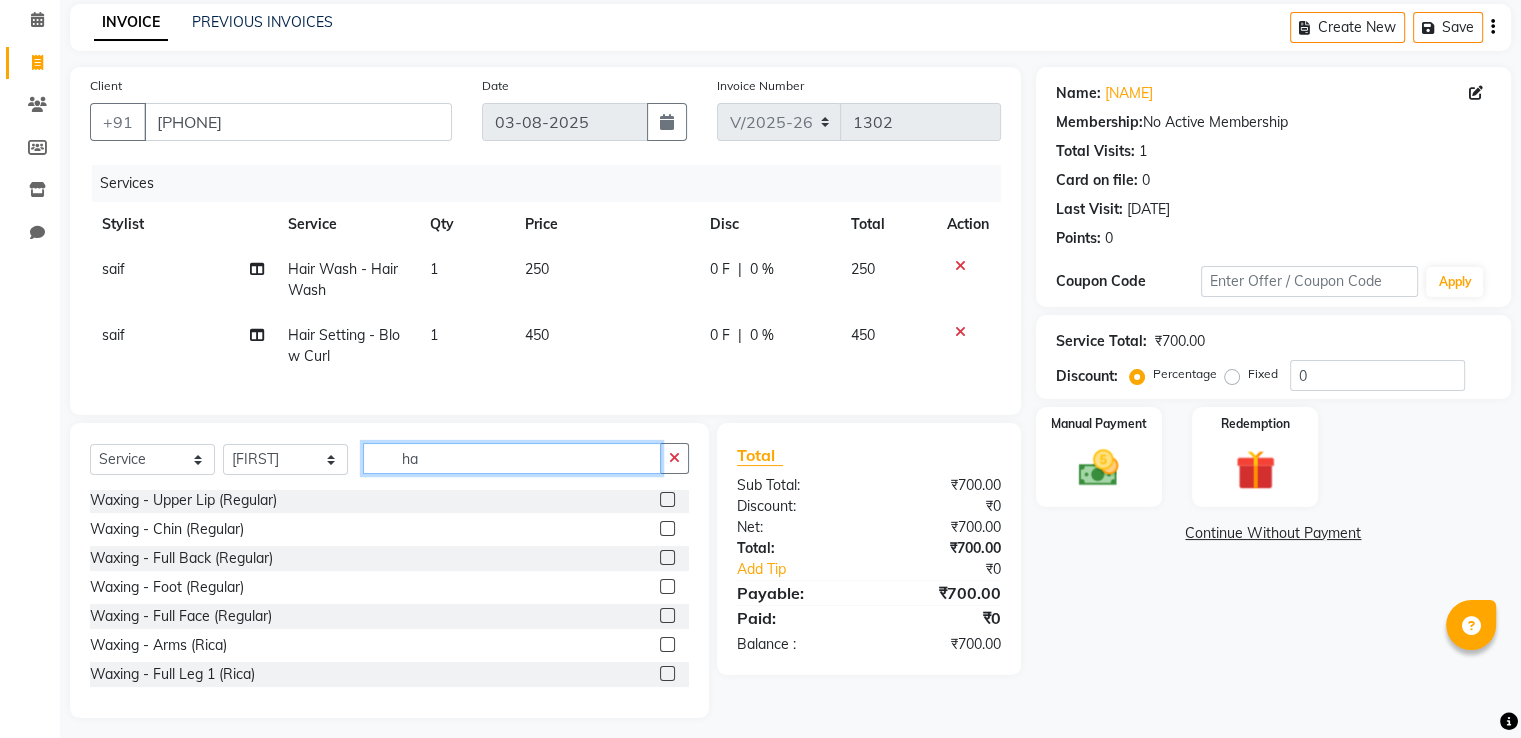 type on "h" 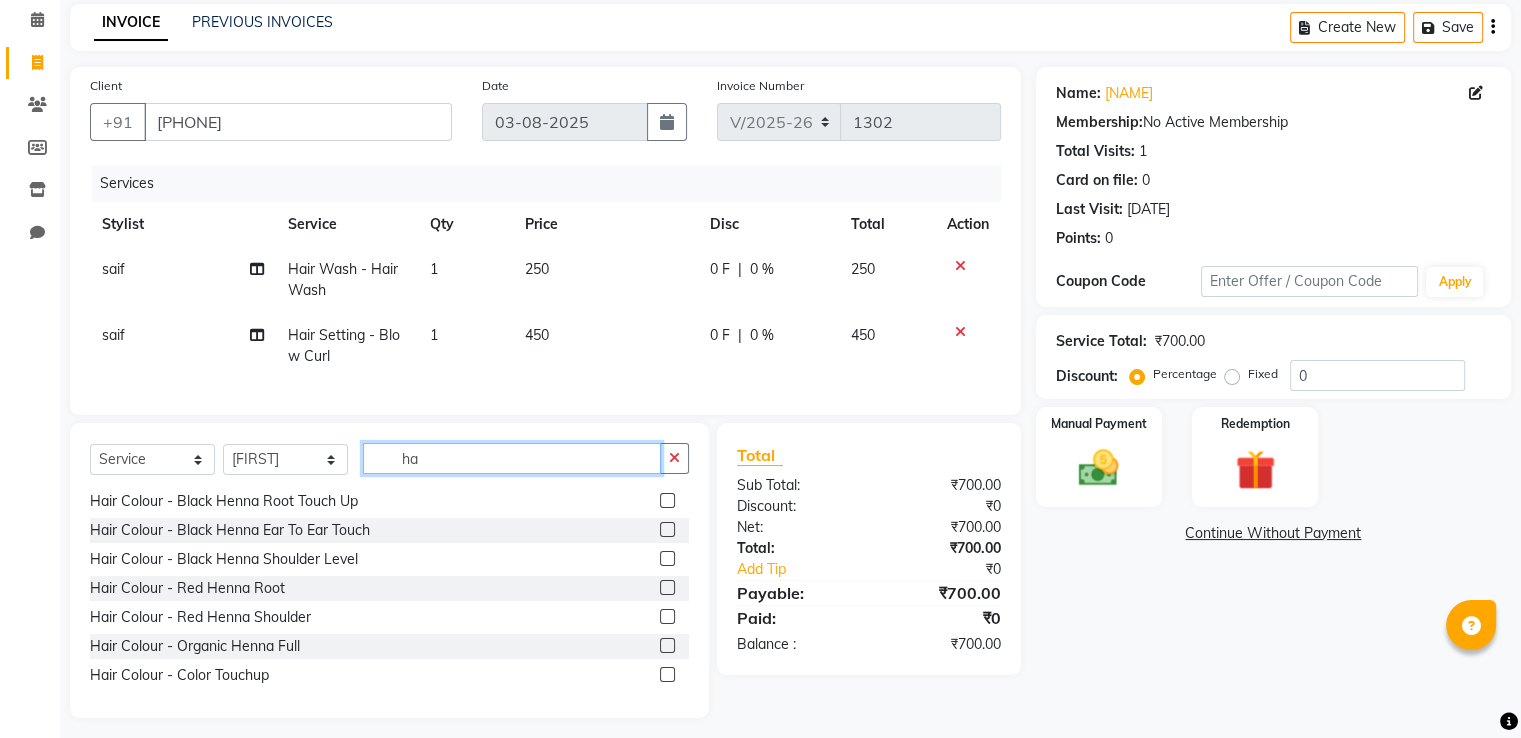 scroll, scrollTop: 118, scrollLeft: 0, axis: vertical 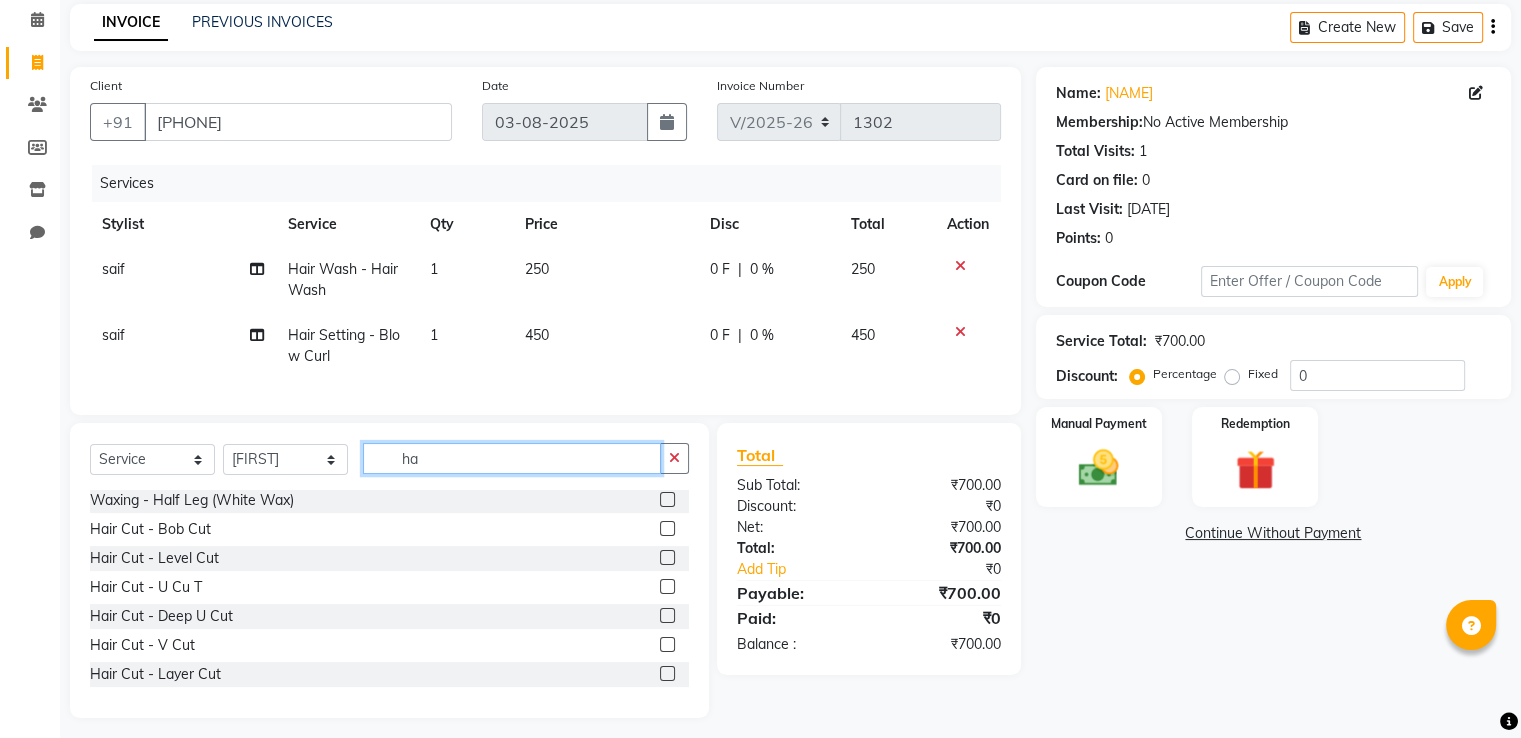 type on "hai" 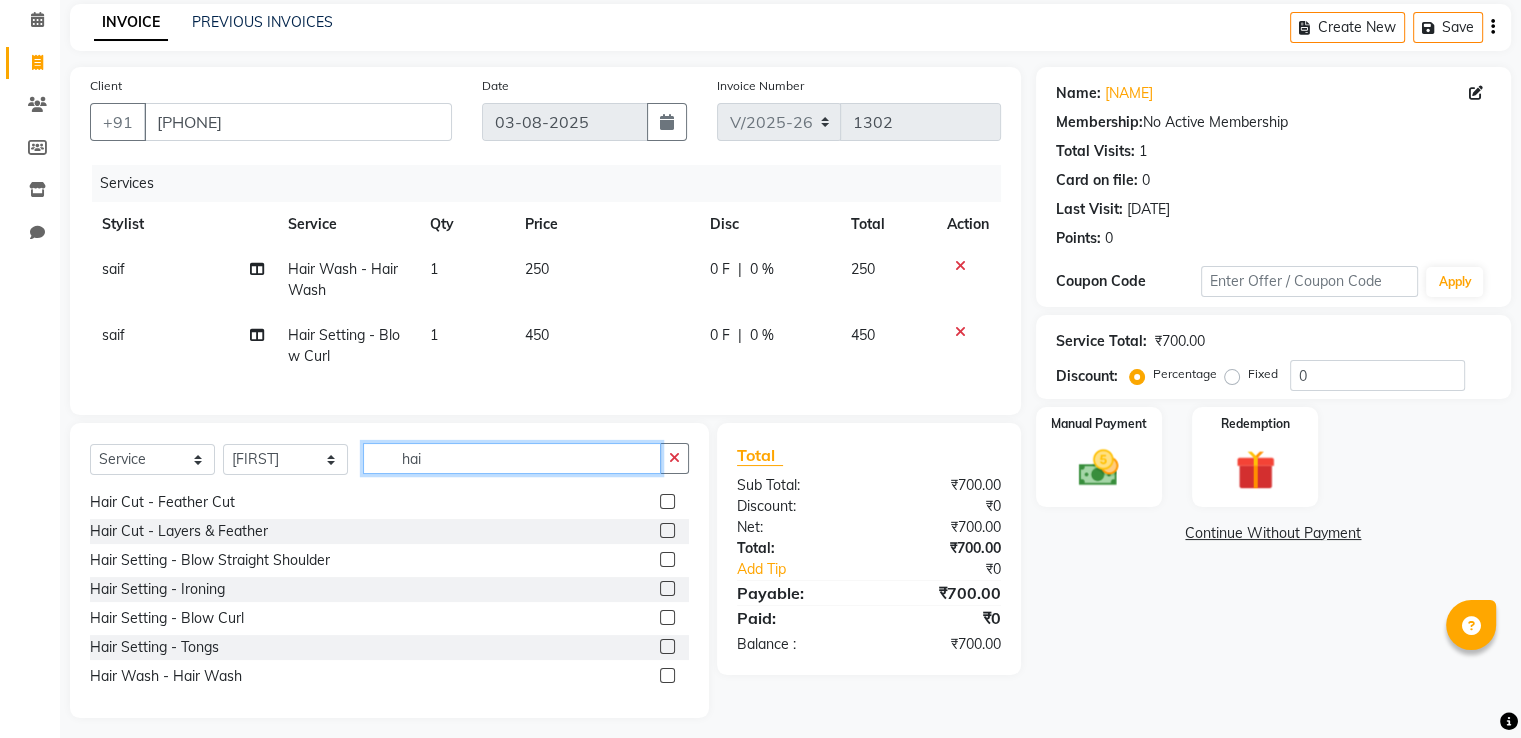 scroll, scrollTop: 204, scrollLeft: 0, axis: vertical 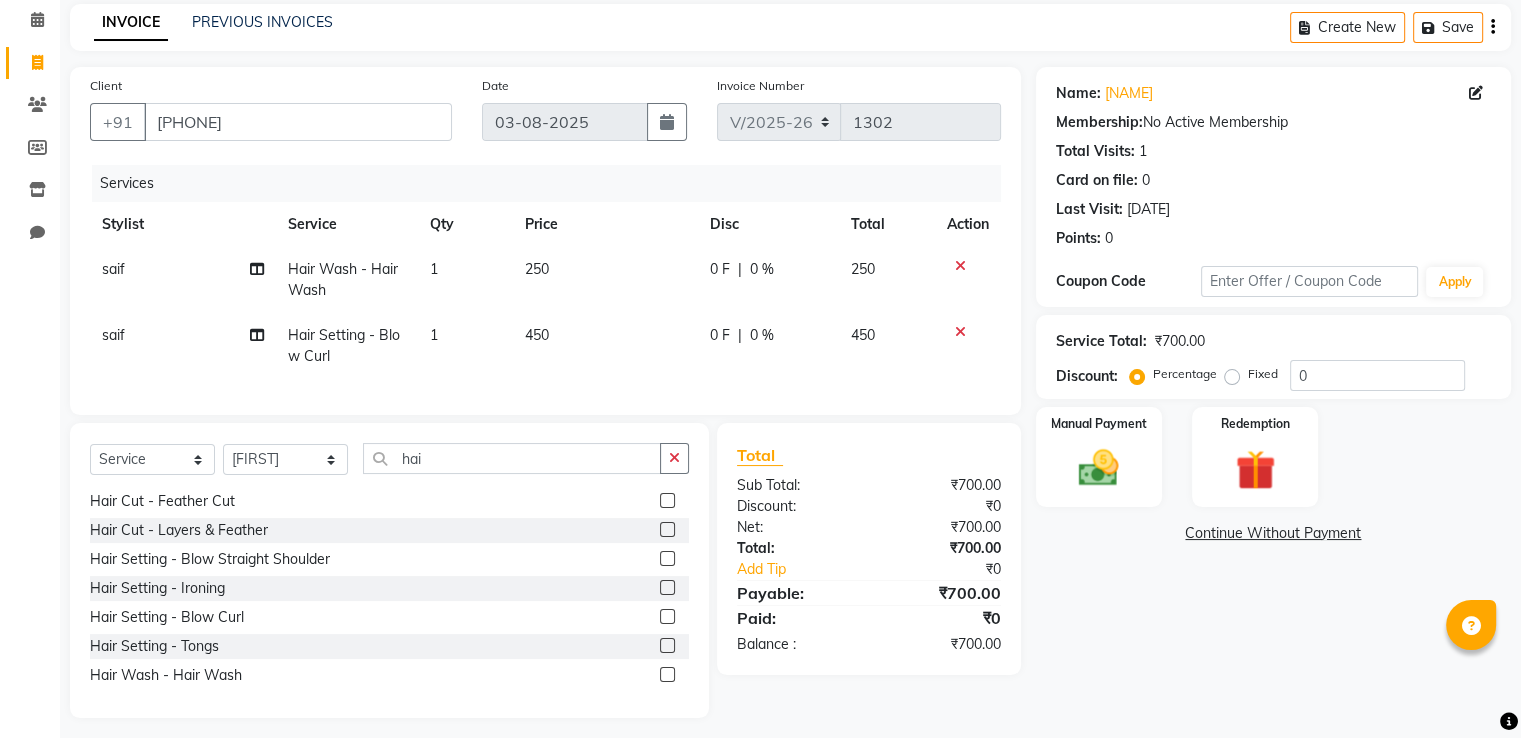 click 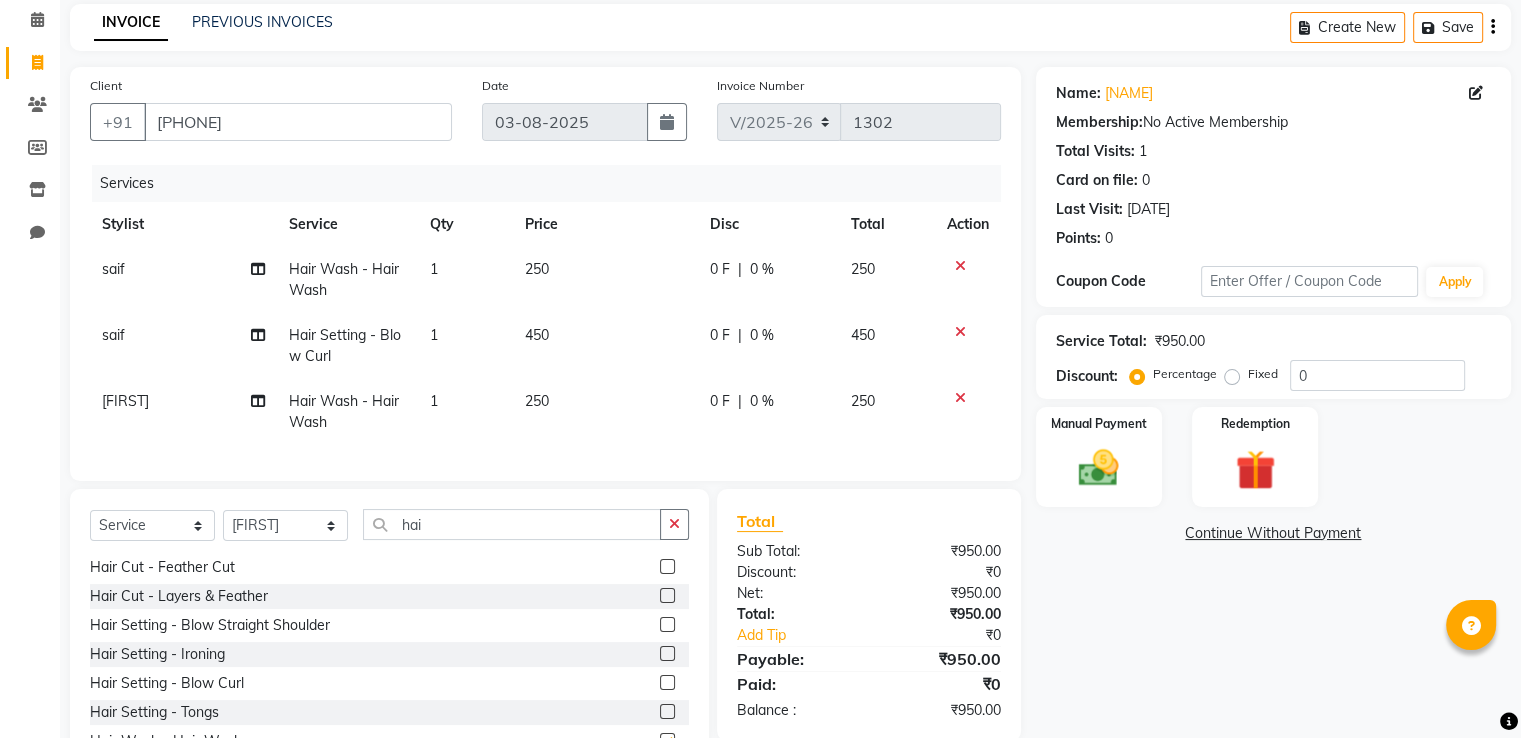 checkbox on "false" 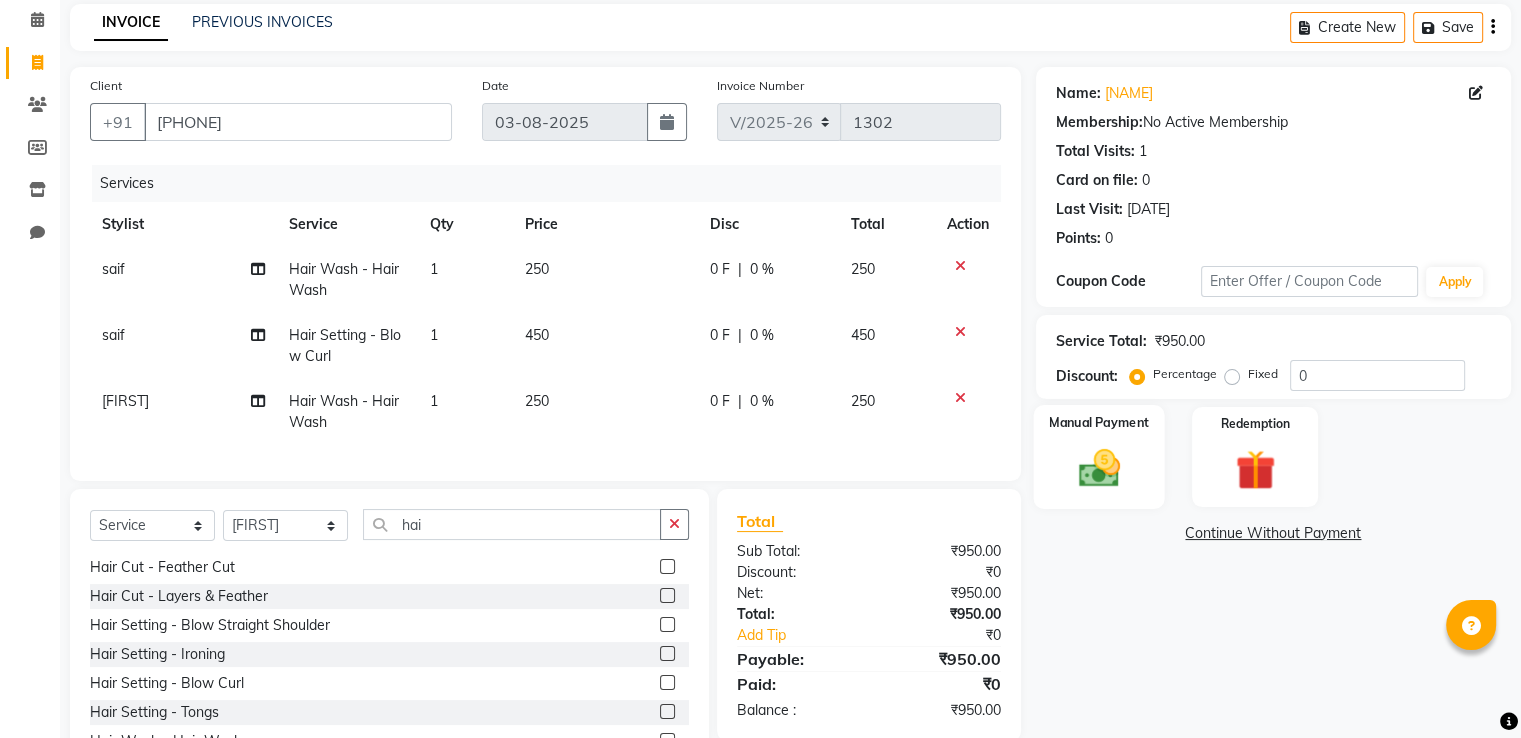 click 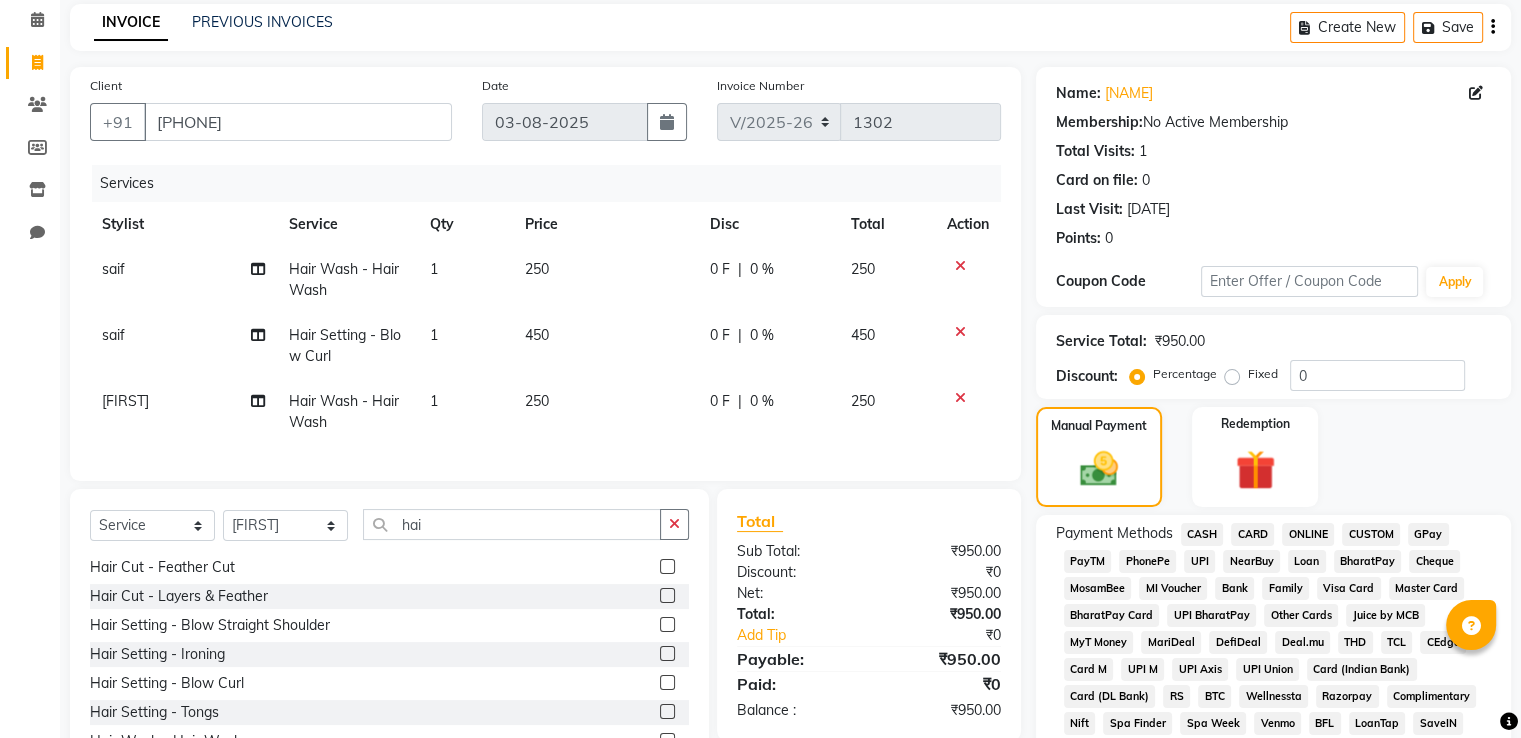 click on "450" 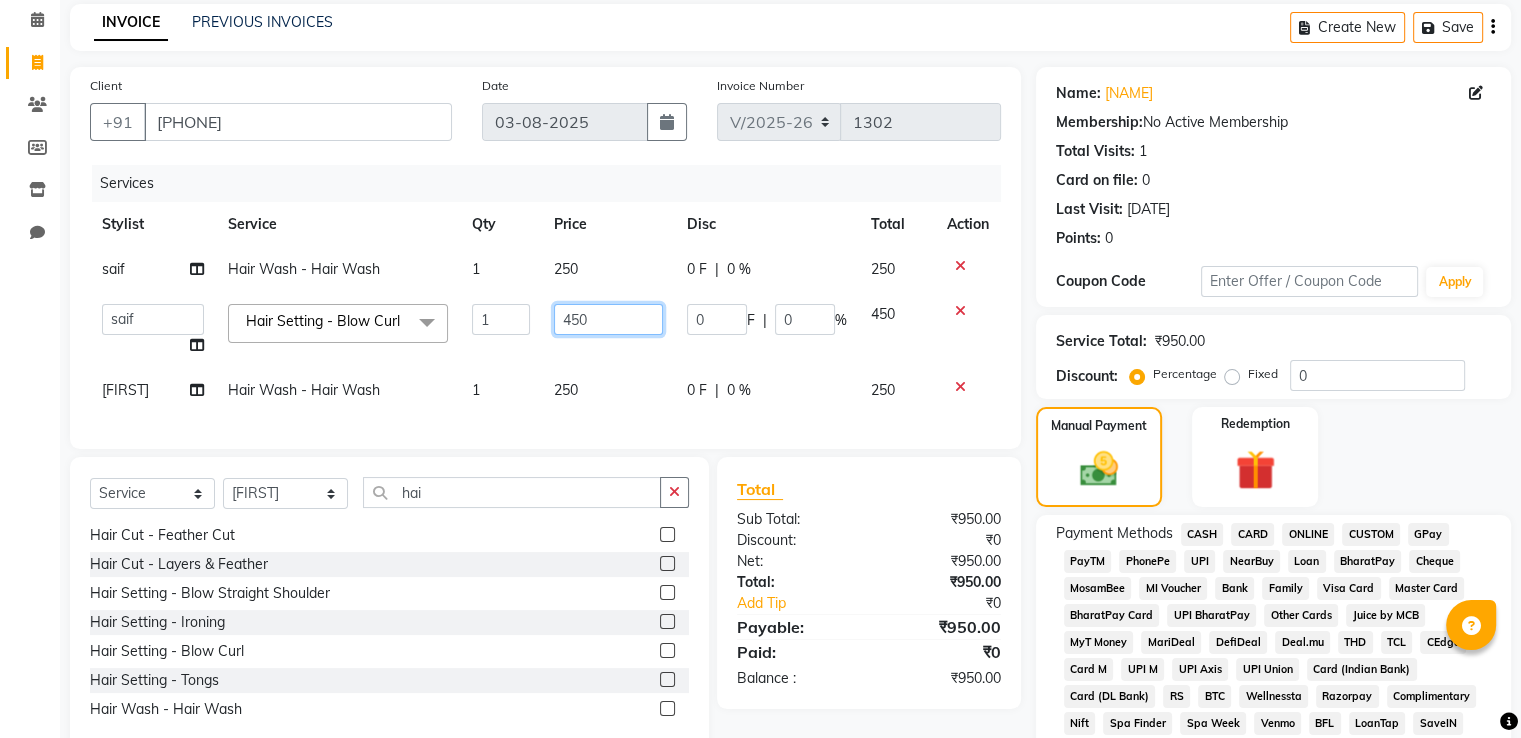 click on "450" 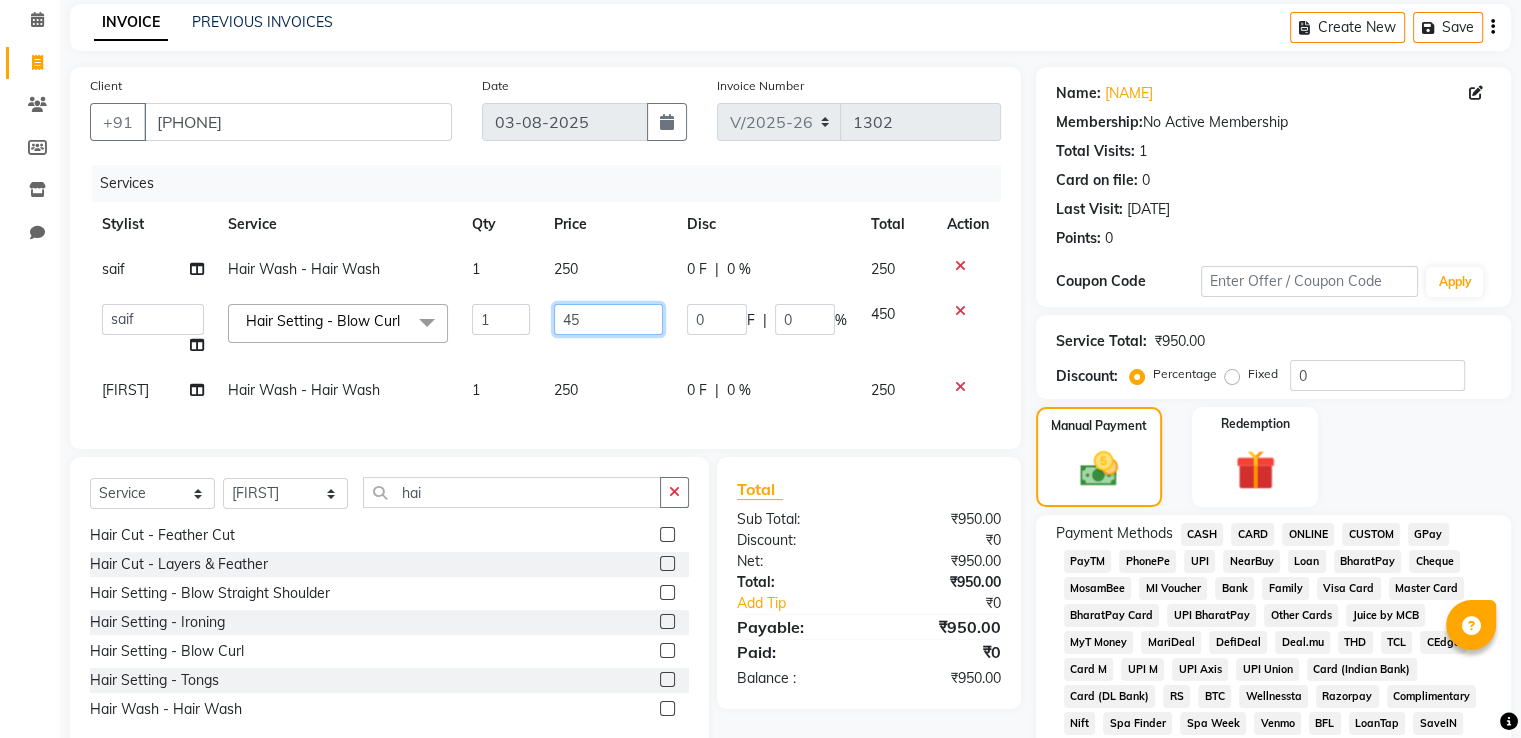 type on "4" 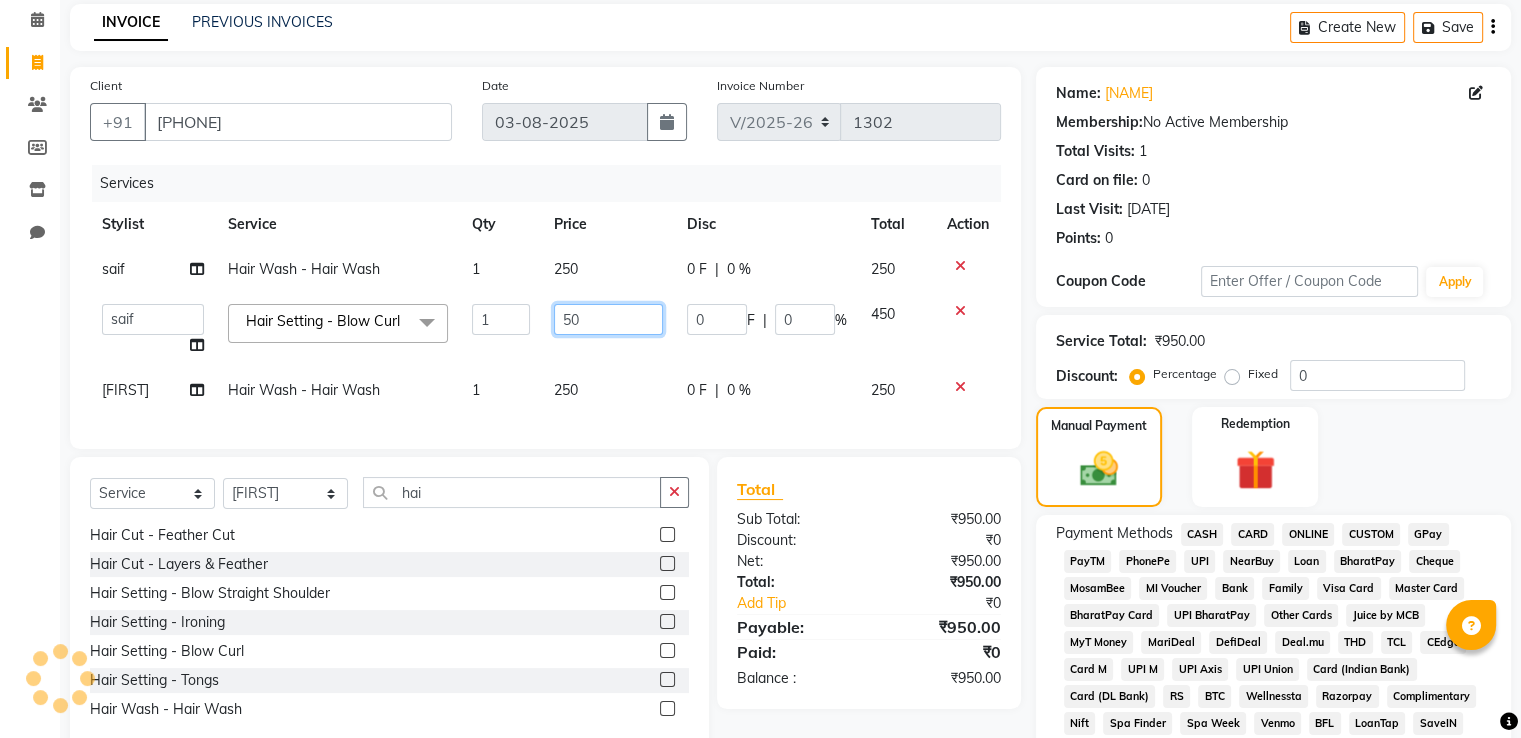 type on "500" 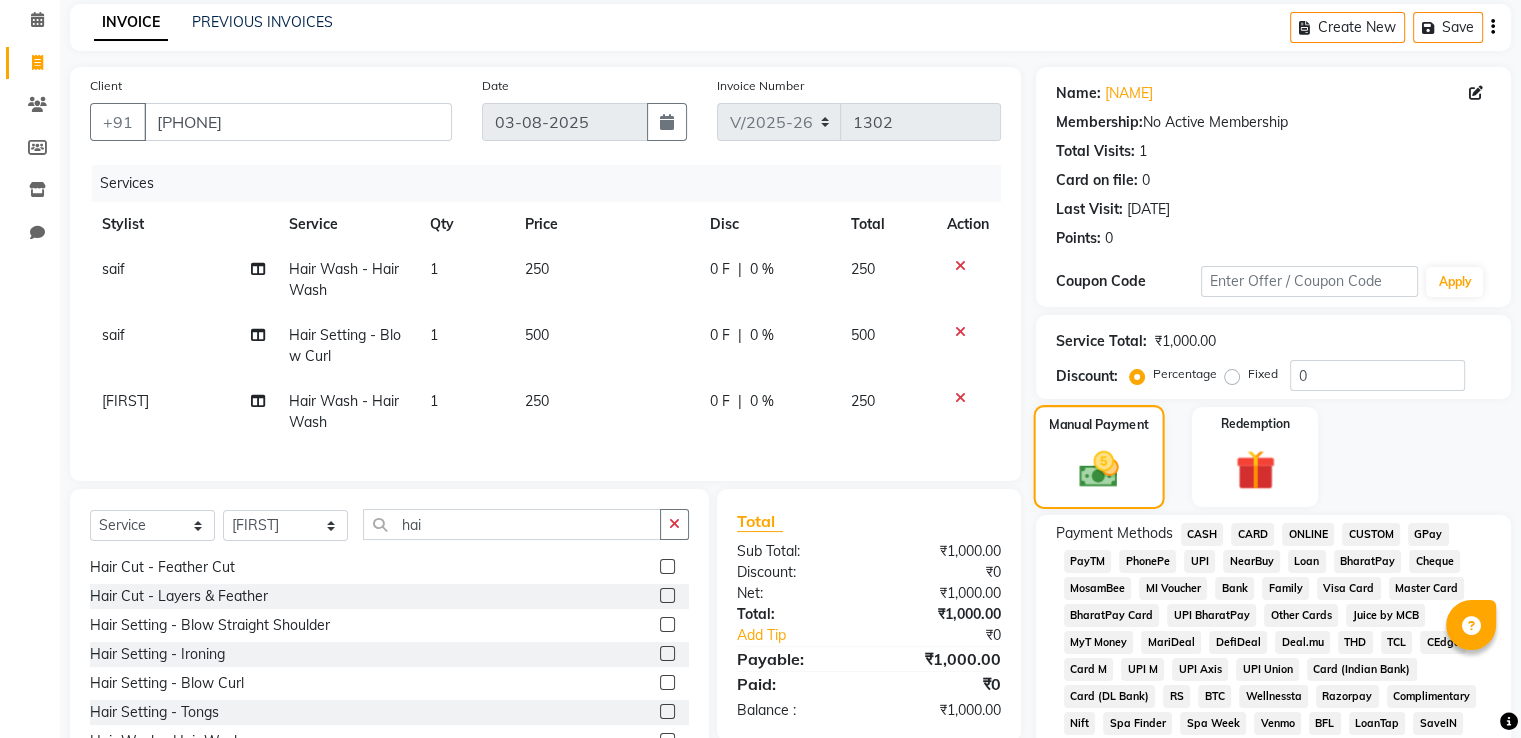 click on "Manual Payment" 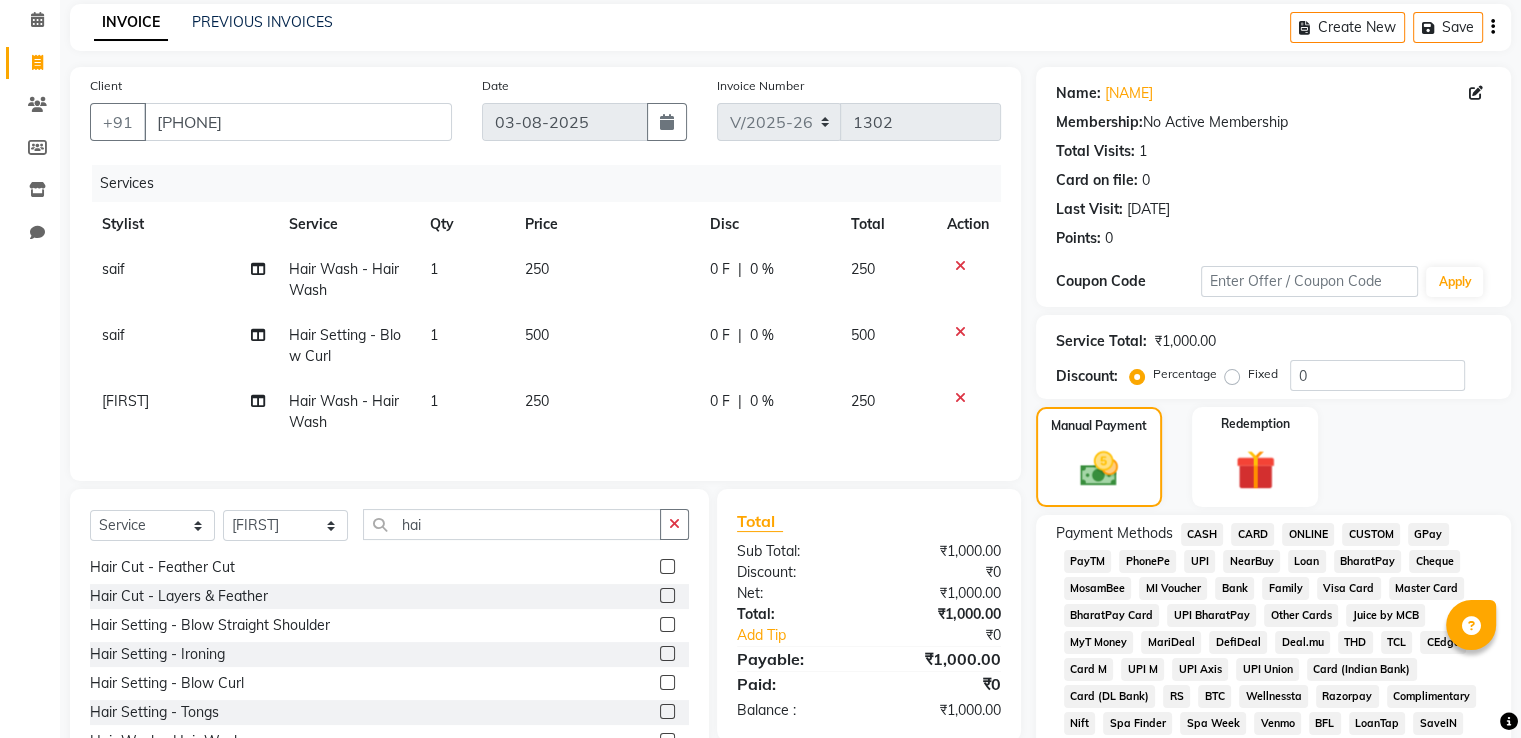 click on "GPay" 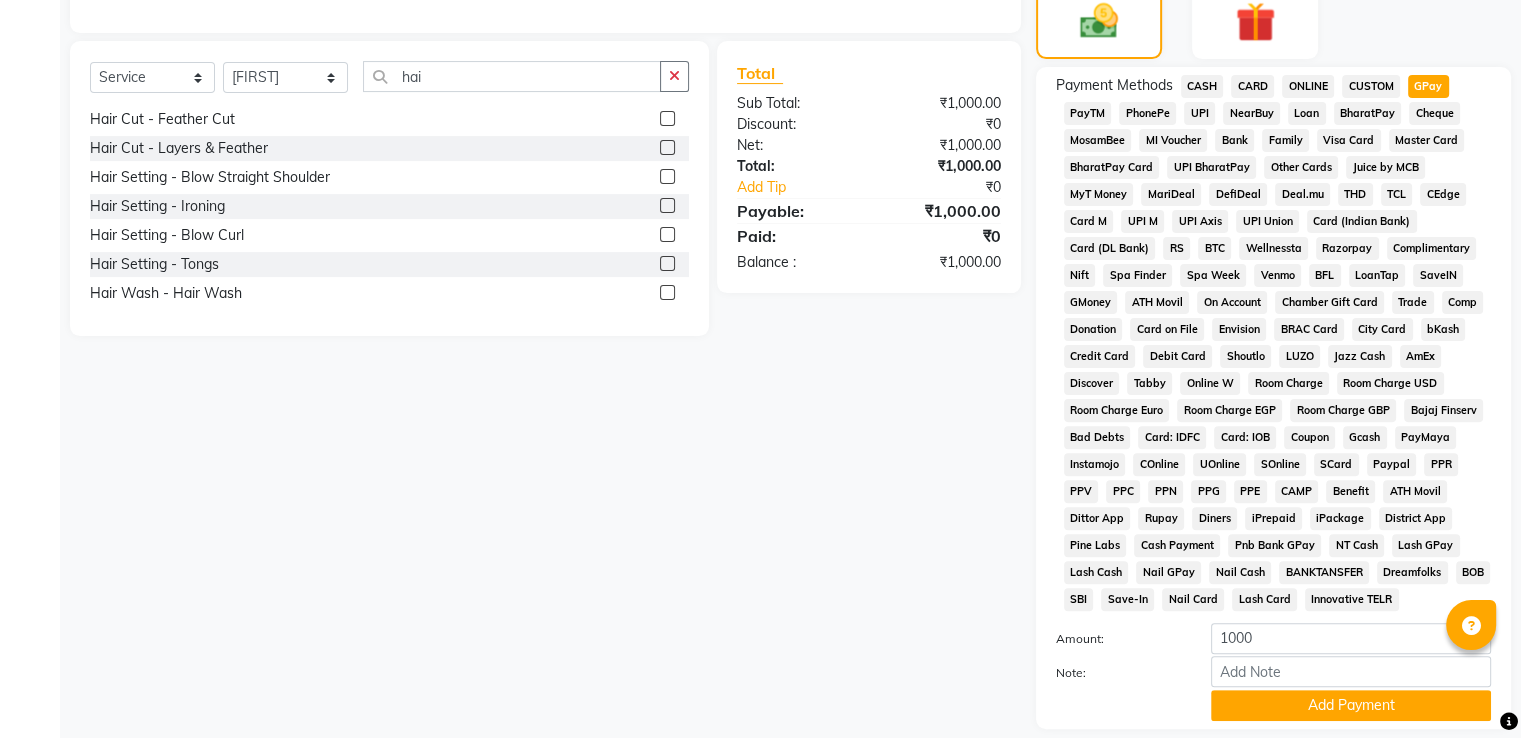 scroll, scrollTop: 609, scrollLeft: 0, axis: vertical 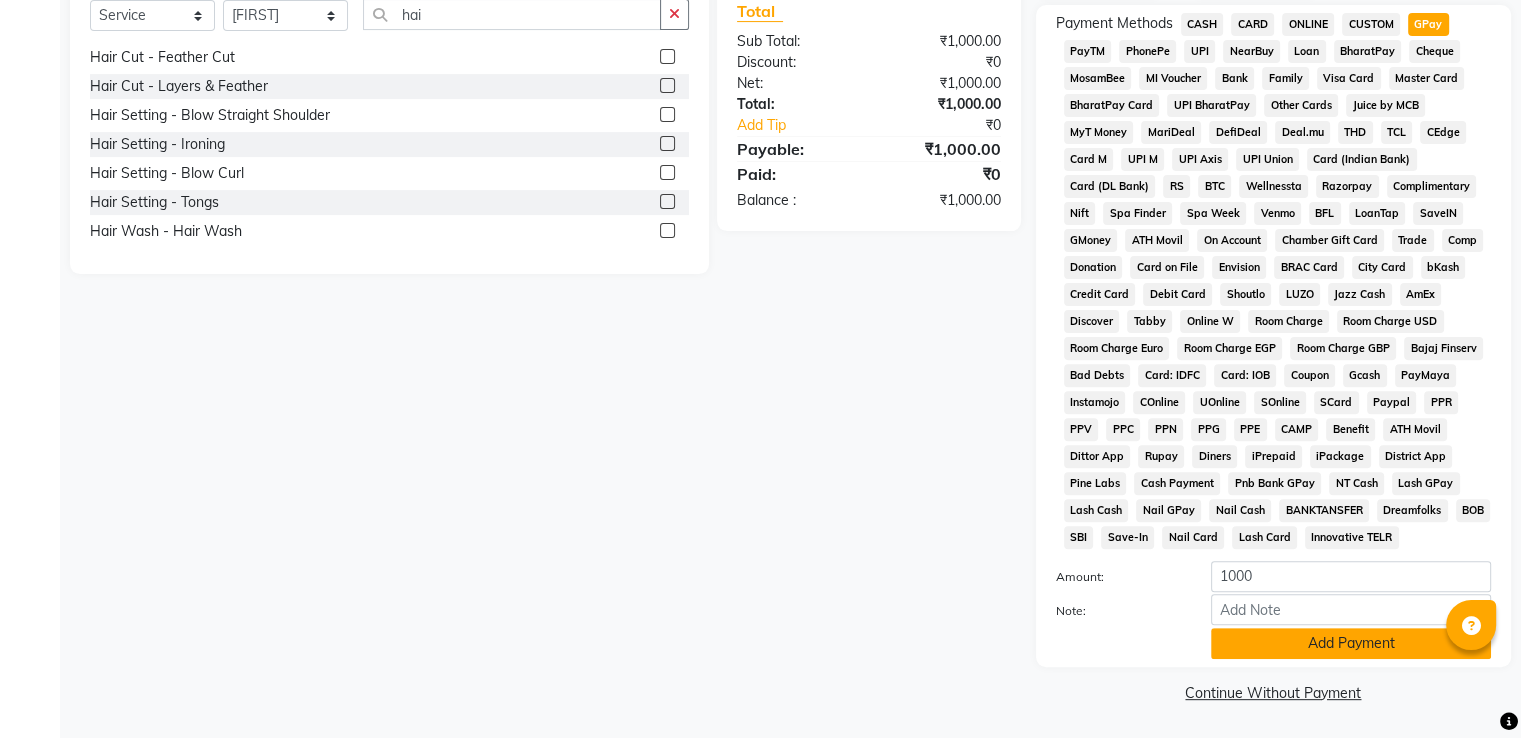 click on "Add Payment" 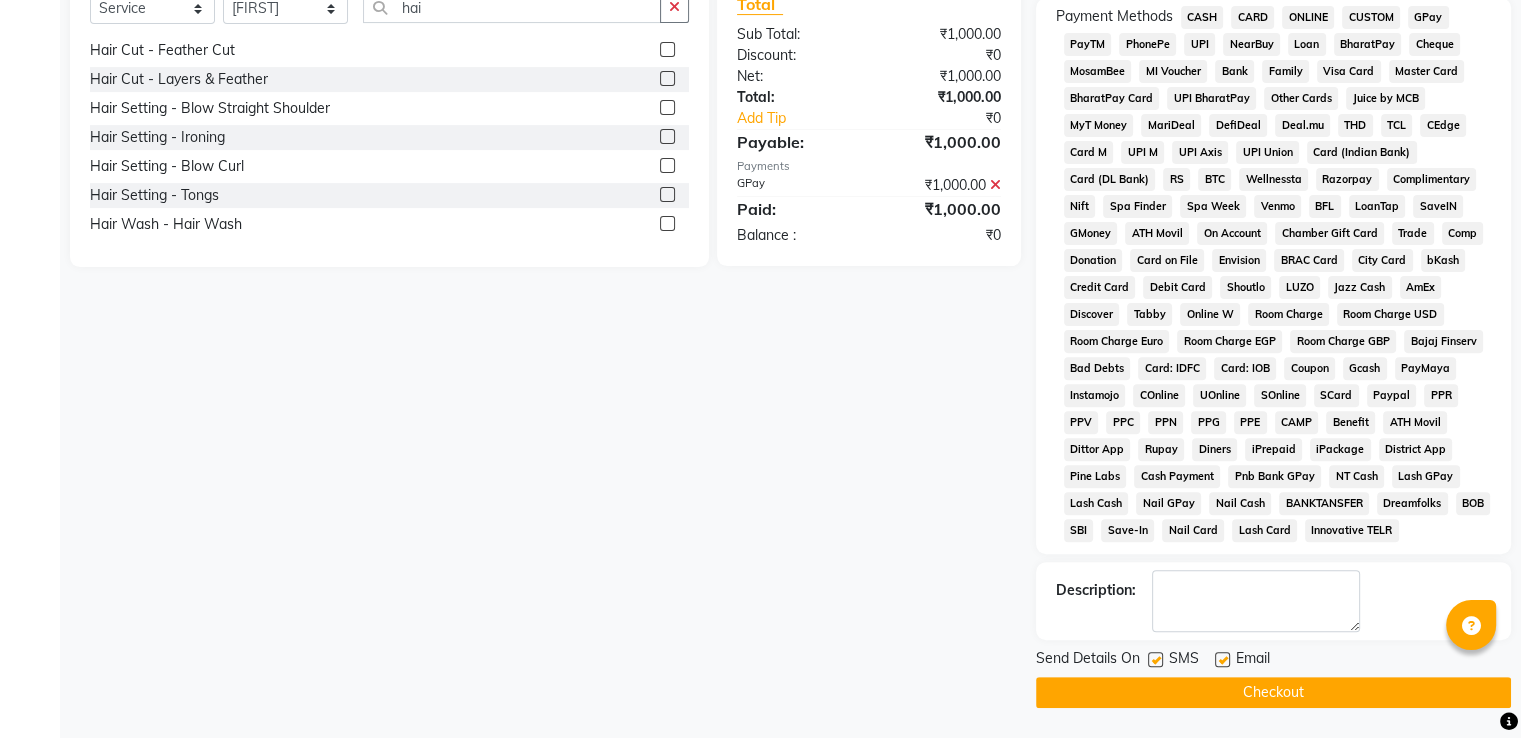 click on "Checkout" 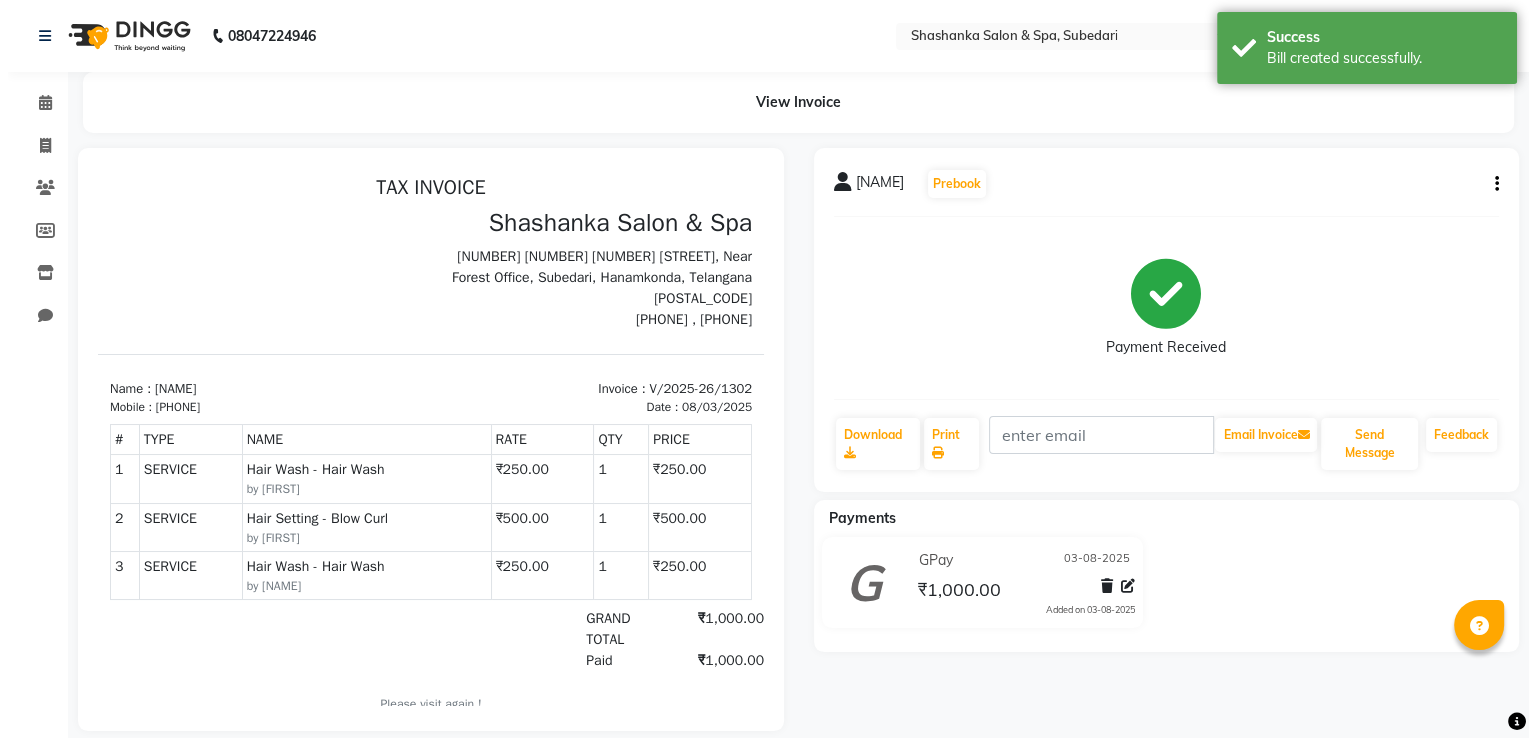 scroll, scrollTop: 0, scrollLeft: 0, axis: both 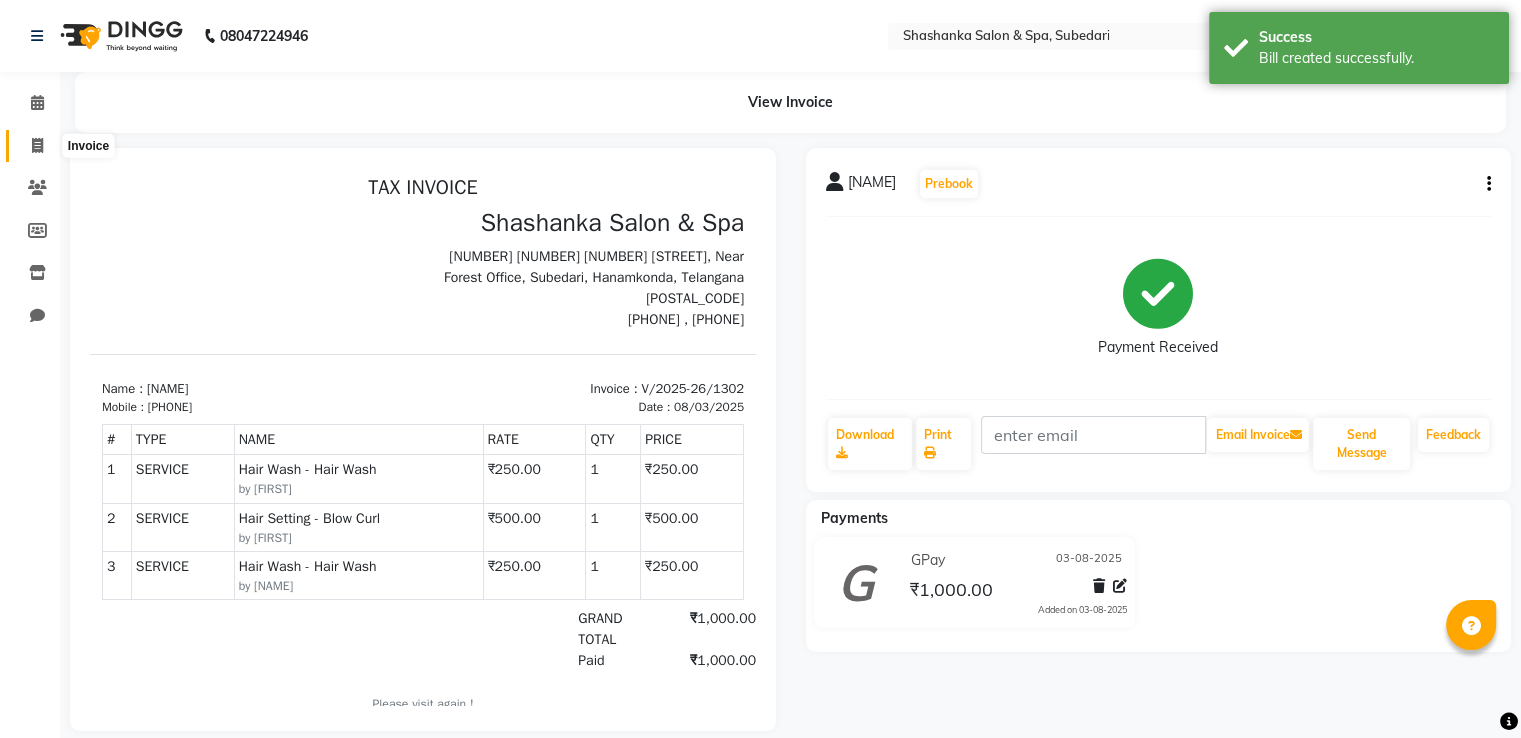 click 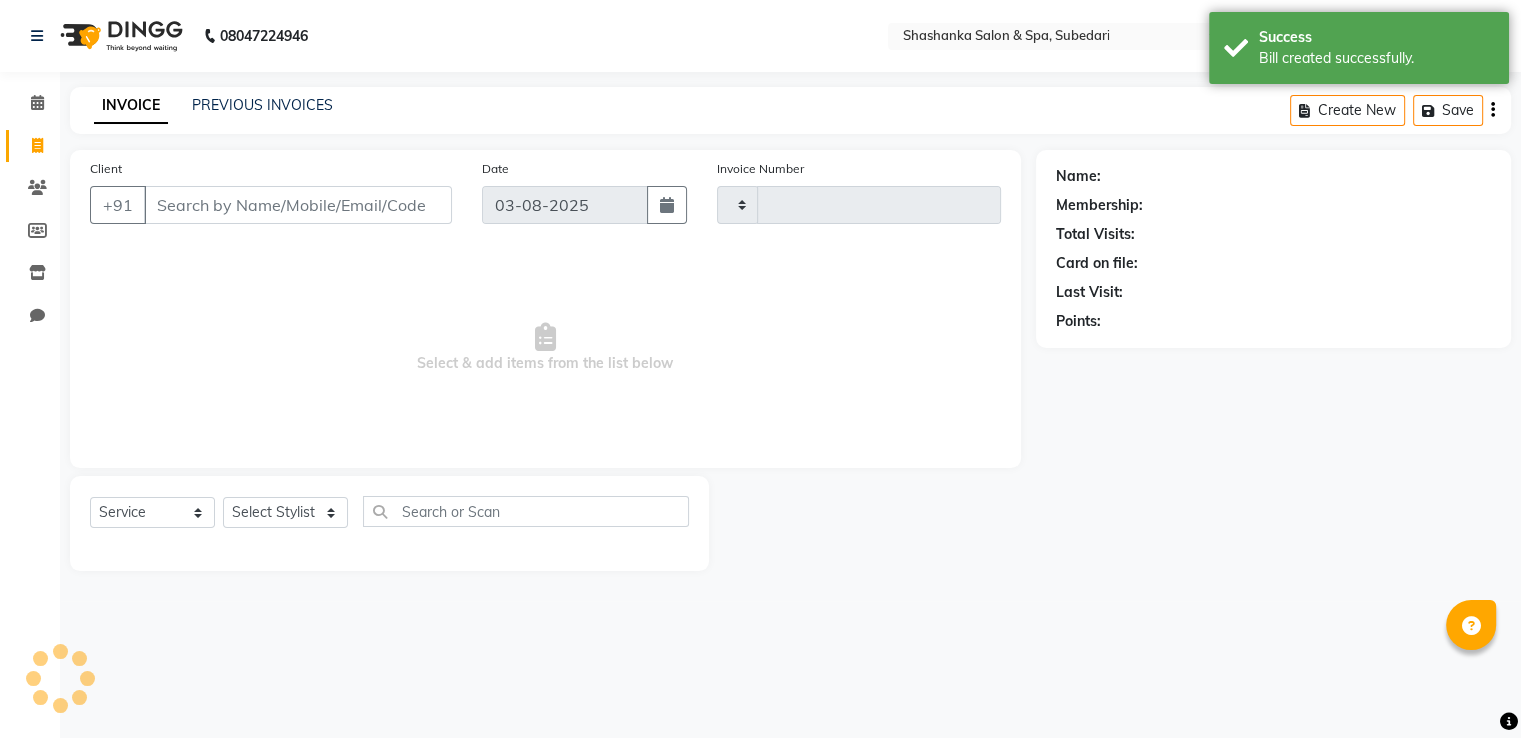 type on "1303" 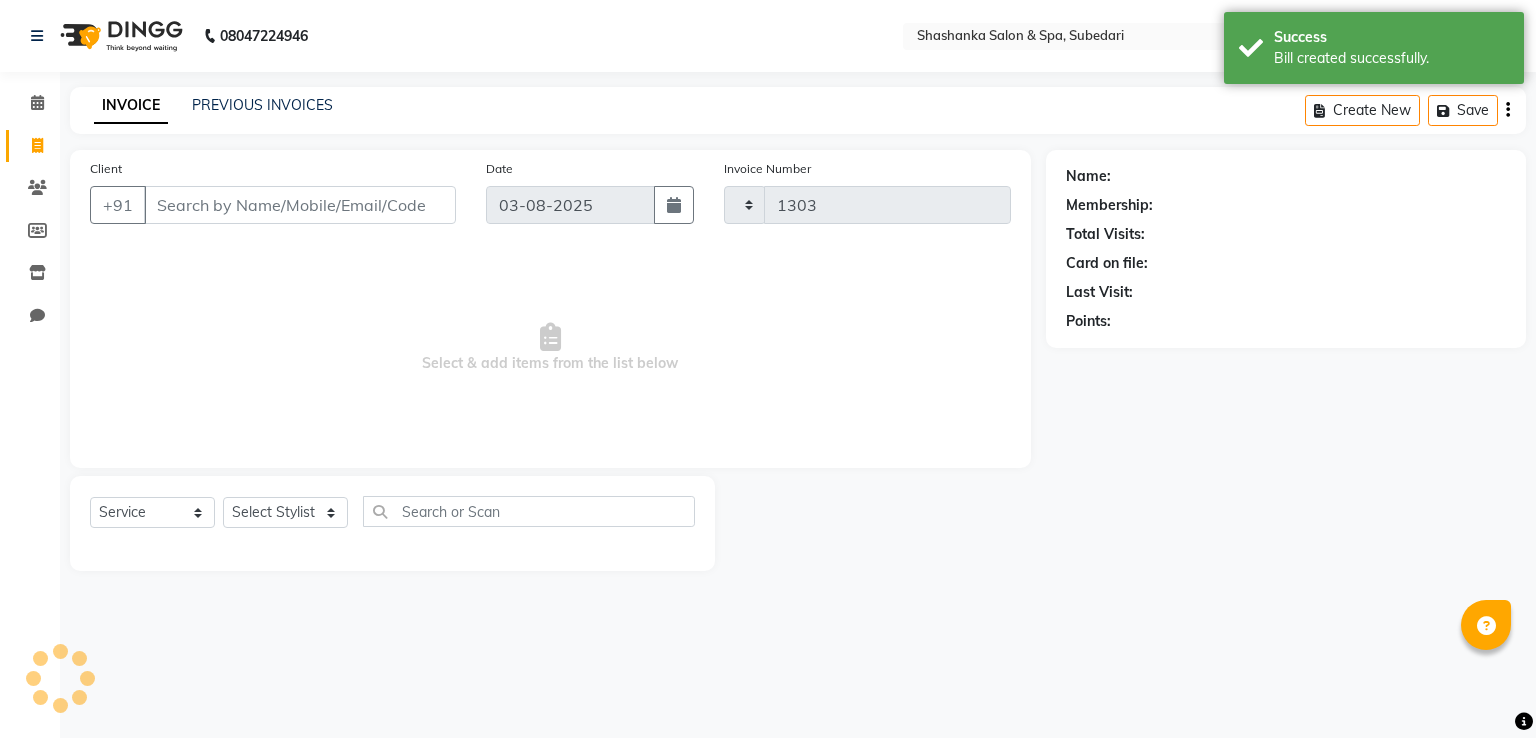select on "67" 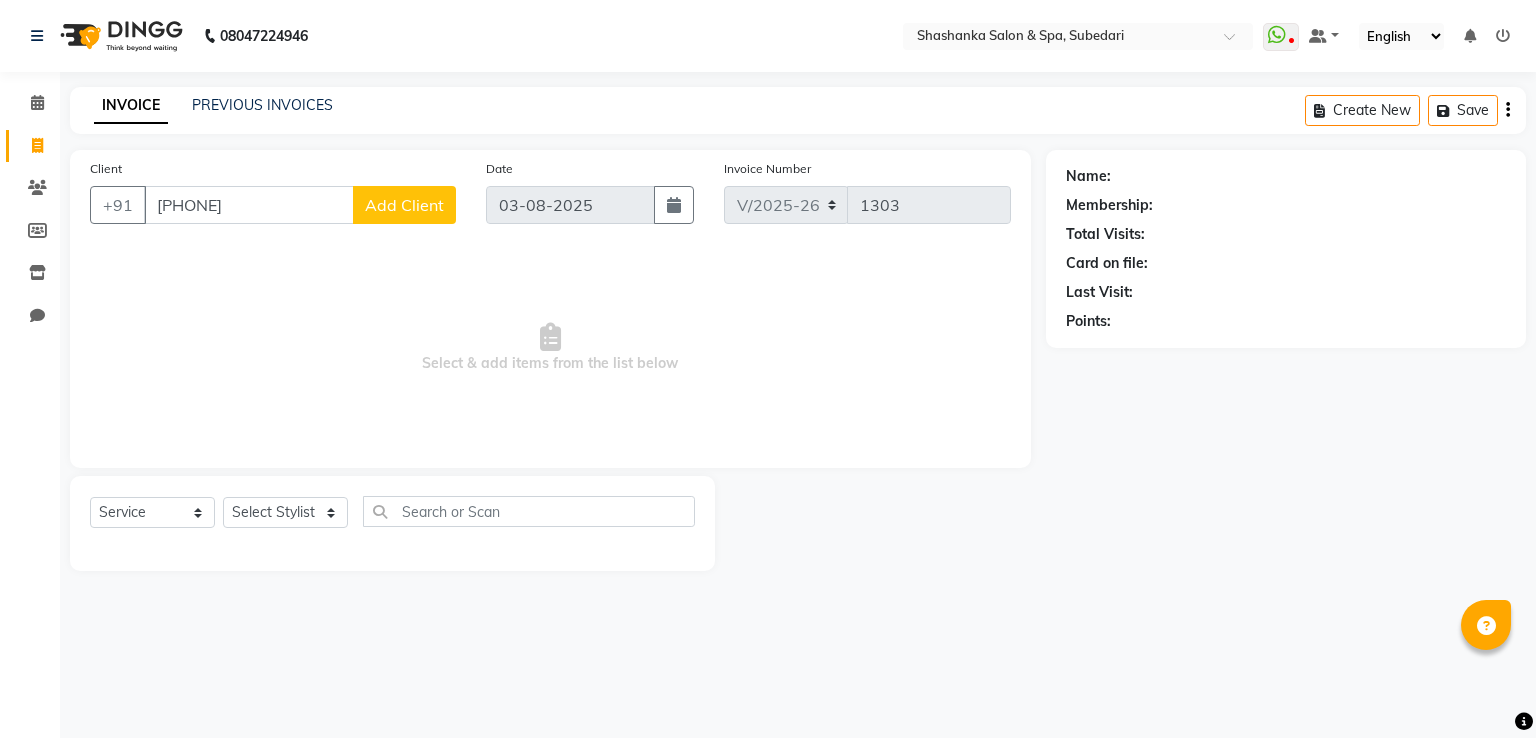 type on "[PHONE]" 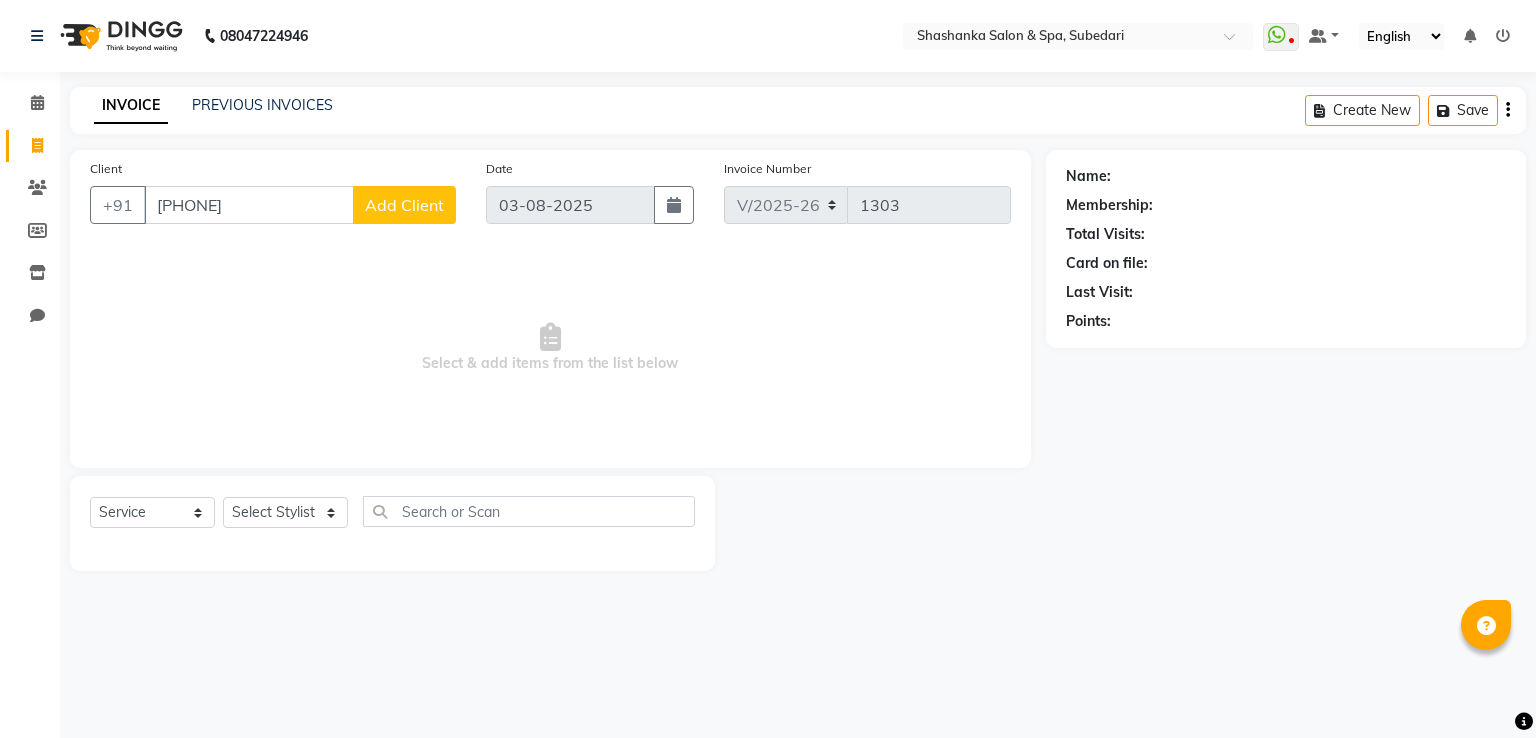 select on "36" 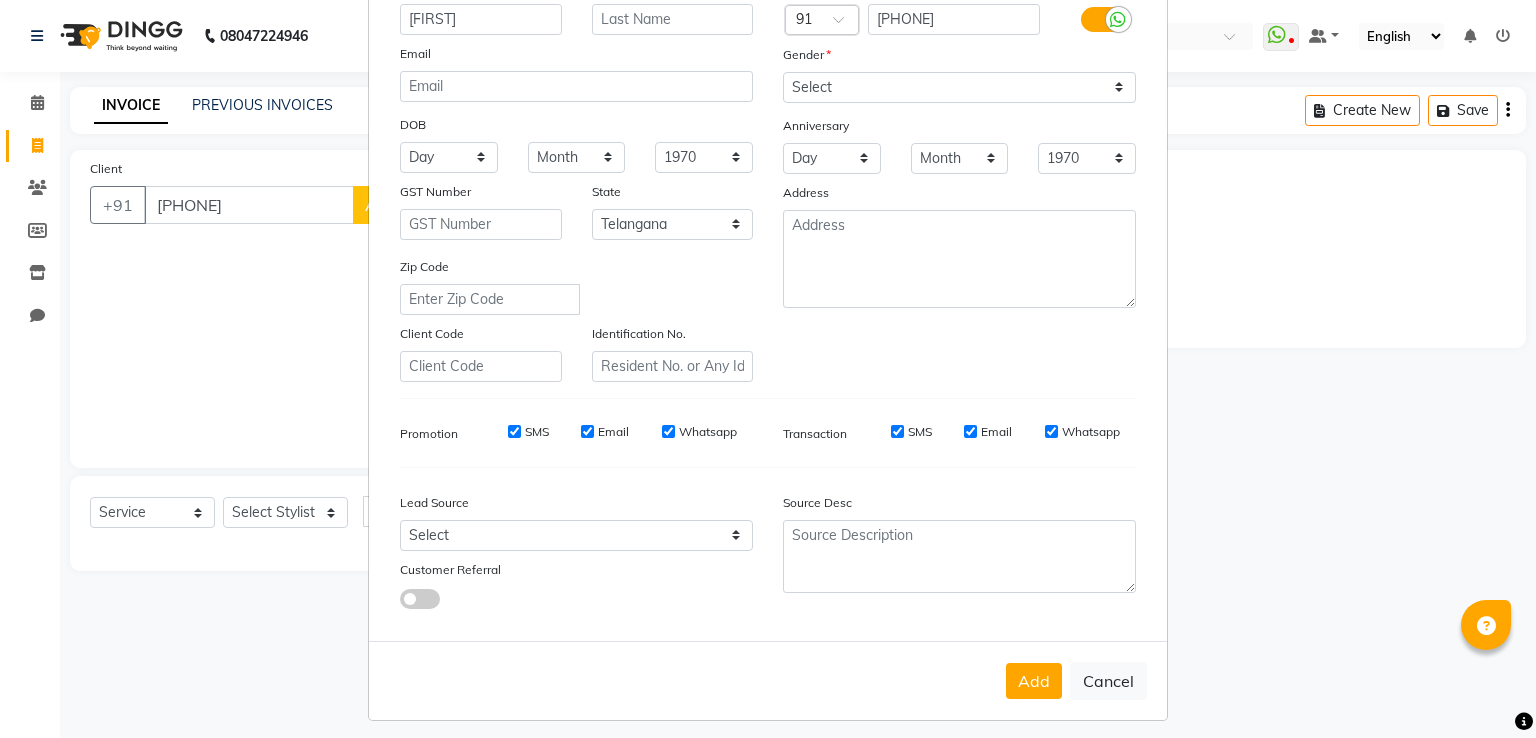scroll, scrollTop: 195, scrollLeft: 0, axis: vertical 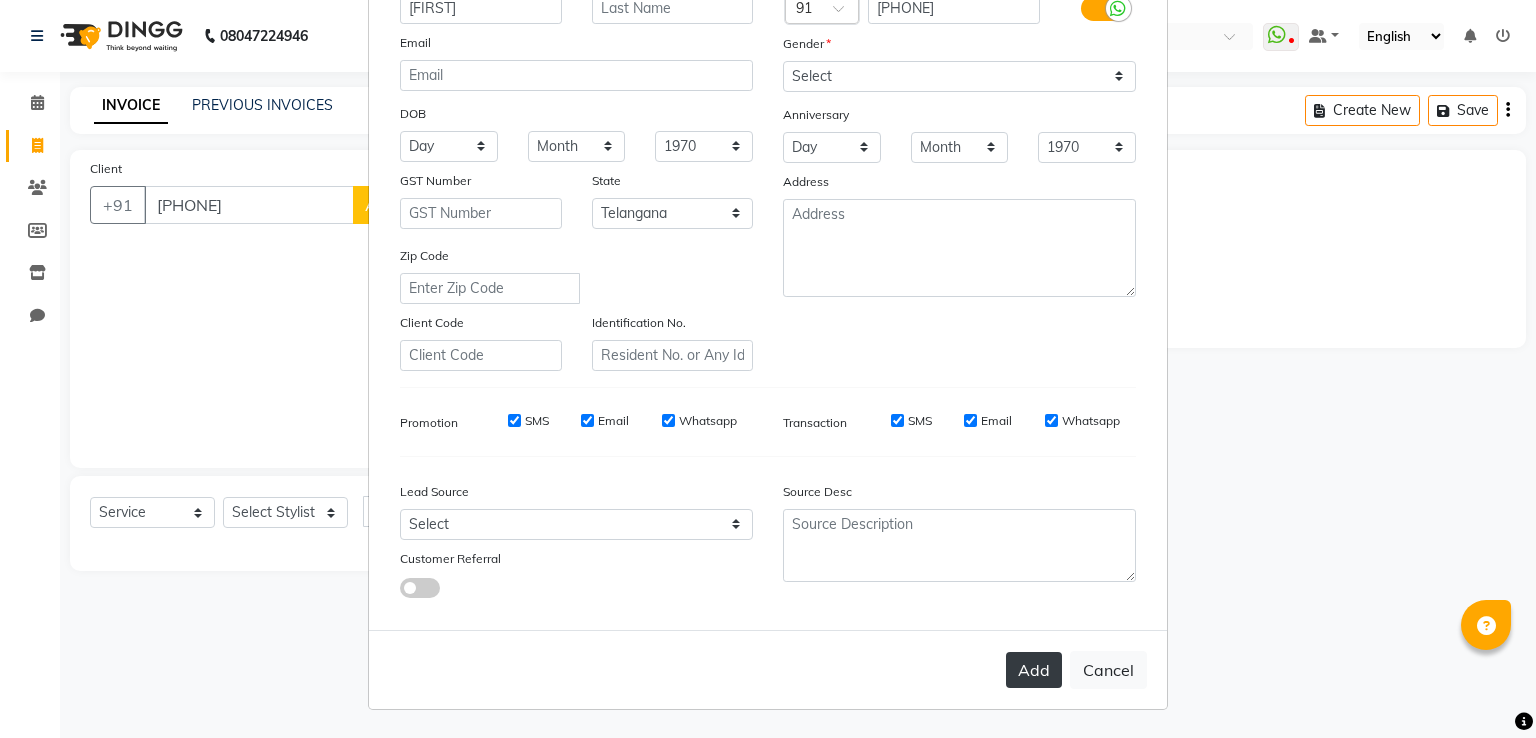 type on "[FIRST]" 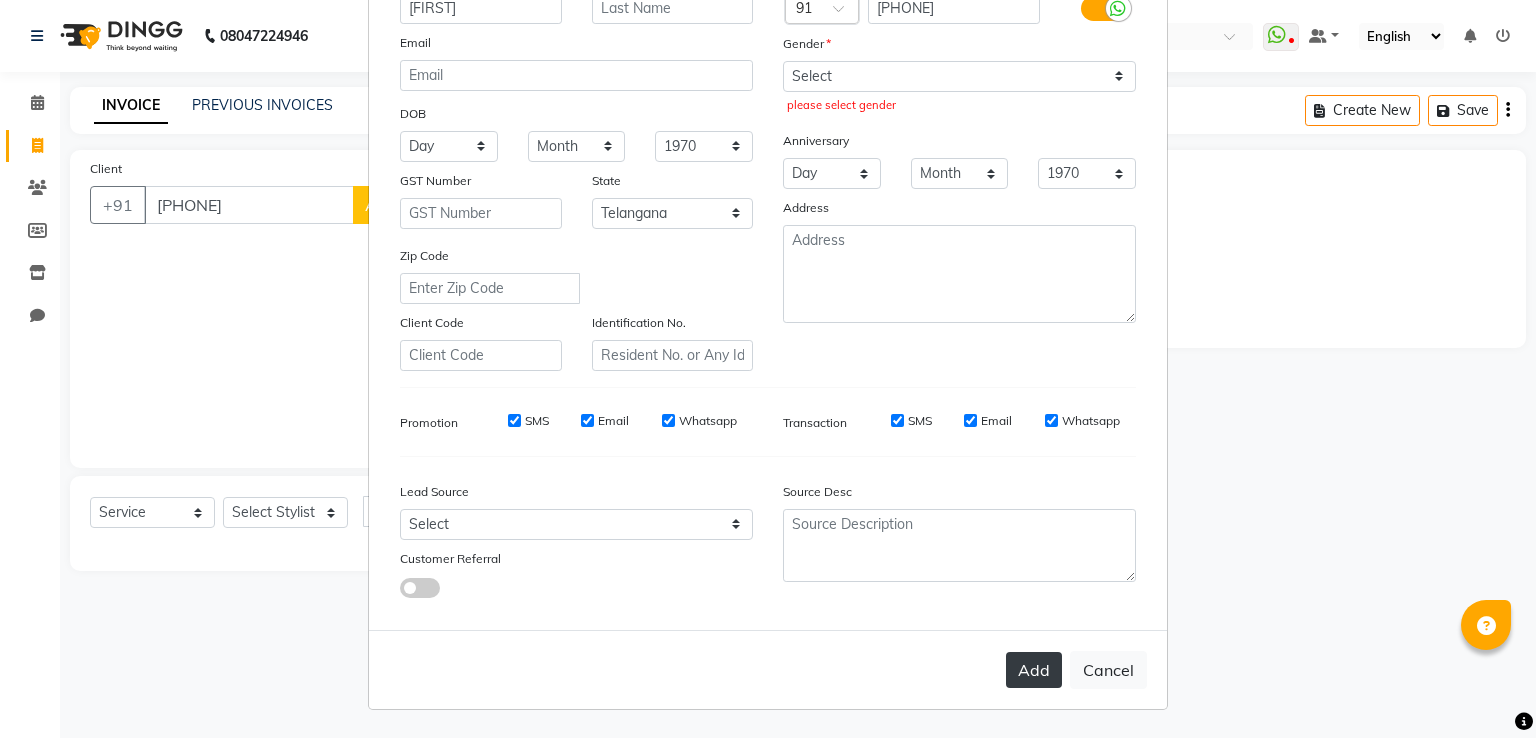 click on "Add" at bounding box center (1034, 670) 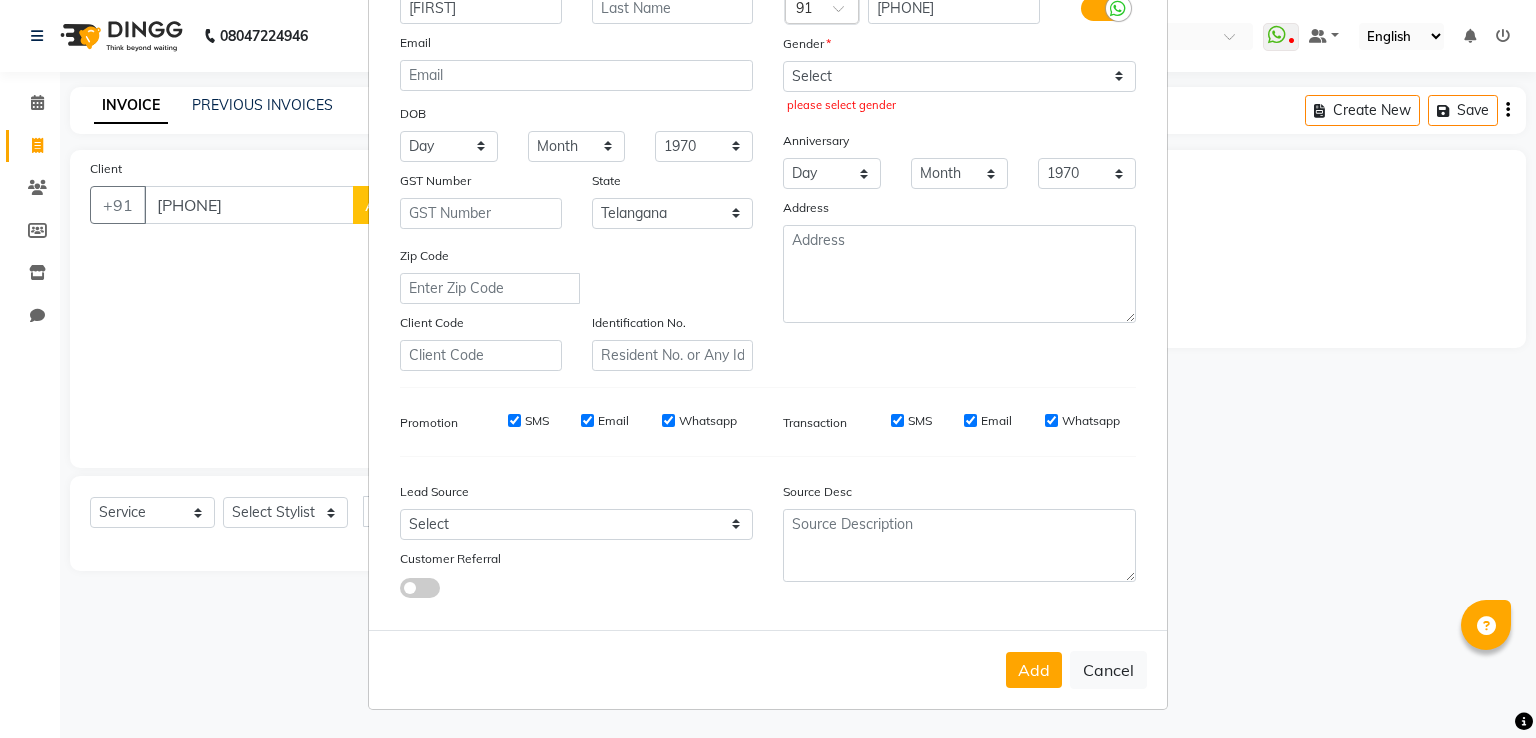 click on "please select gender" at bounding box center (959, 105) 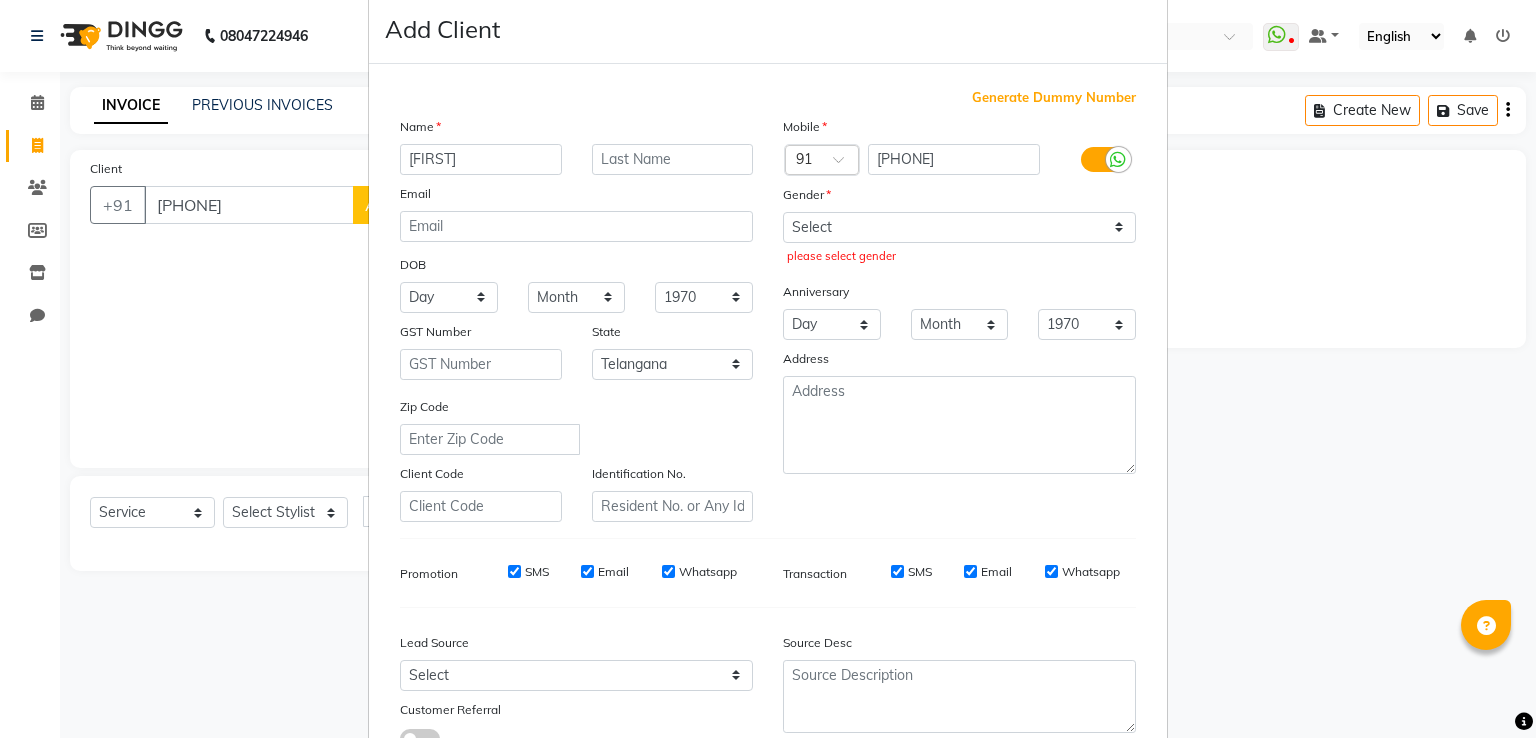 scroll, scrollTop: 33, scrollLeft: 0, axis: vertical 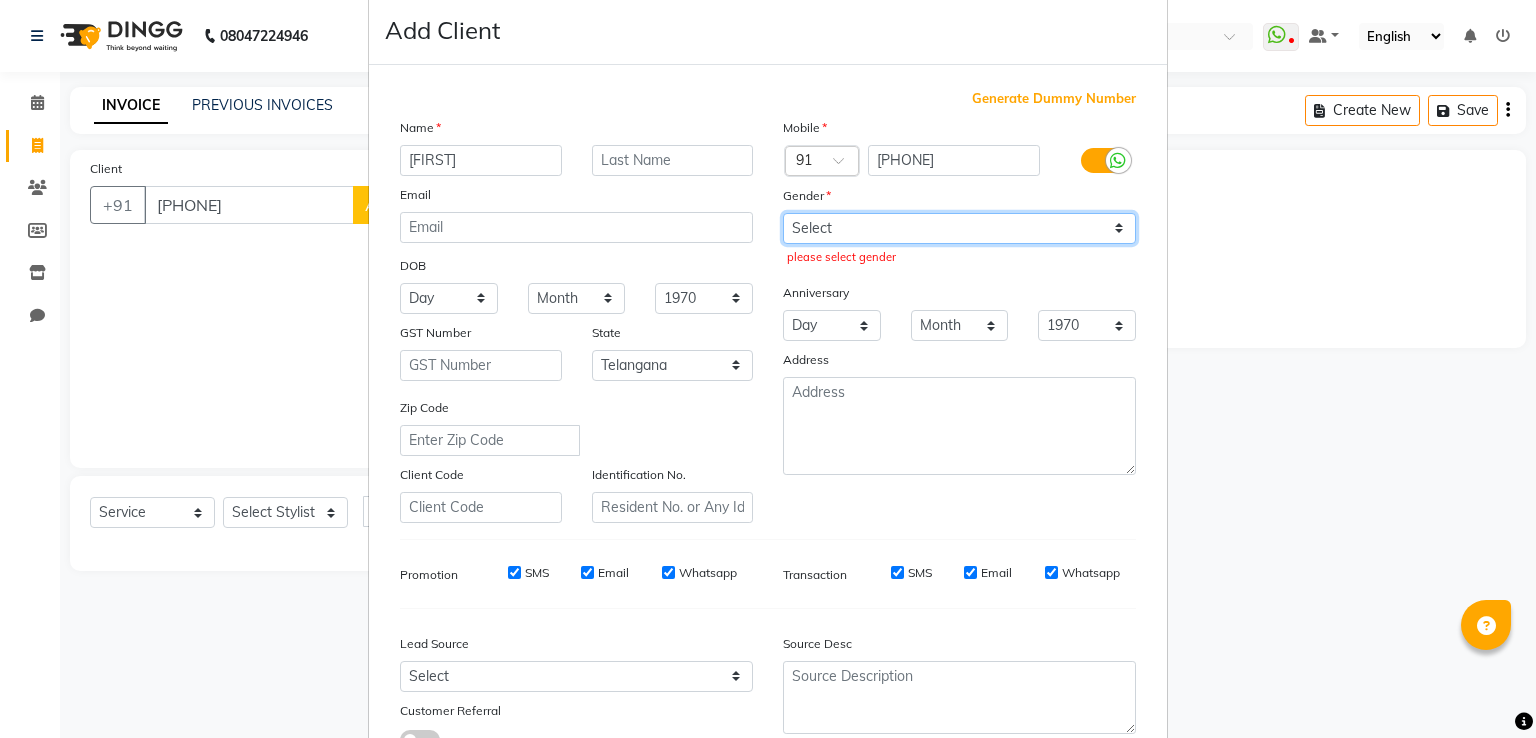 click on "Select Male Female Other Prefer Not To Say" at bounding box center [959, 228] 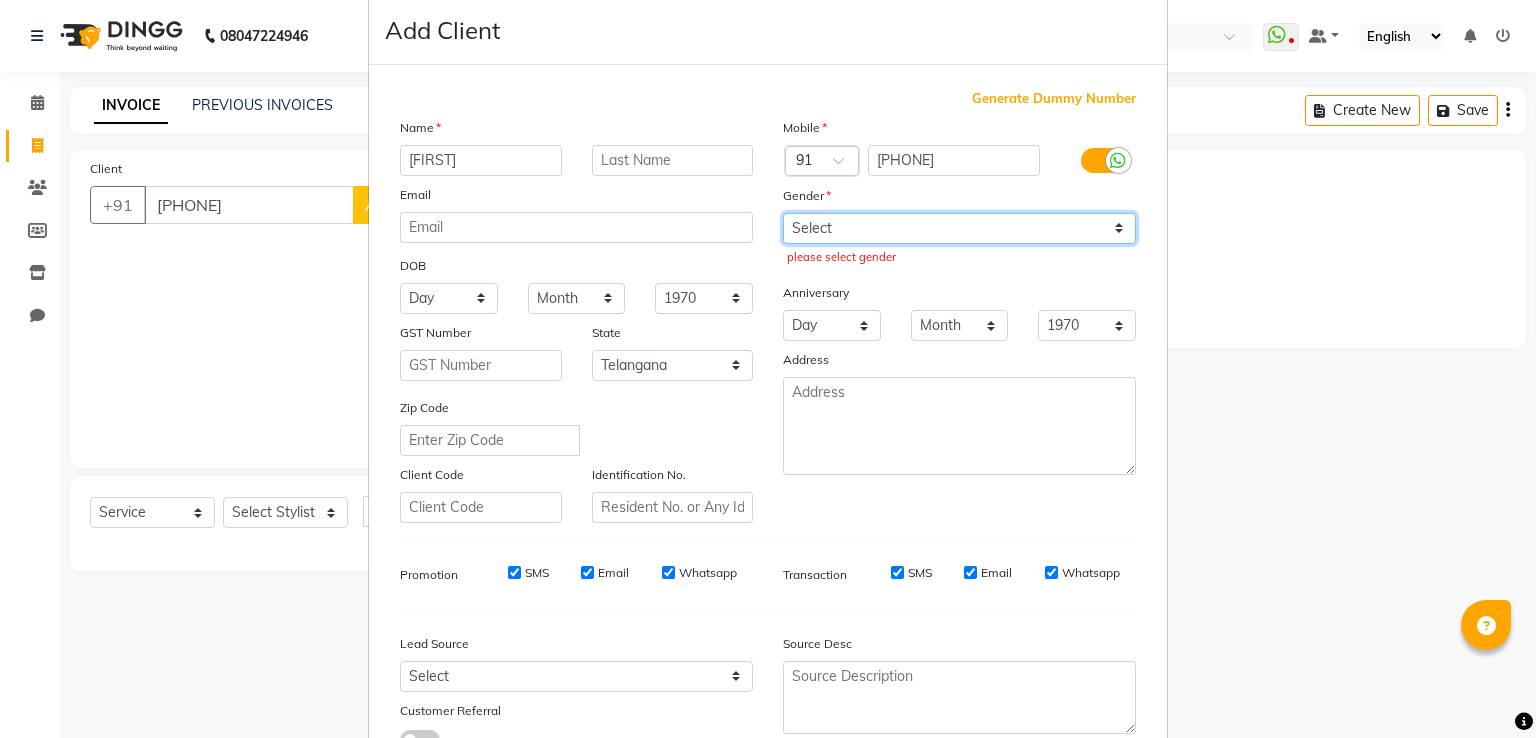 select on "female" 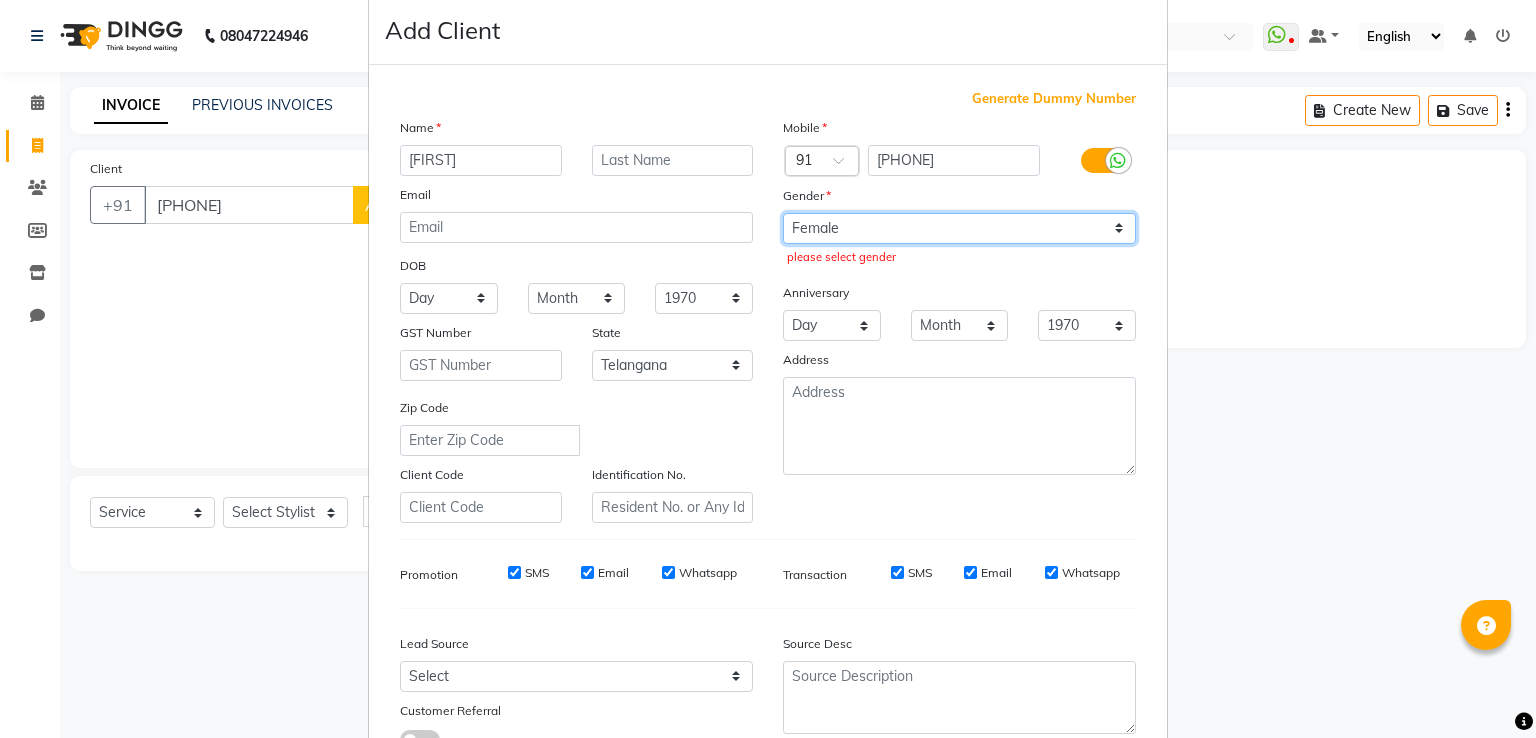click on "Select Male Female Other Prefer Not To Say" at bounding box center (959, 228) 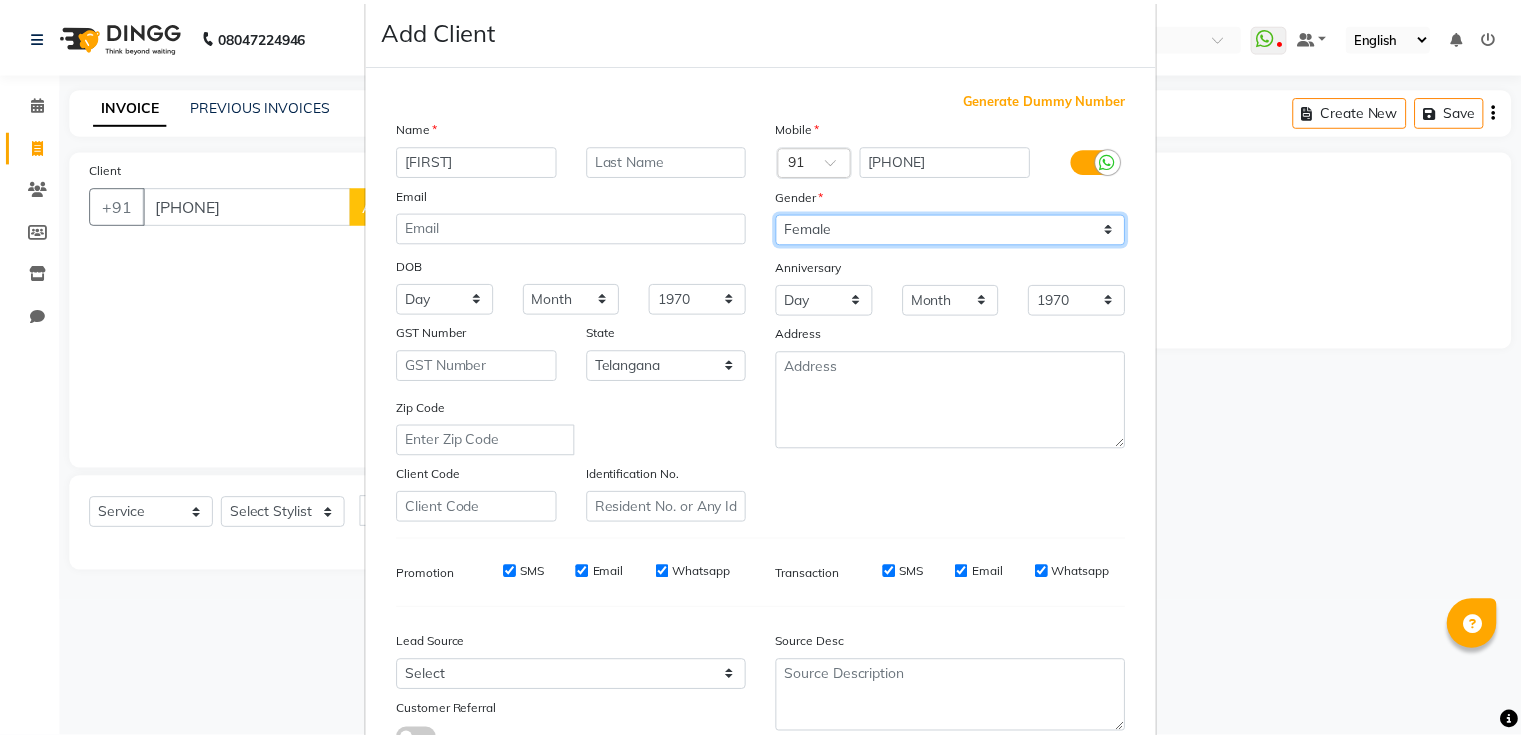 scroll, scrollTop: 195, scrollLeft: 0, axis: vertical 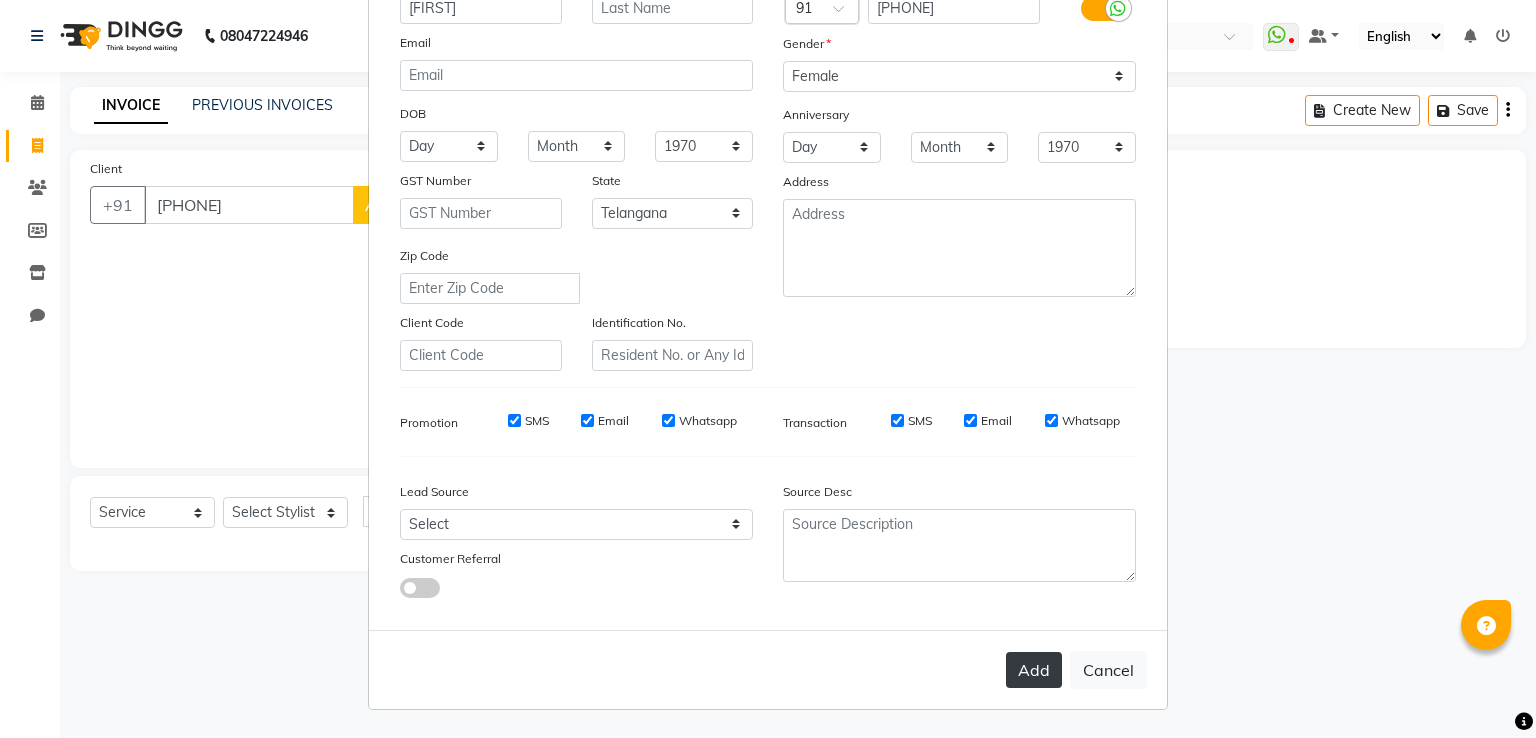 click on "Add" at bounding box center [1034, 670] 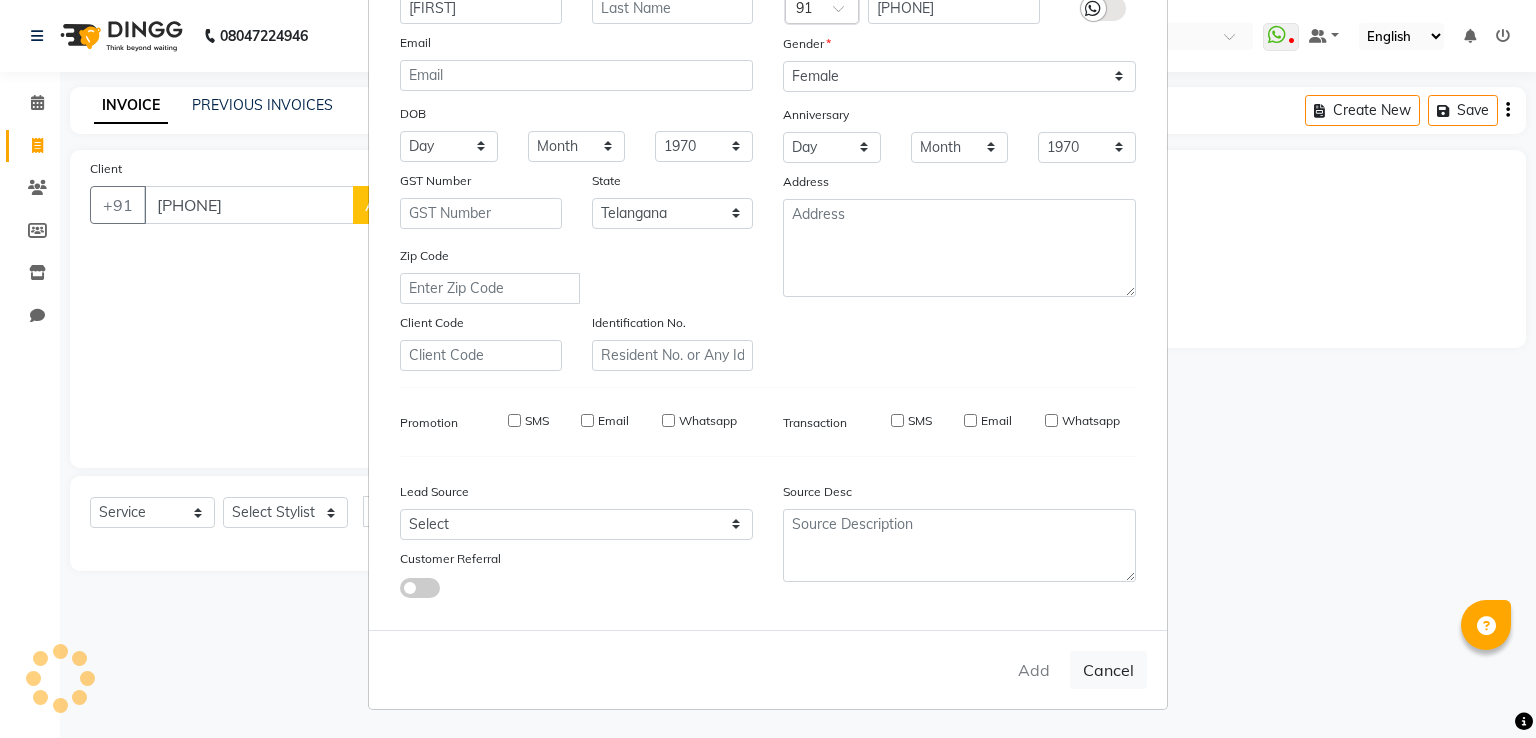 type 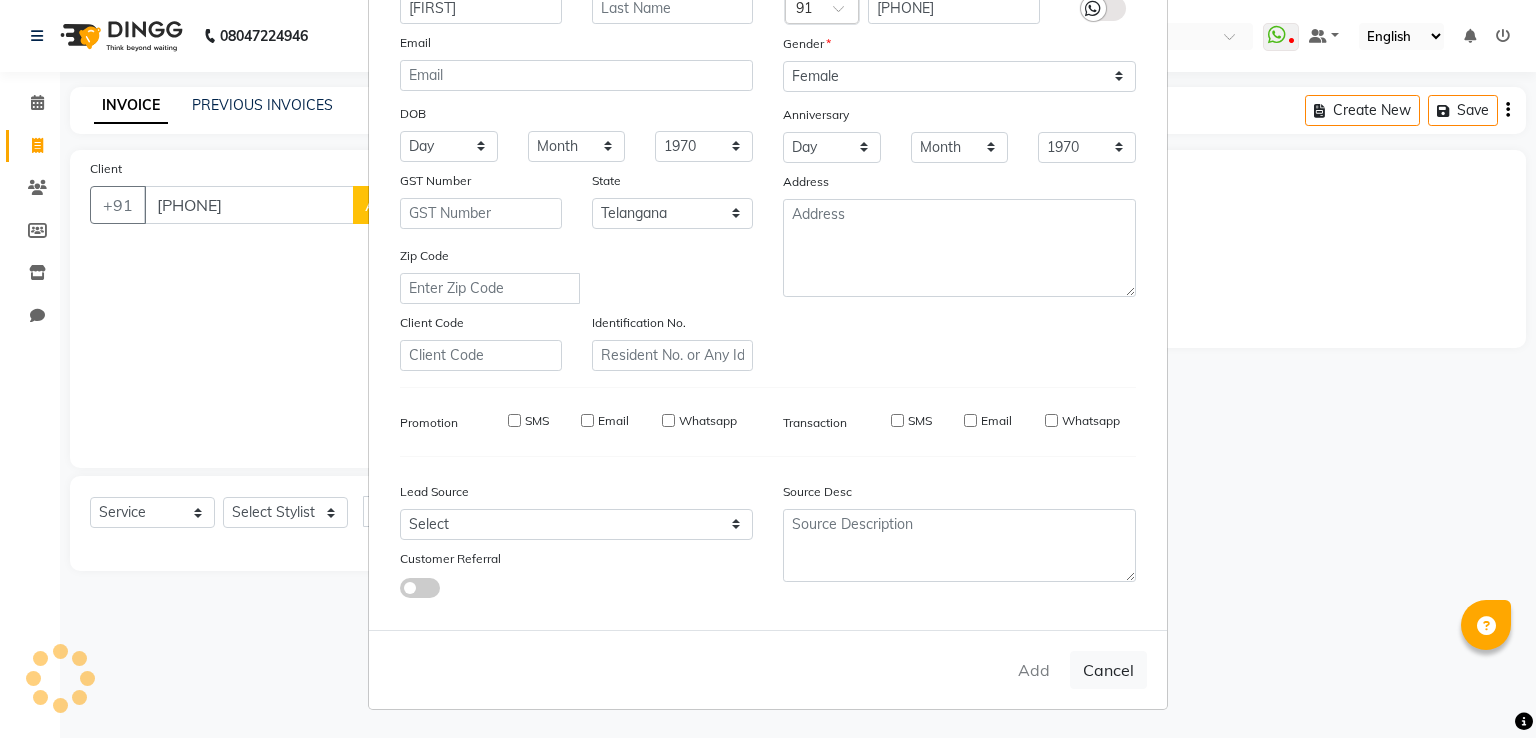 select 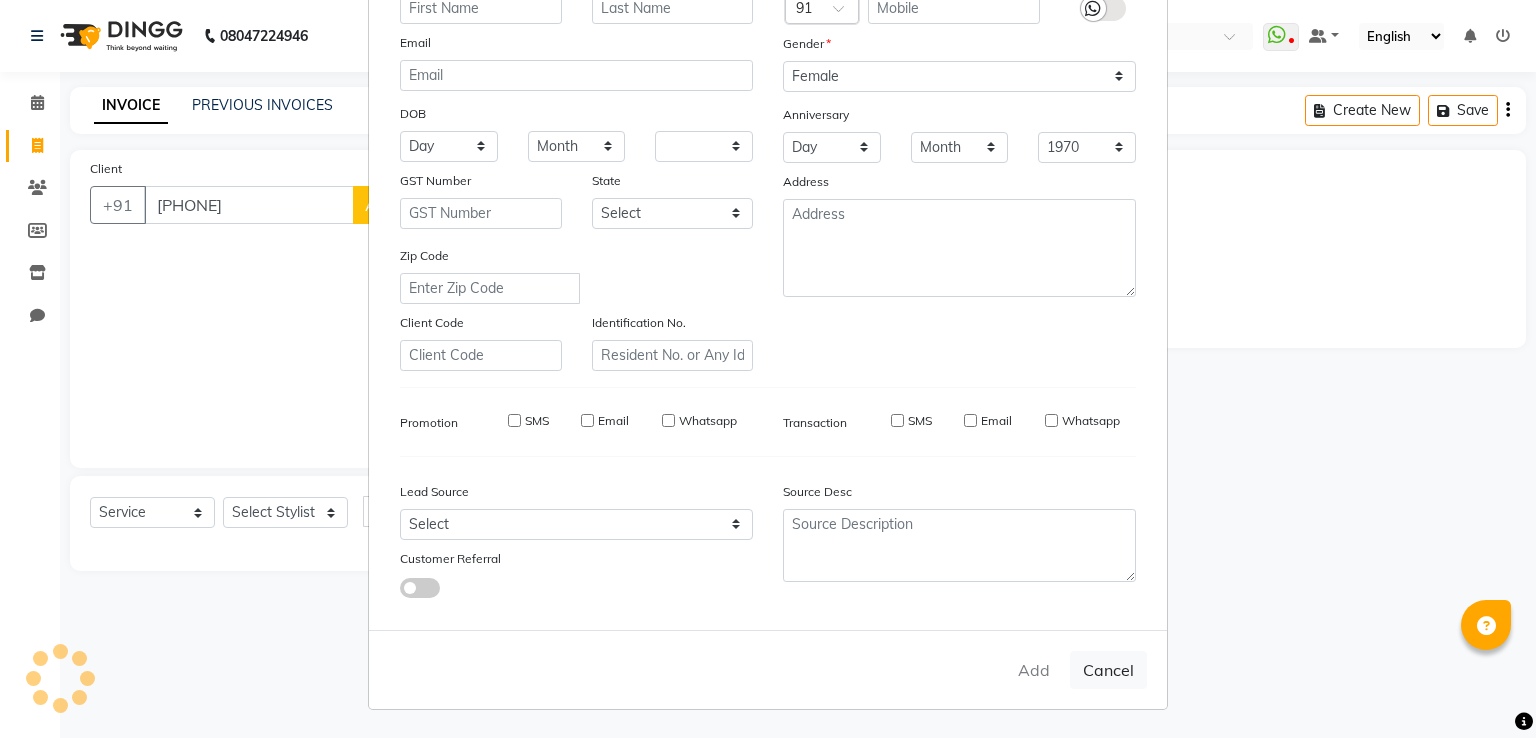select 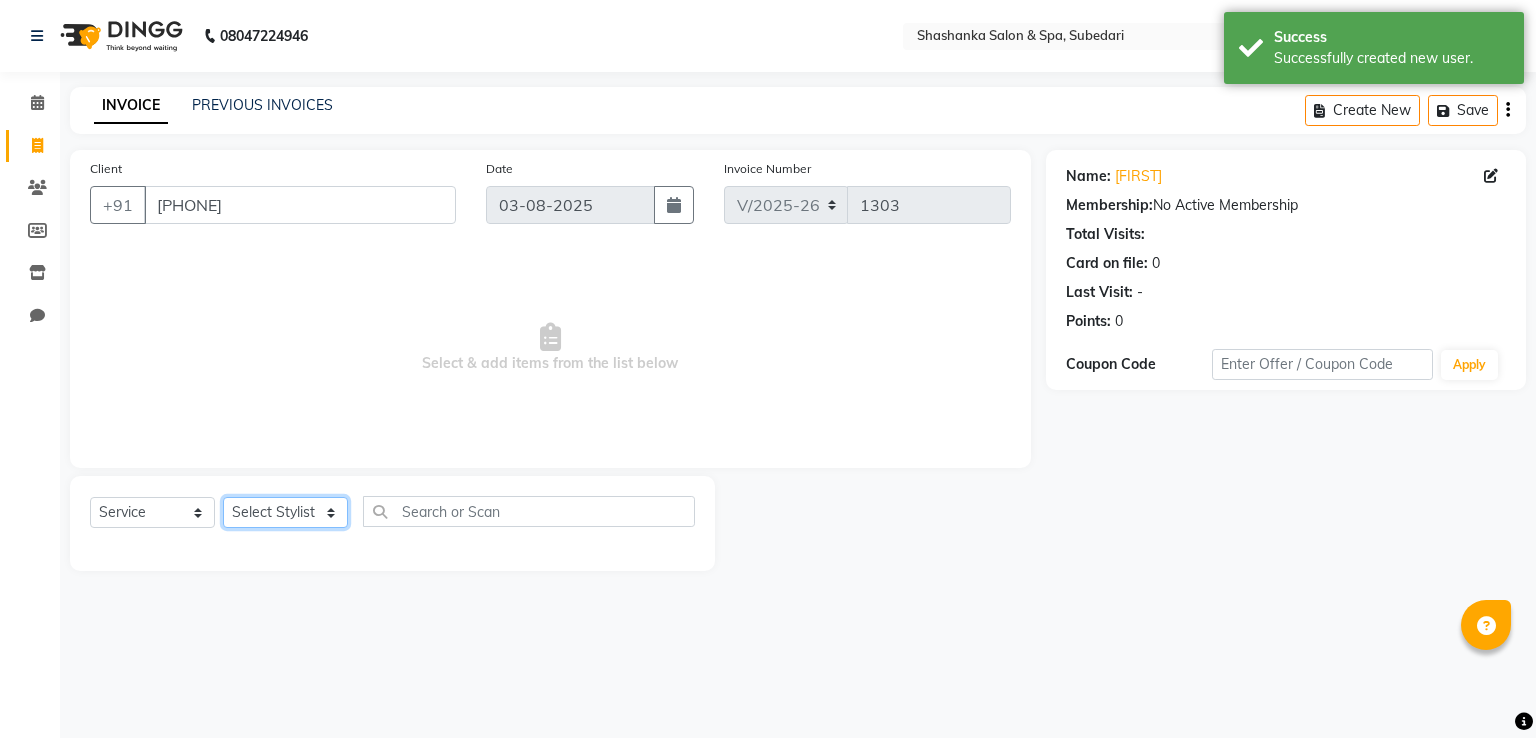 click on "Select Stylist [FIRST] [FIRST] Receptionist [FIRST] [FIRST] [FIRST] [FIRST] [FIRST]" 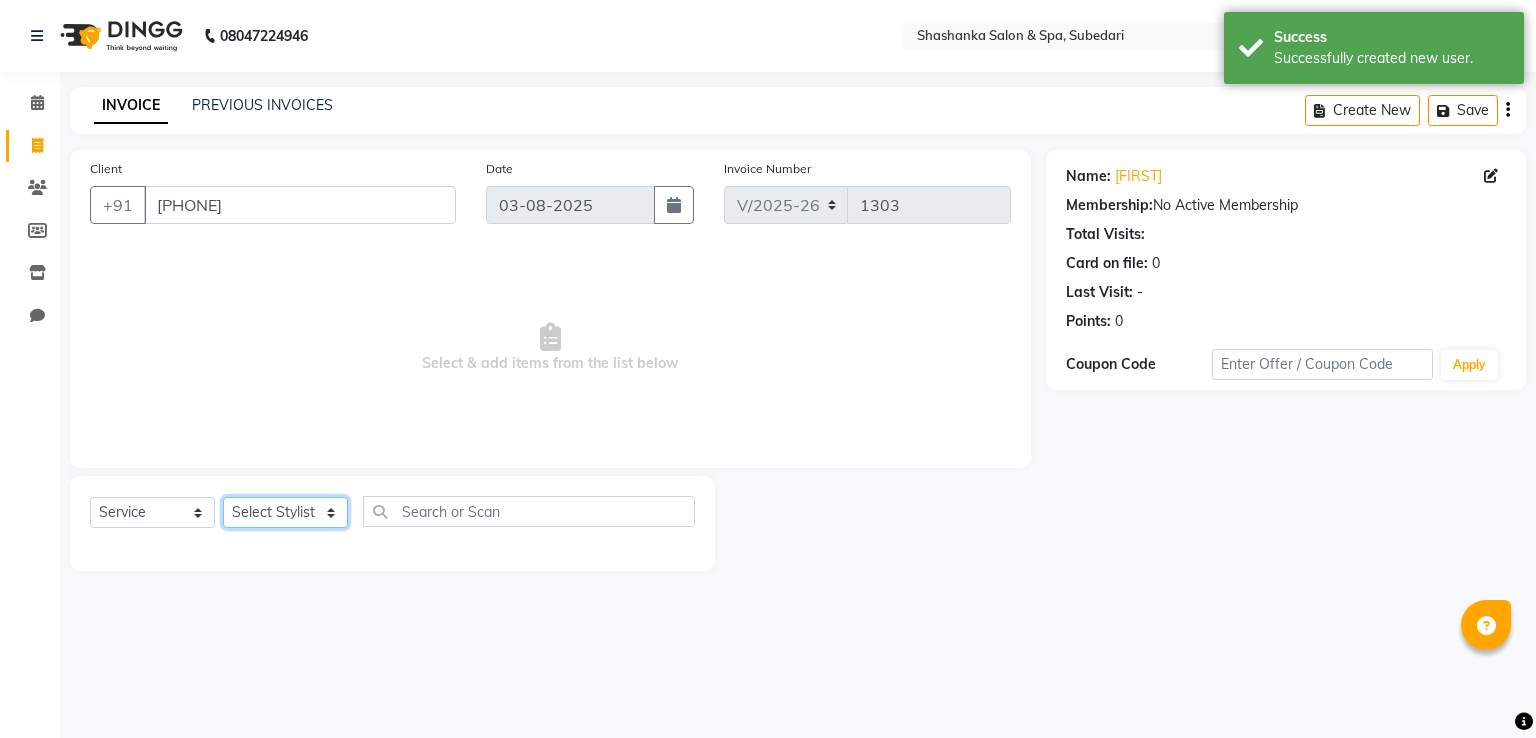 select on "15618" 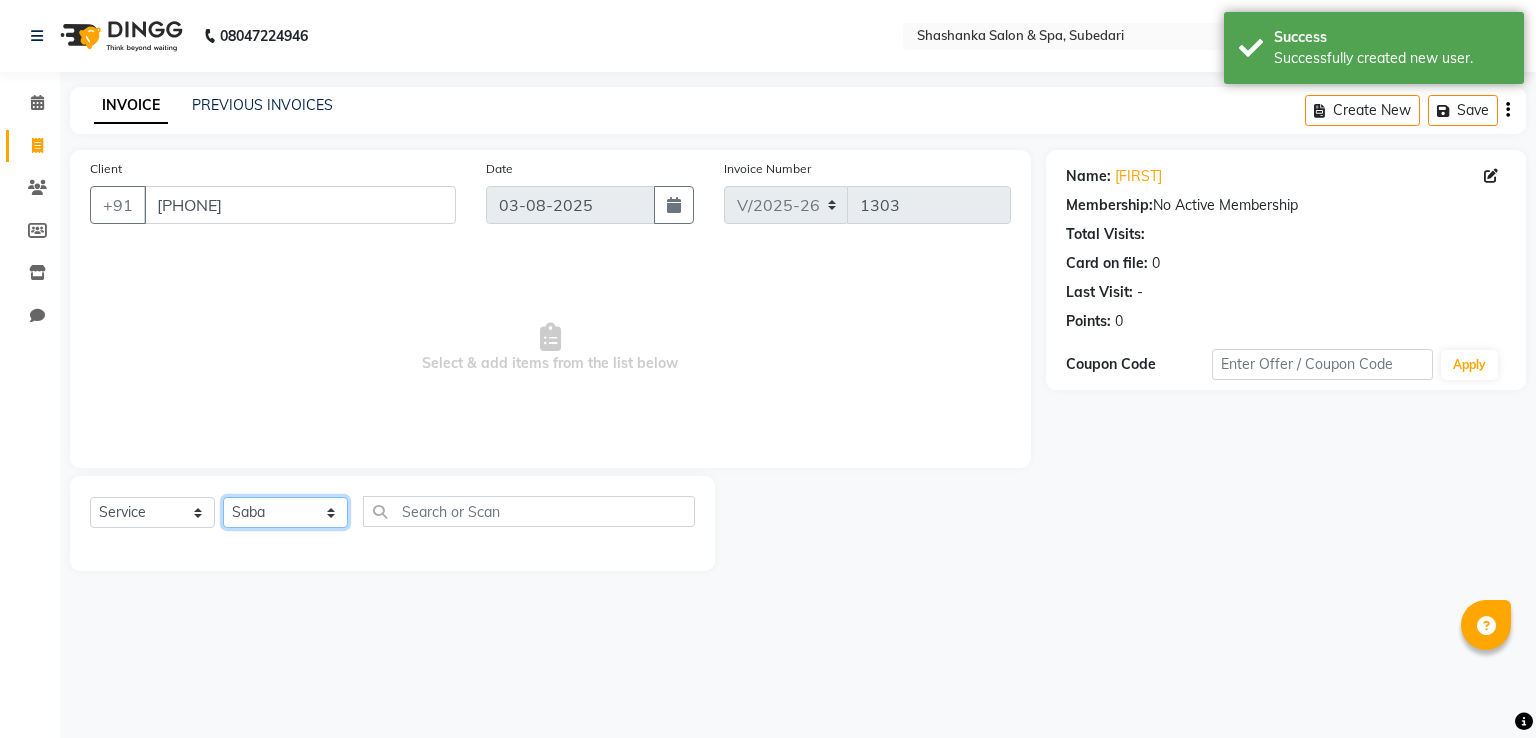 click on "Select Stylist [FIRST] [FIRST] Receptionist [FIRST] [FIRST] [FIRST] [FIRST] [FIRST]" 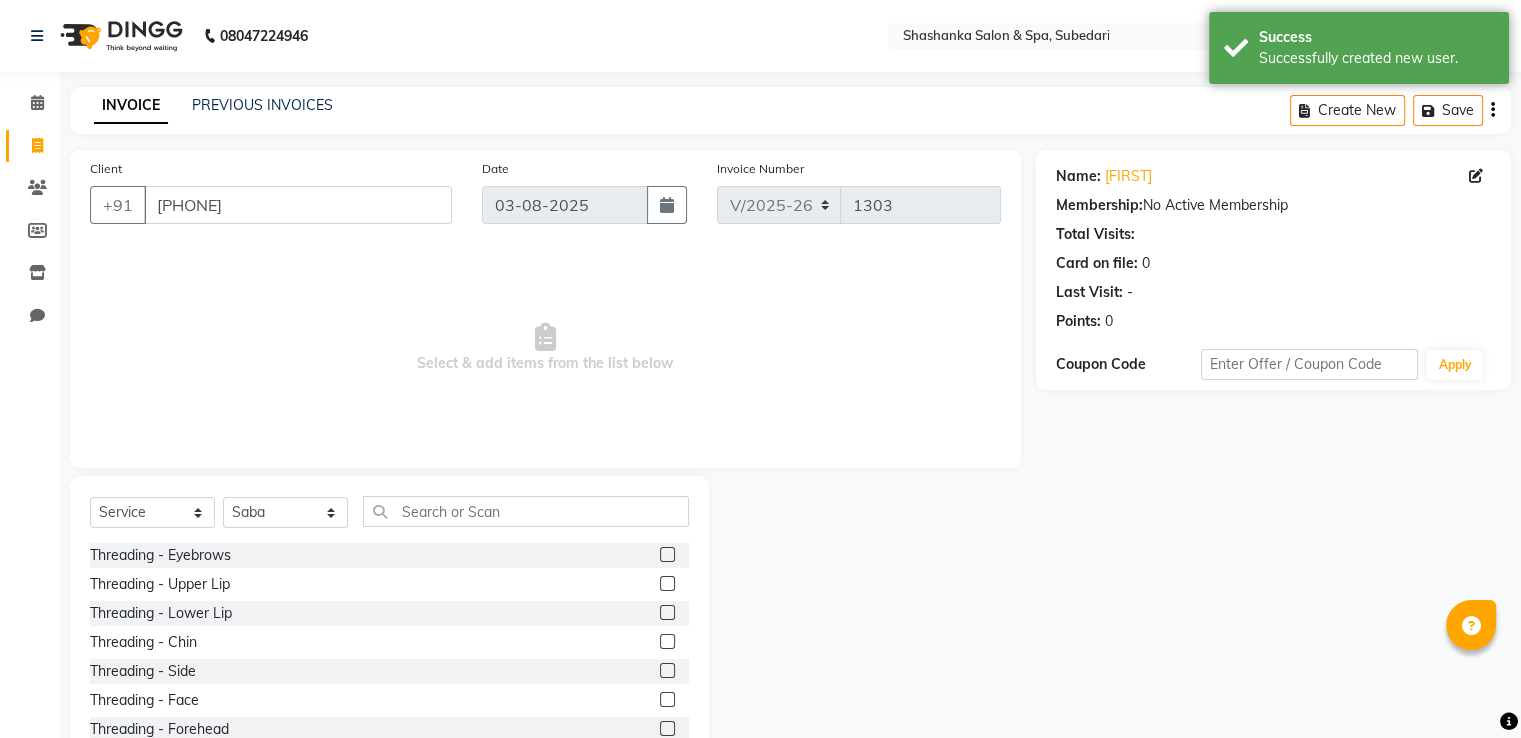 click 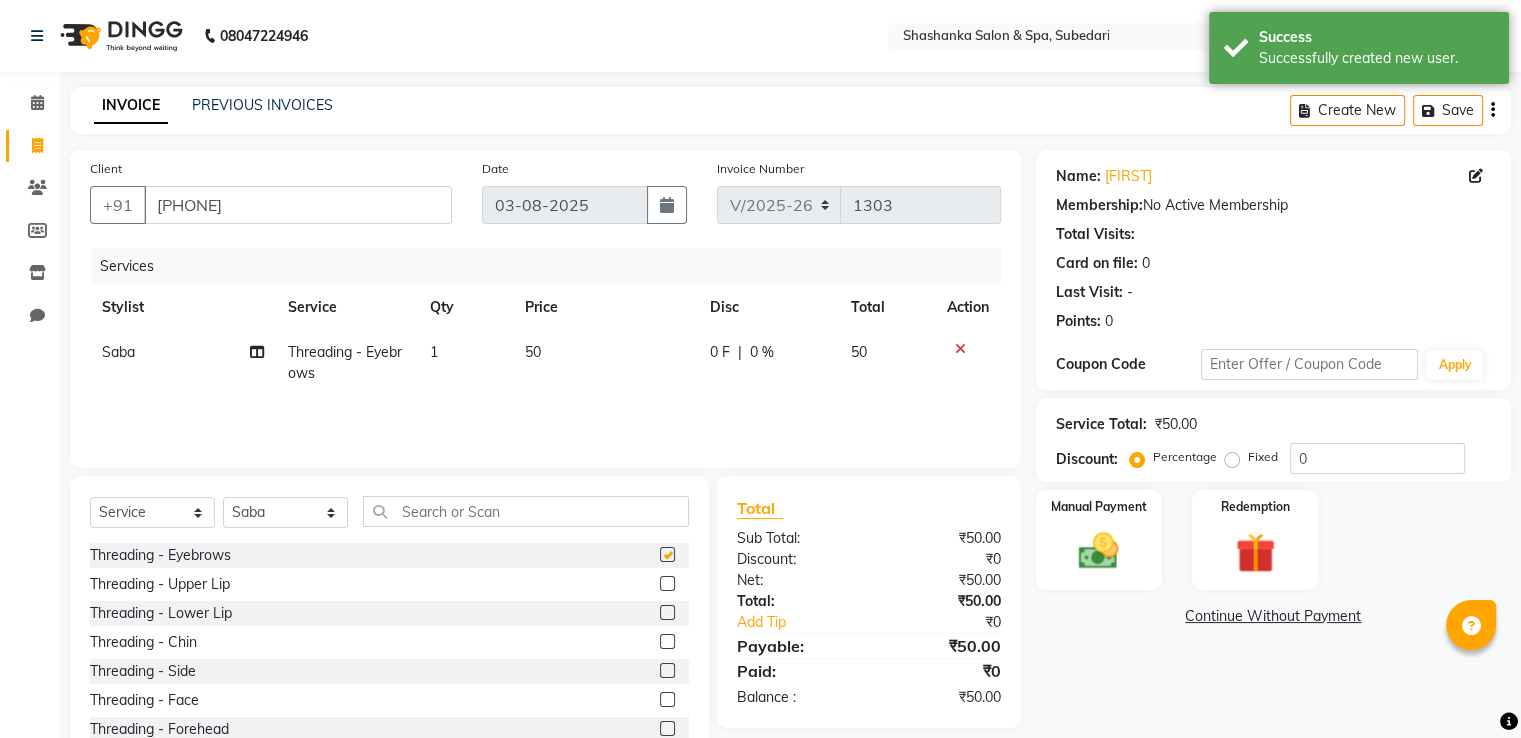 checkbox on "false" 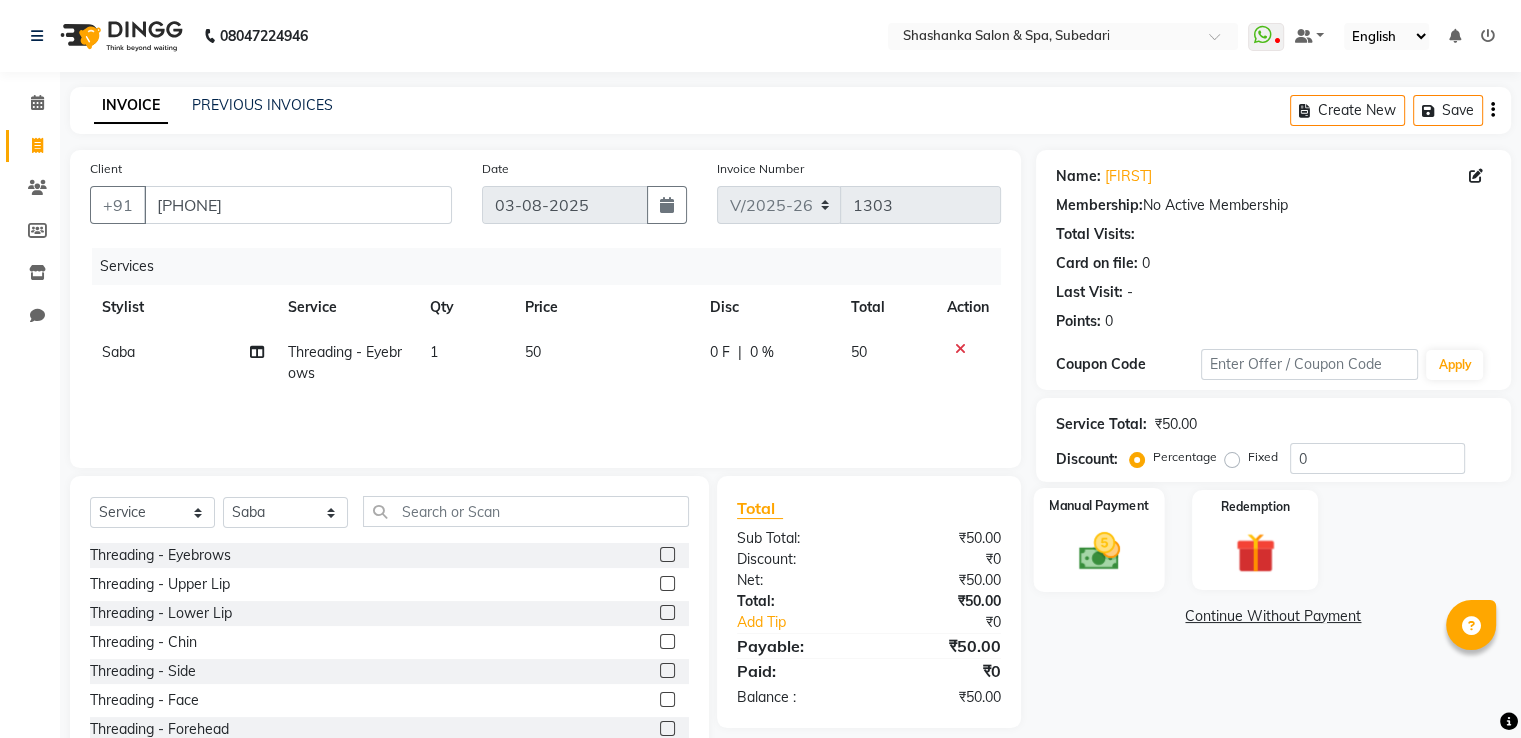 click 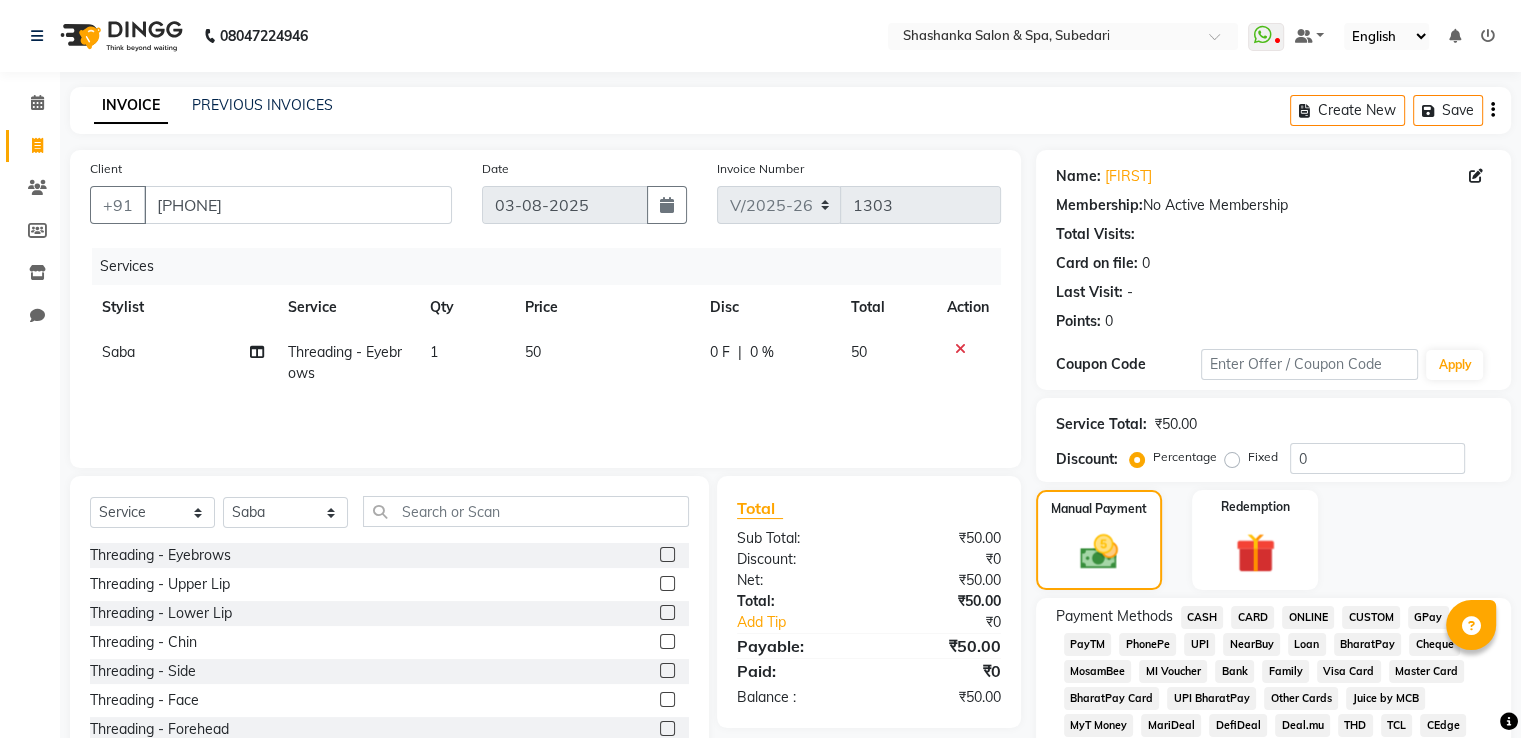 click on "CASH" 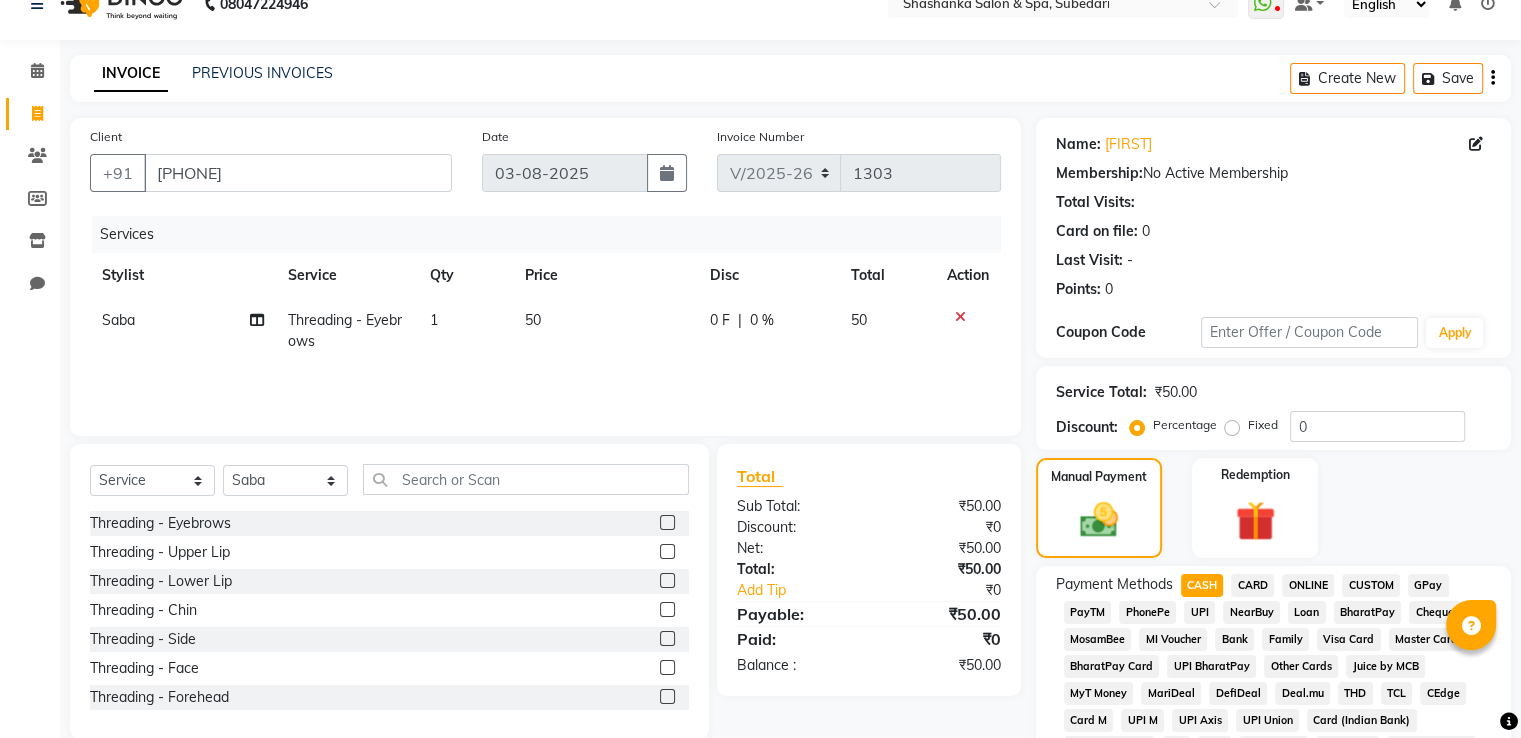 scroll, scrollTop: 609, scrollLeft: 0, axis: vertical 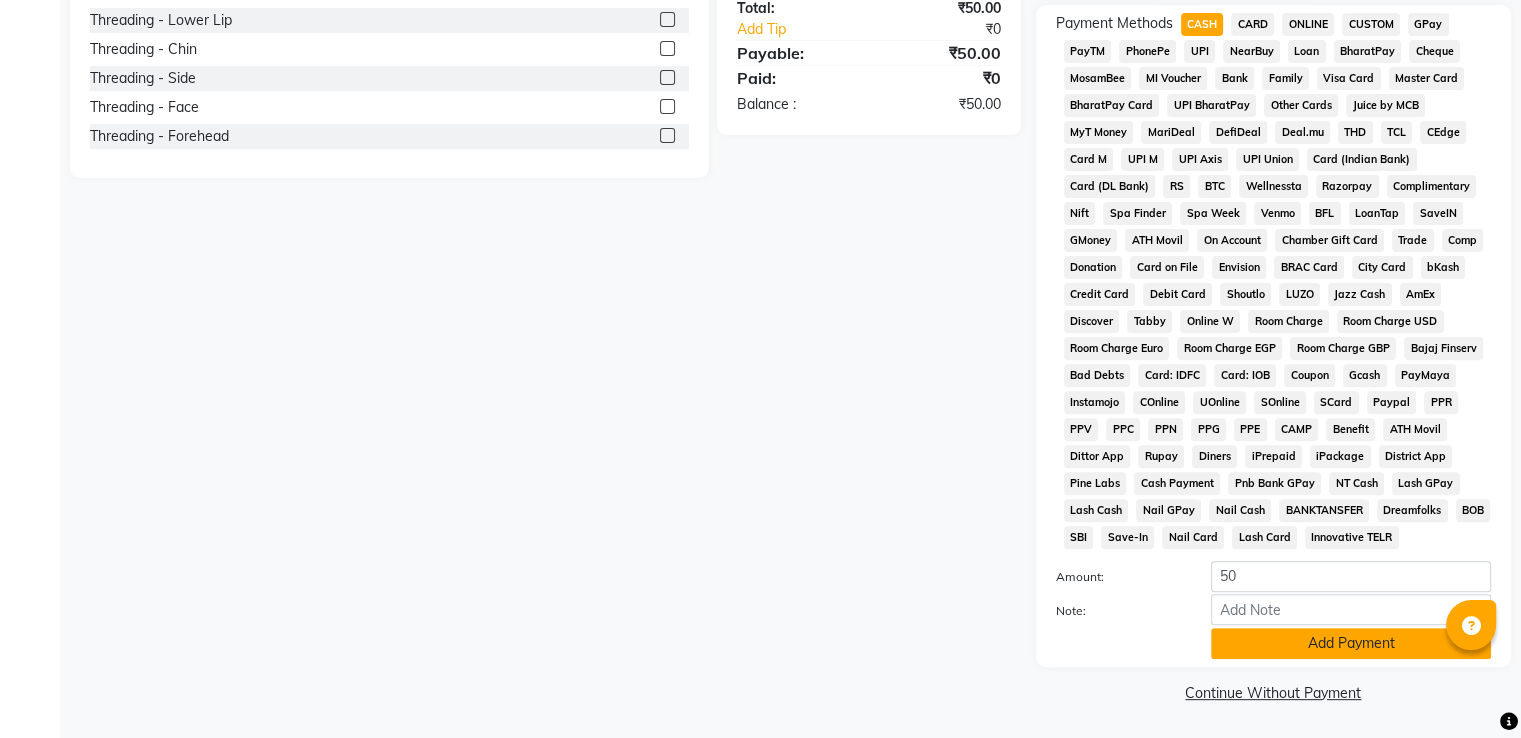 click on "Add Payment" 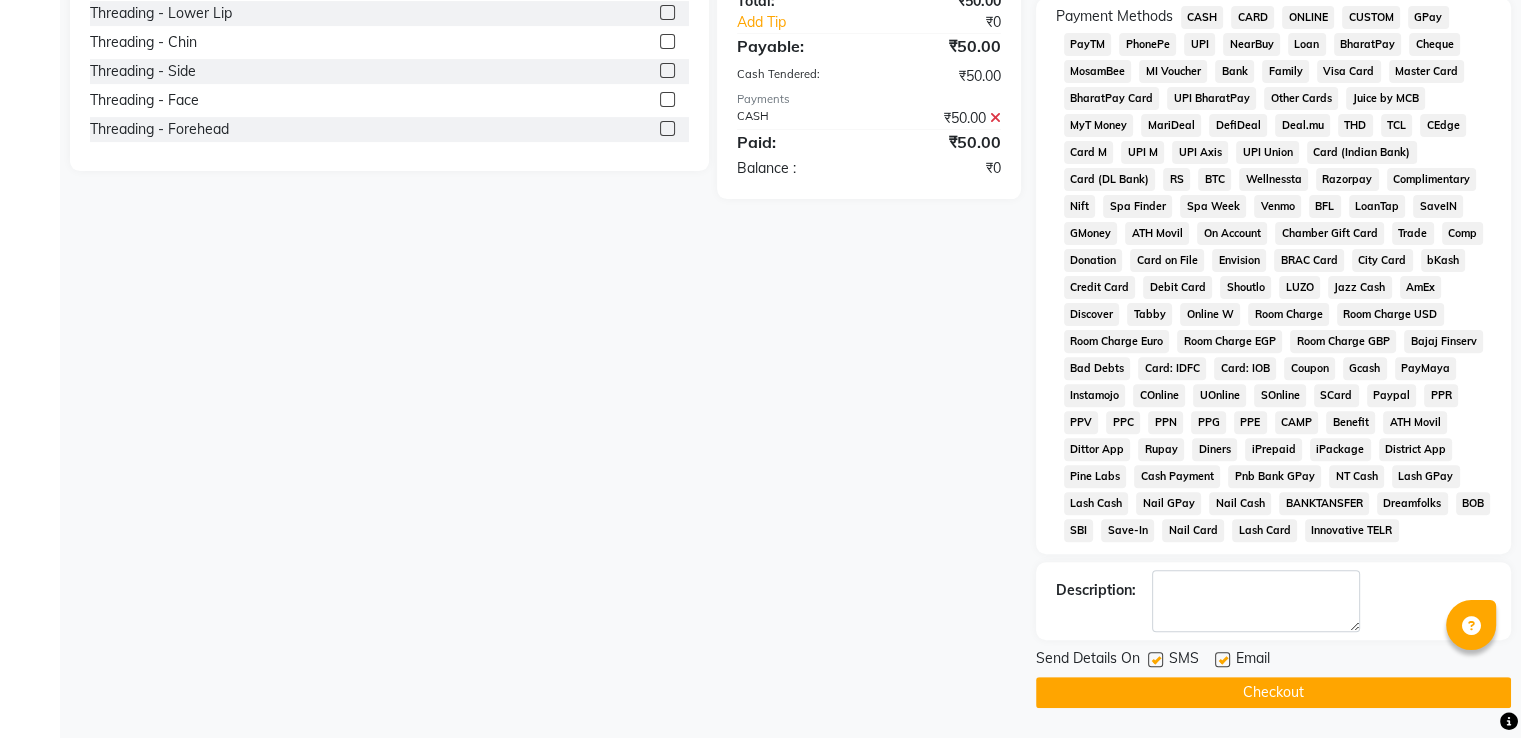 click on "Checkout" 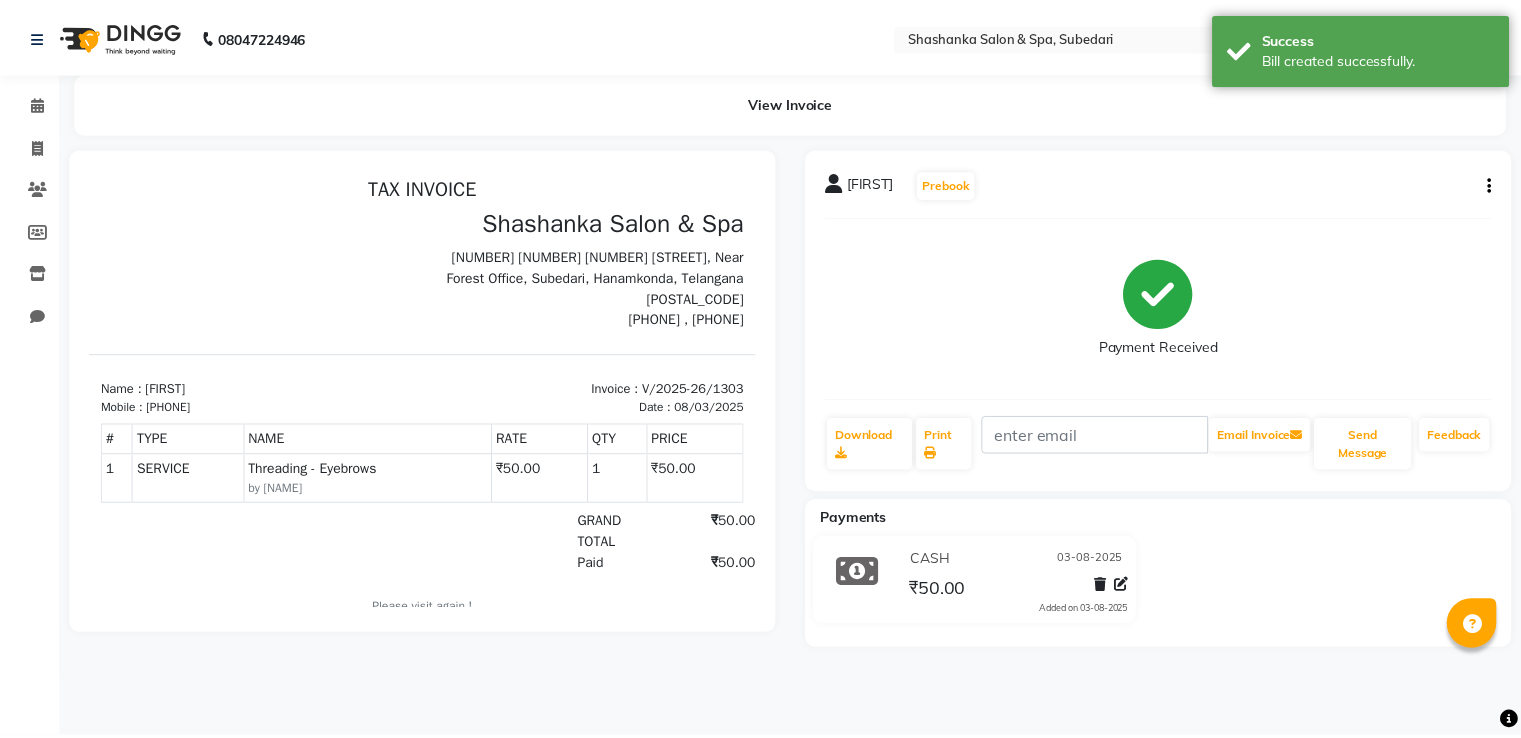 scroll, scrollTop: 0, scrollLeft: 0, axis: both 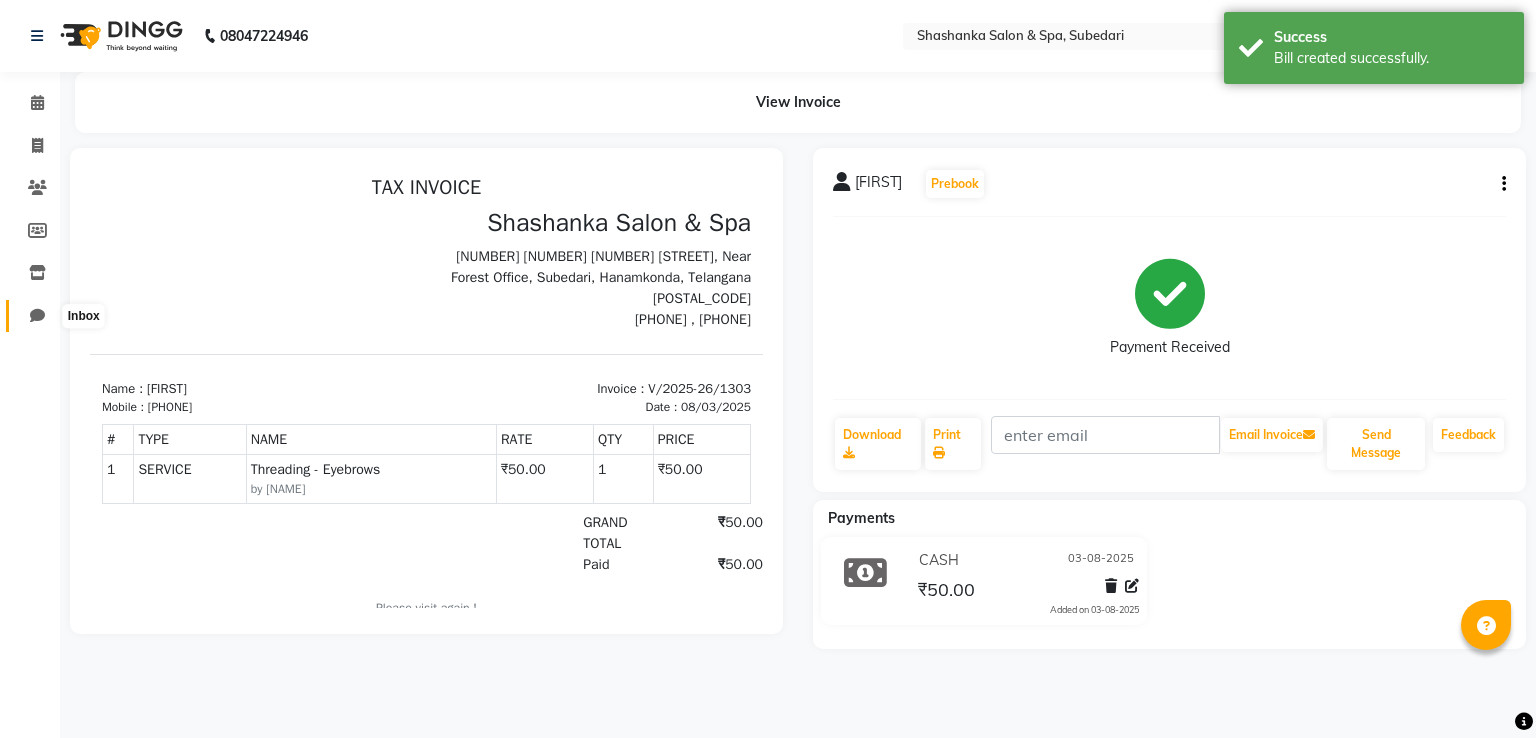 click 